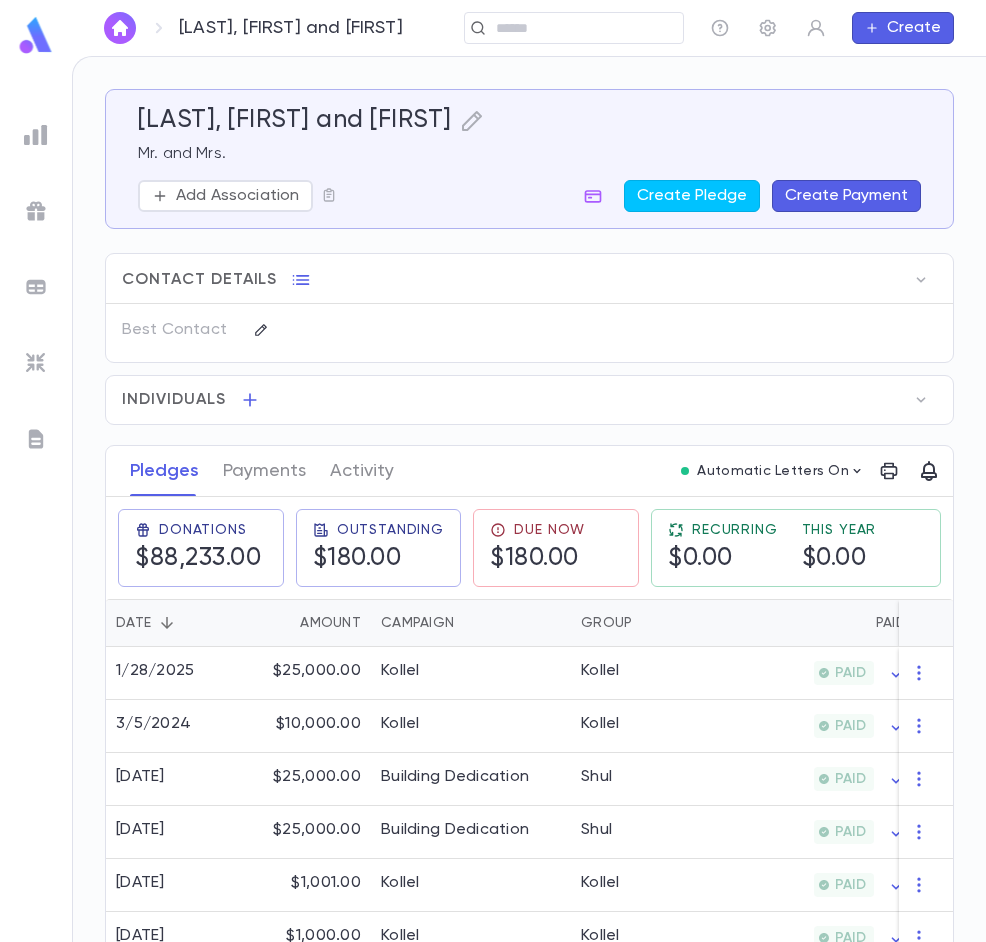 scroll, scrollTop: 0, scrollLeft: 0, axis: both 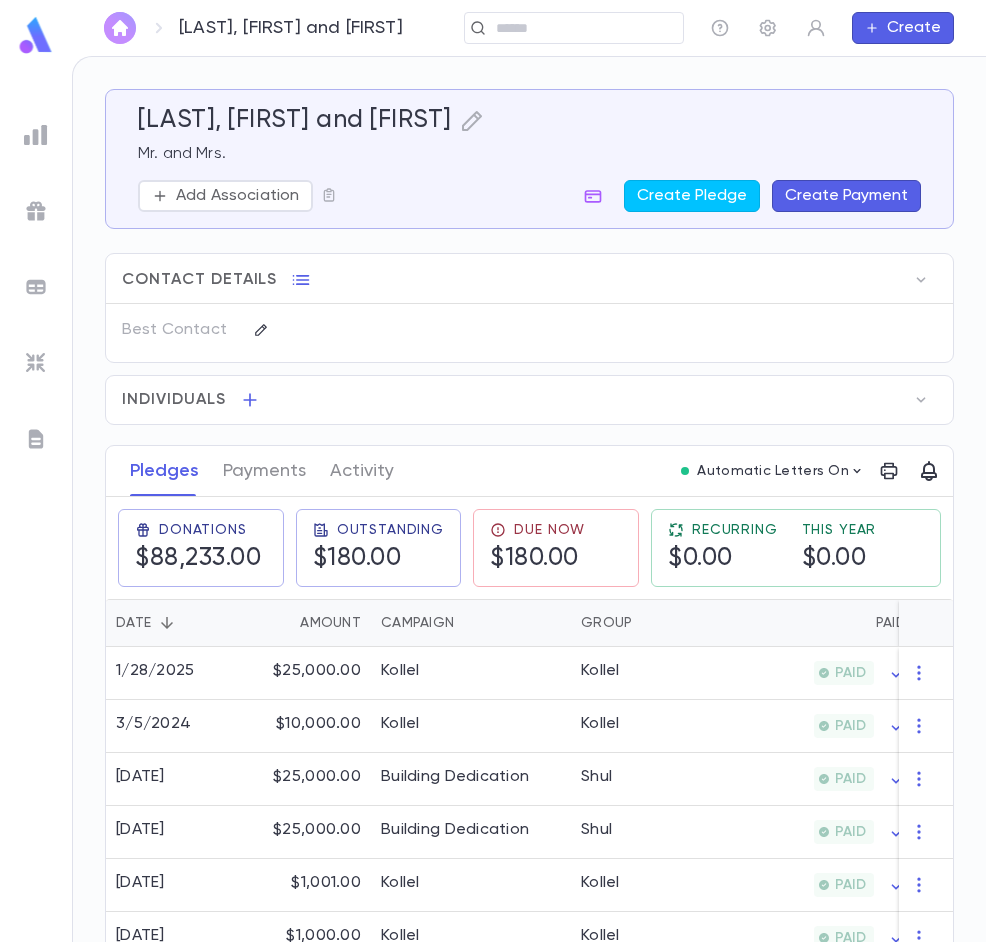 click at bounding box center [120, 28] 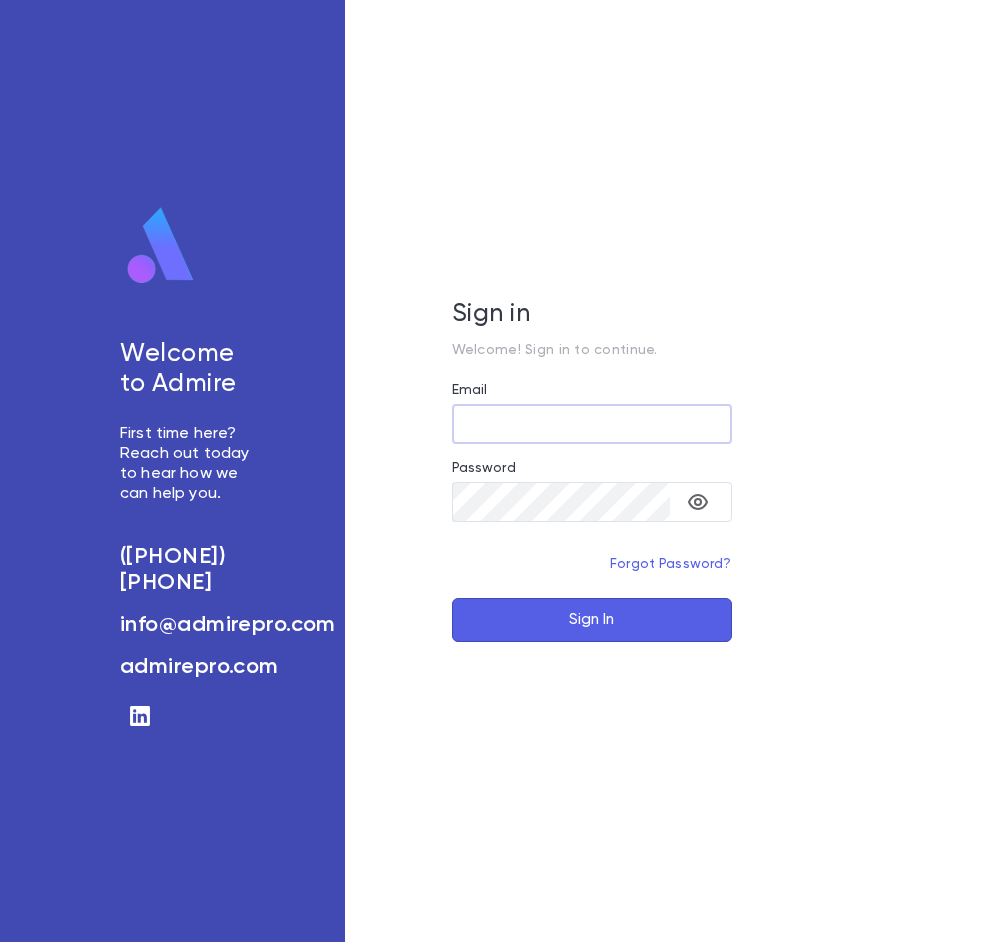 scroll, scrollTop: 0, scrollLeft: 0, axis: both 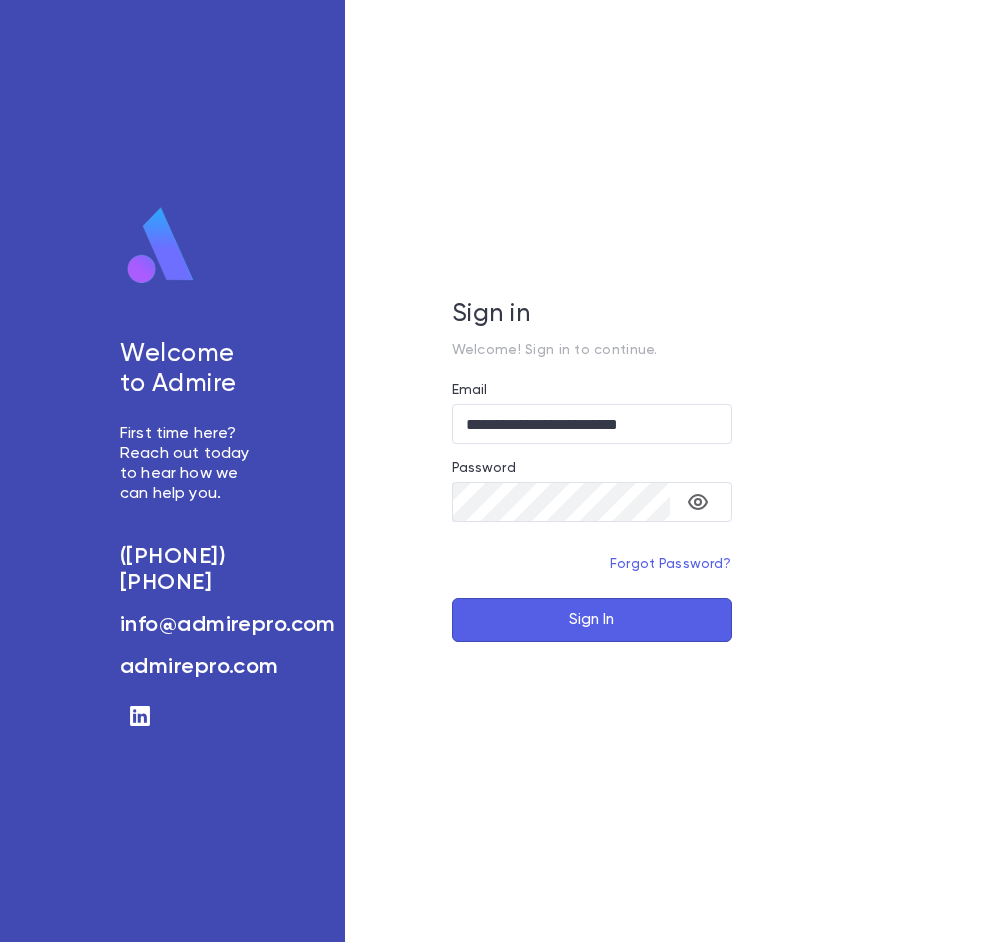 click on "Sign In" at bounding box center [592, 620] 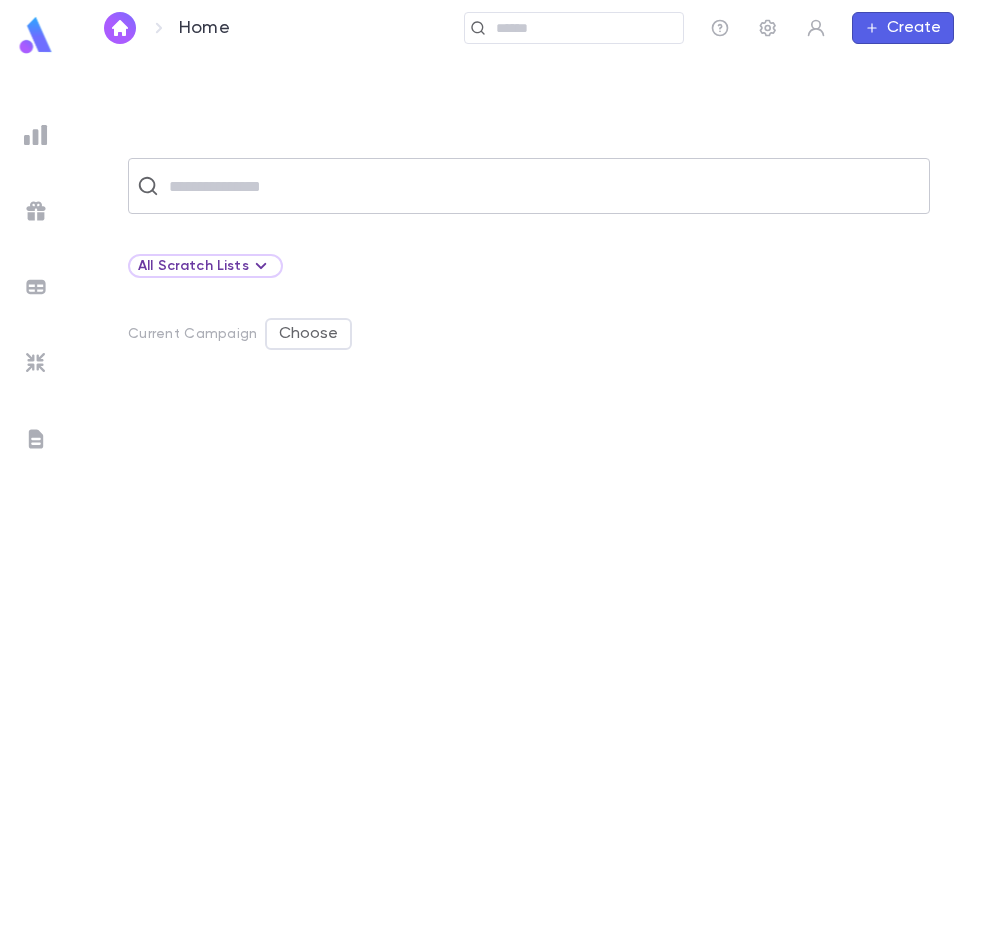 click at bounding box center [542, 186] 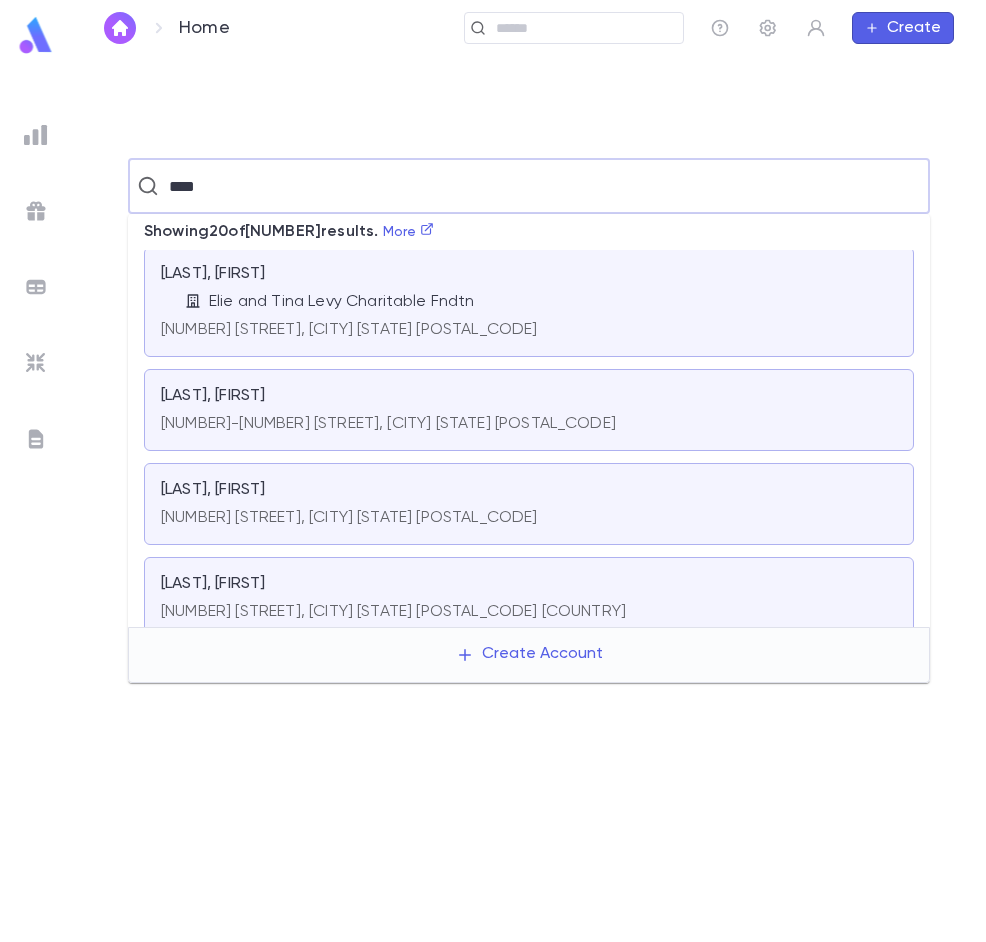 scroll, scrollTop: 0, scrollLeft: 0, axis: both 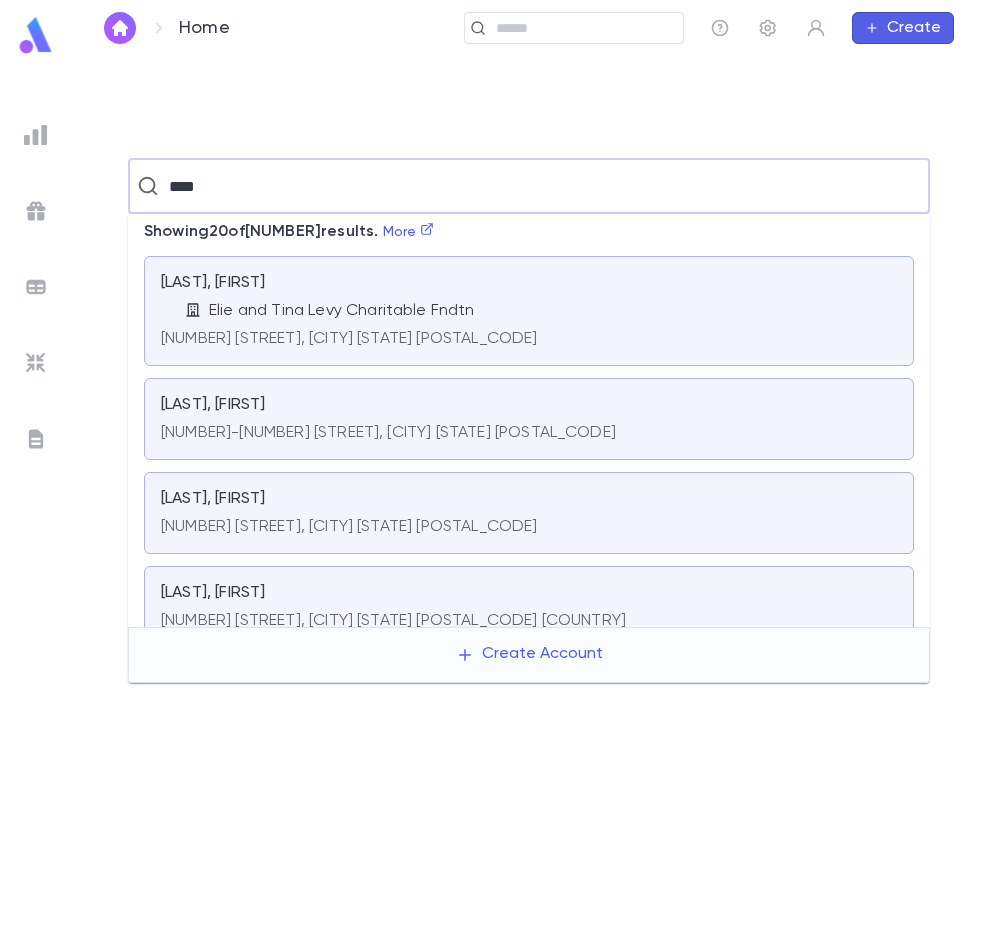 drag, startPoint x: 225, startPoint y: 191, endPoint x: 42, endPoint y: 216, distance: 184.69975 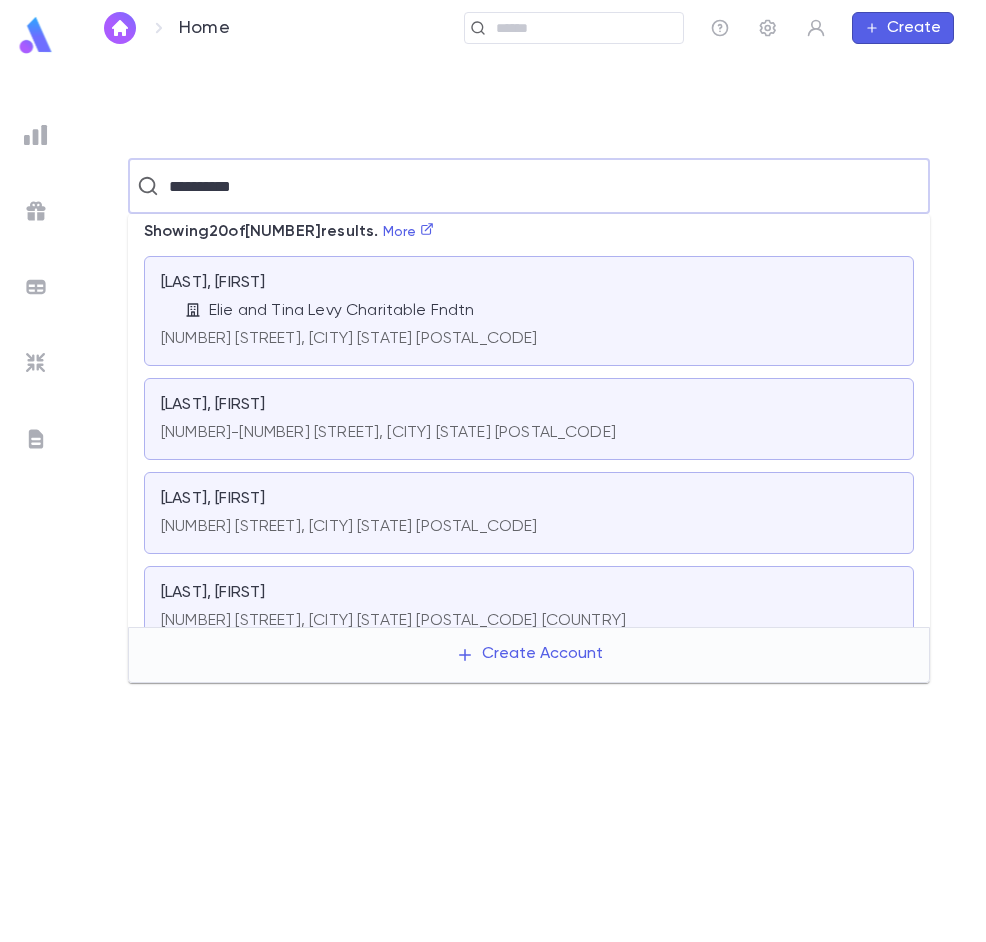 type on "**********" 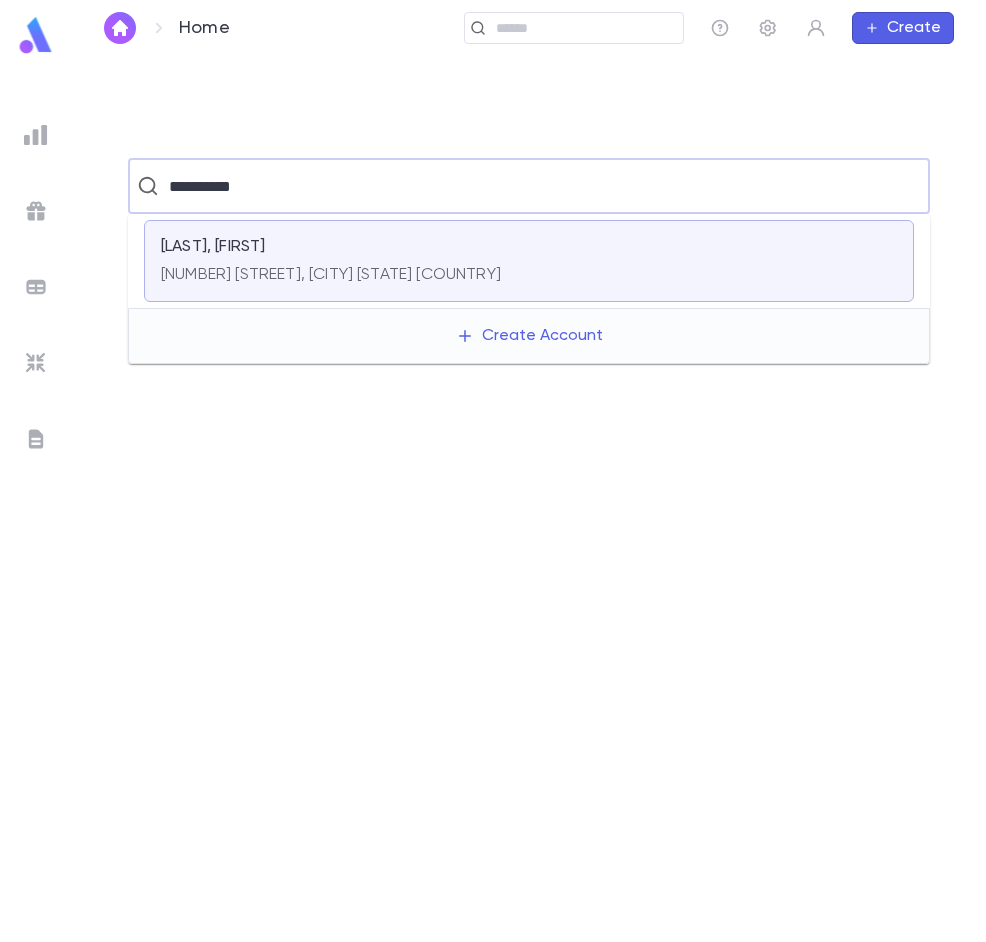 click on "[LAST], [FIRST]" at bounding box center [529, 247] 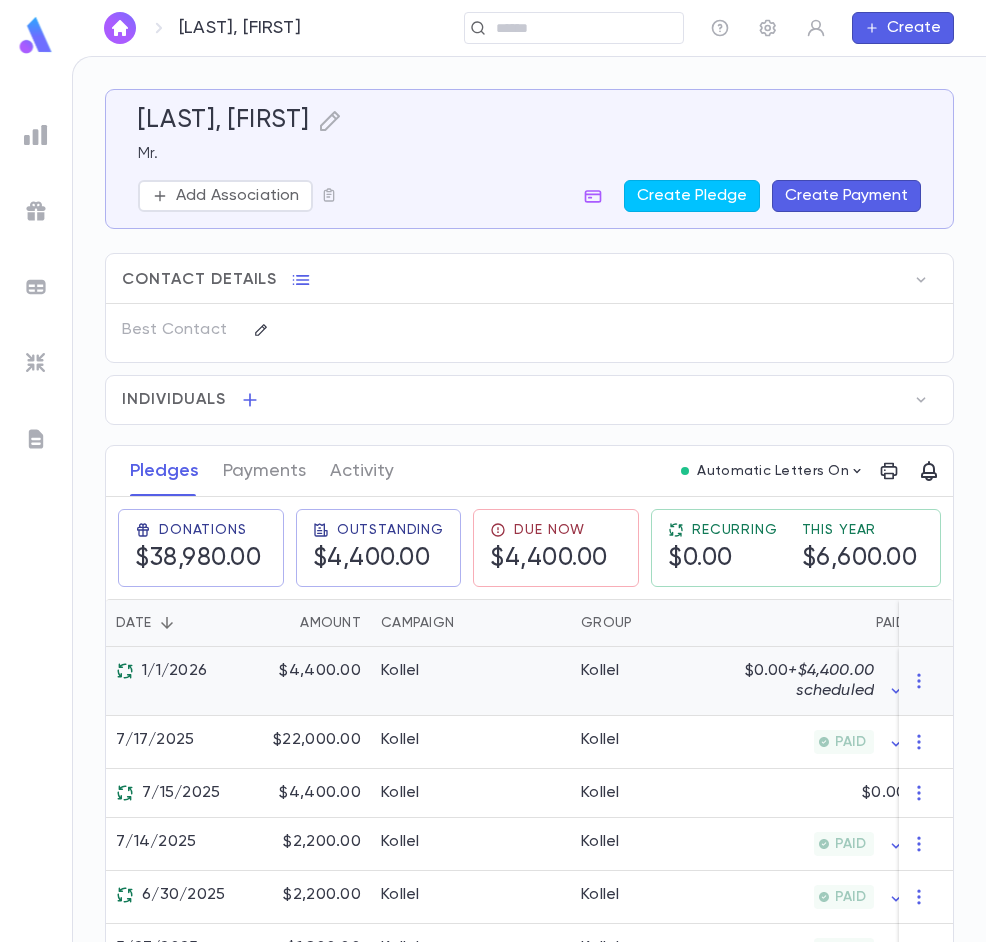 click on "1/1/2026" at bounding box center (161, 671) 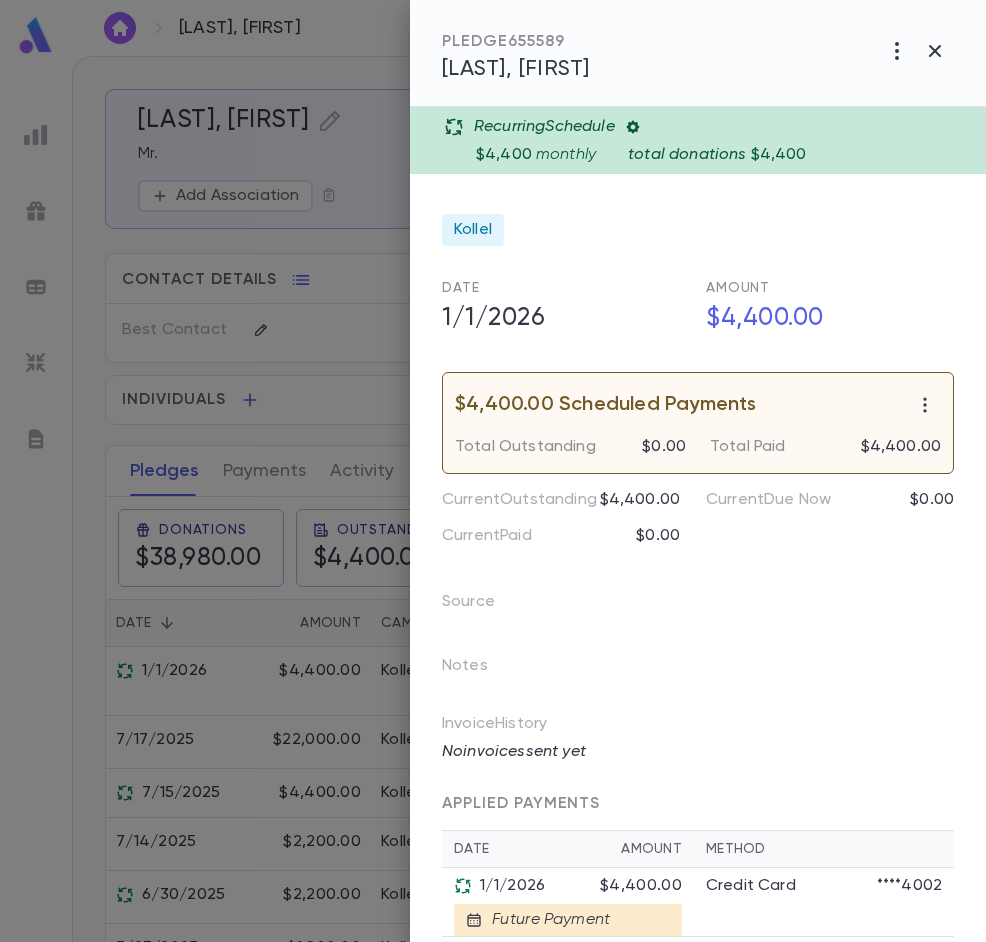 click 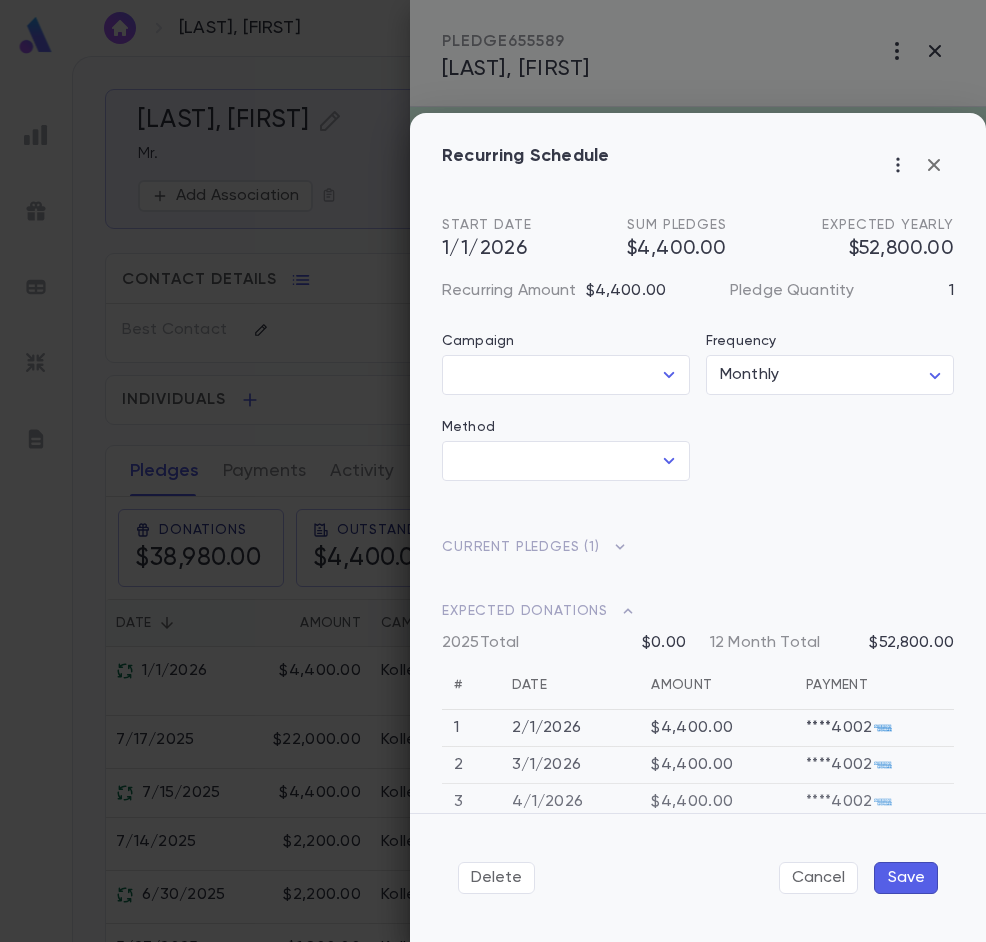 type on "**********" 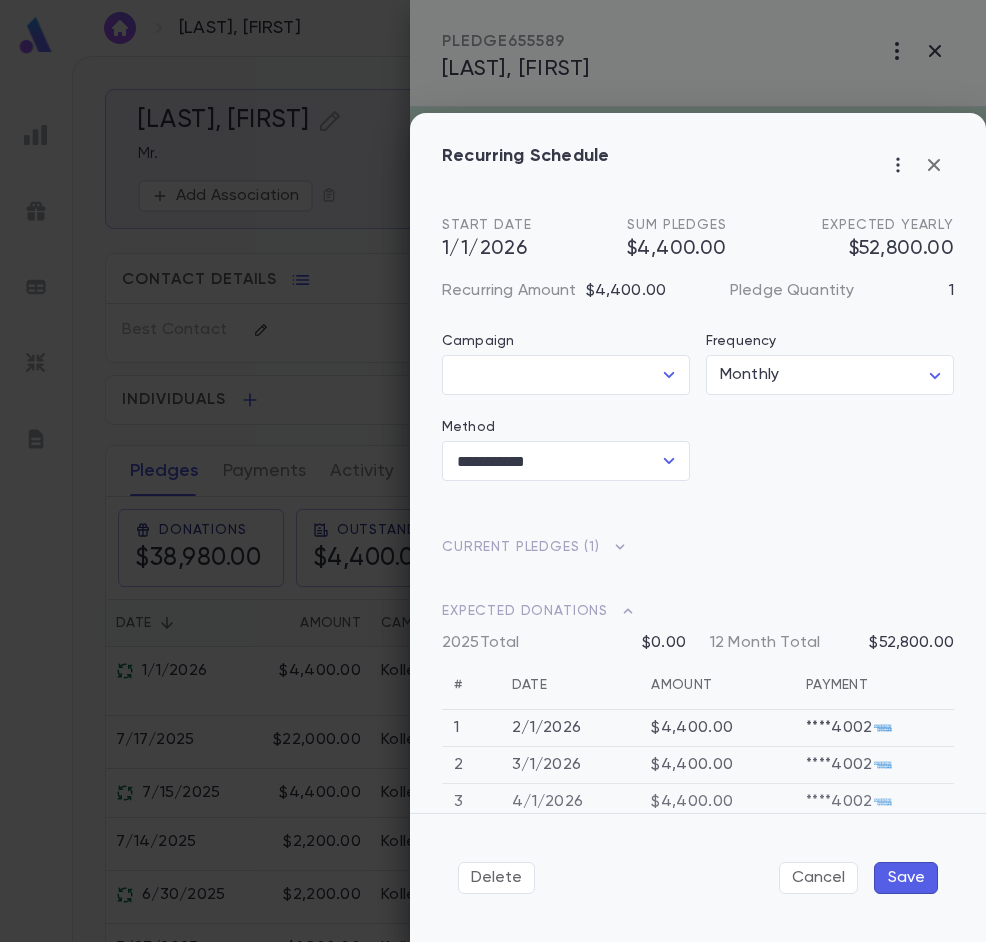 type on "******" 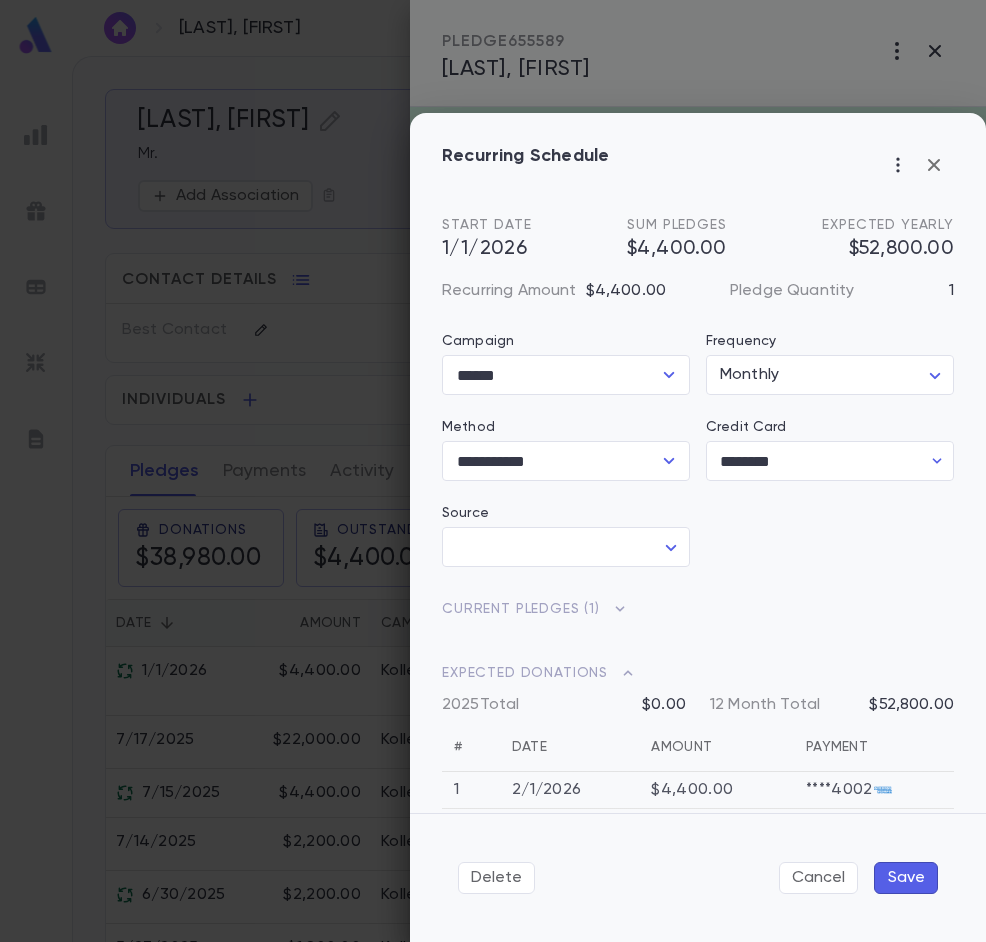 click on "1/1/2026" at bounding box center [486, 249] 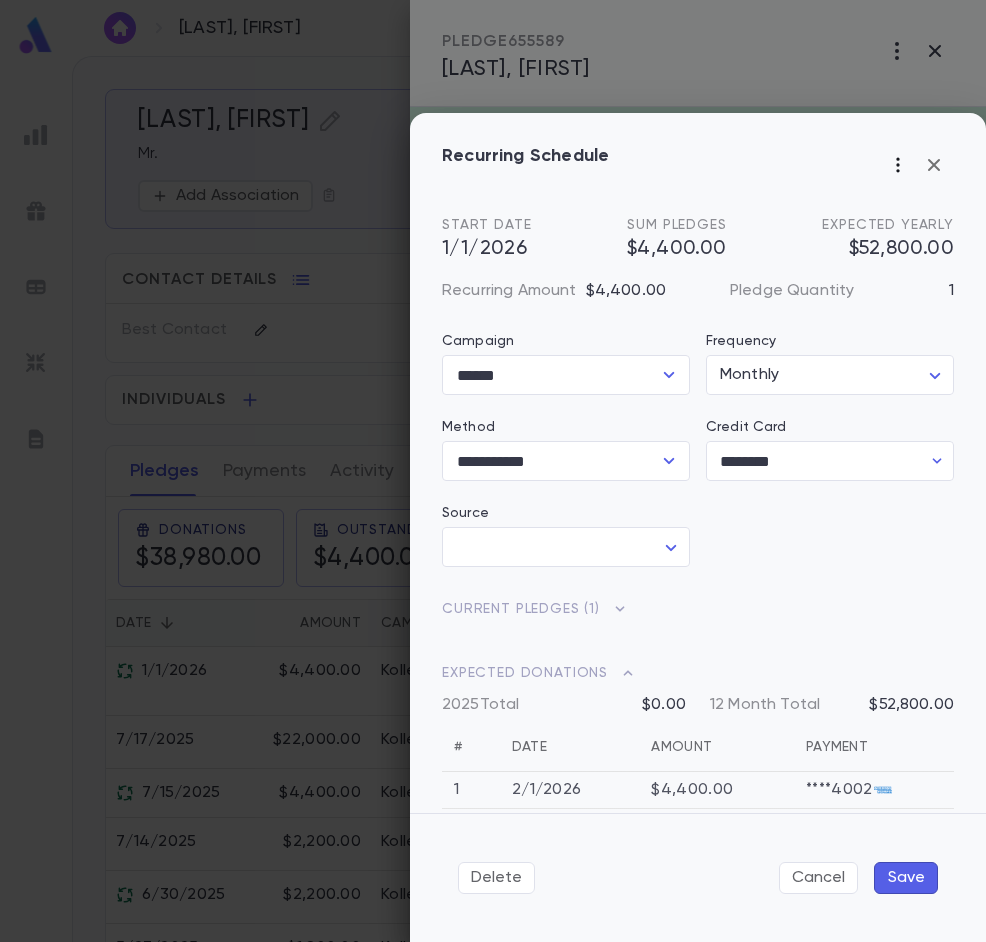 click 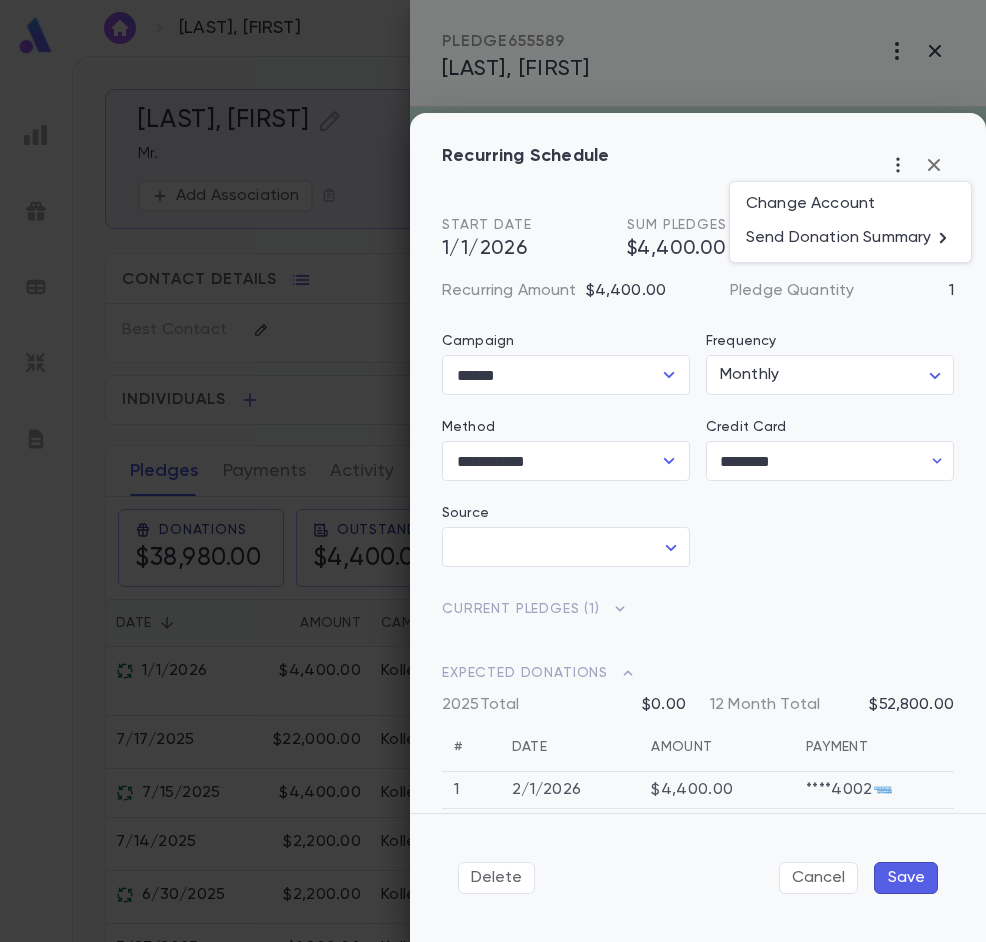 click at bounding box center [493, 471] 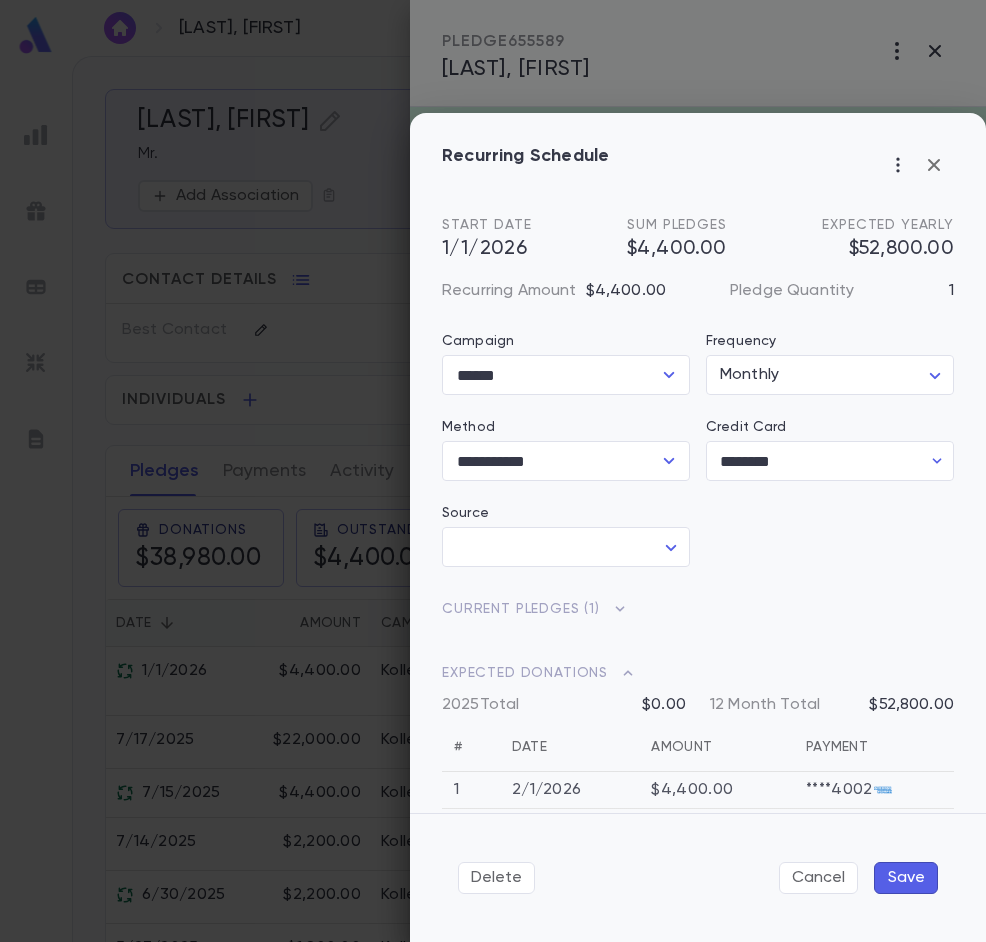 click 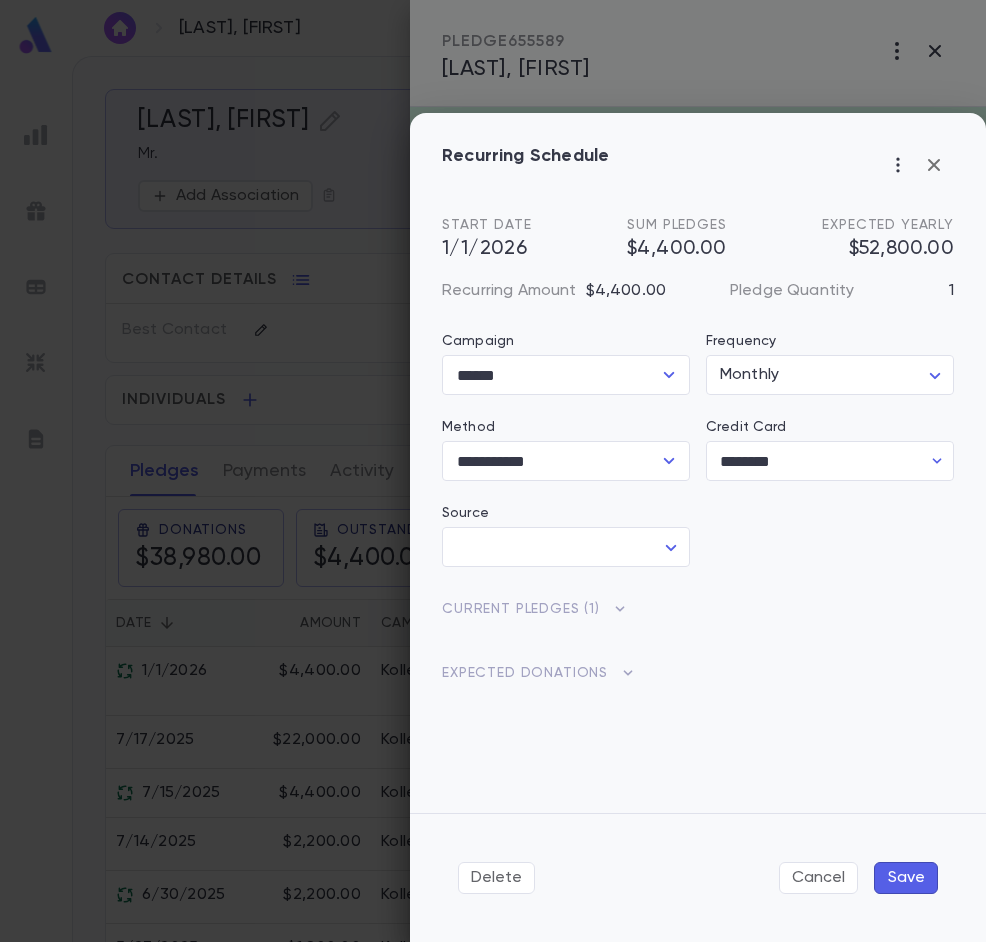 click 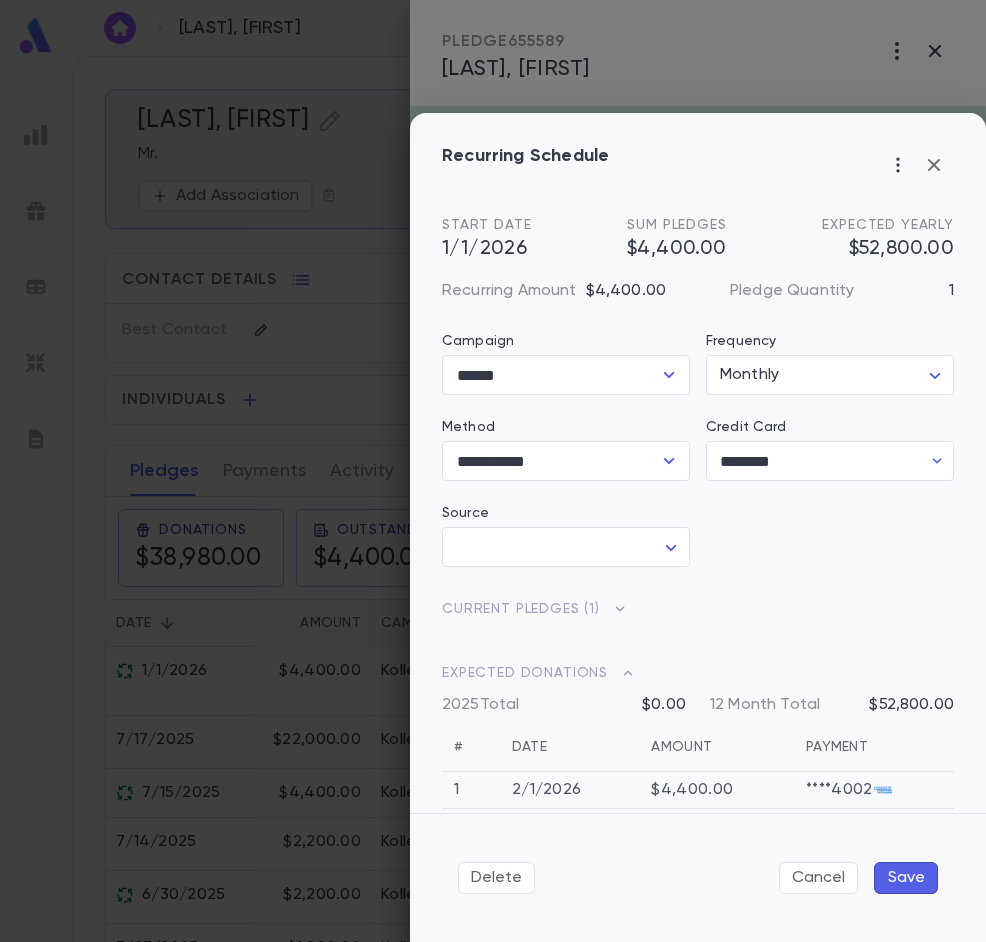 click 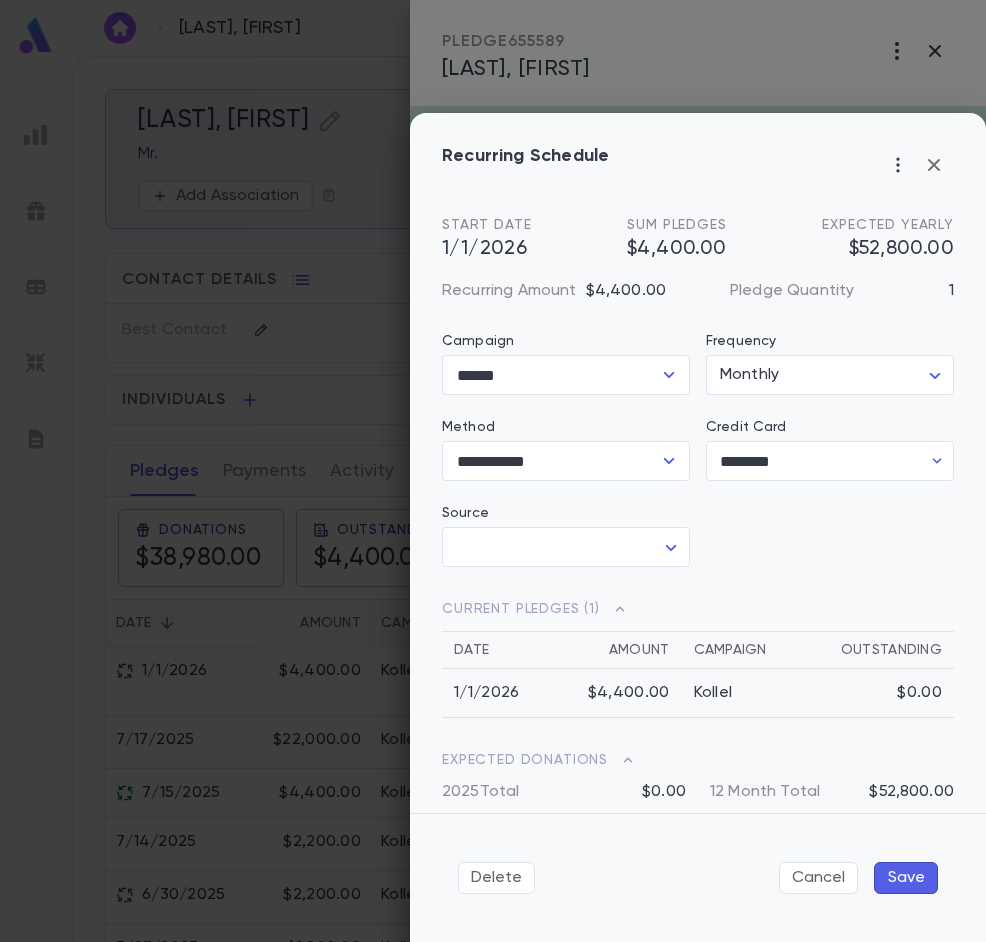 click on "1/1/2026" at bounding box center (497, 693) 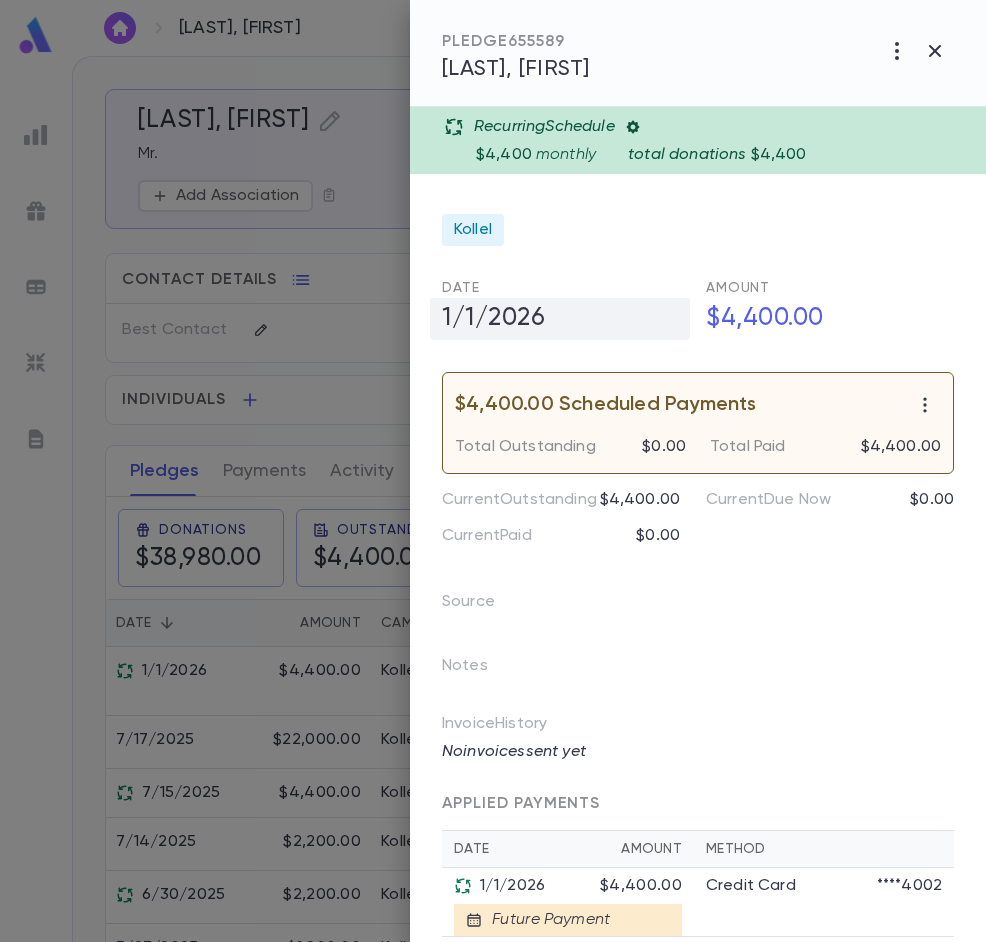 click on "1/1/2026" at bounding box center [560, 319] 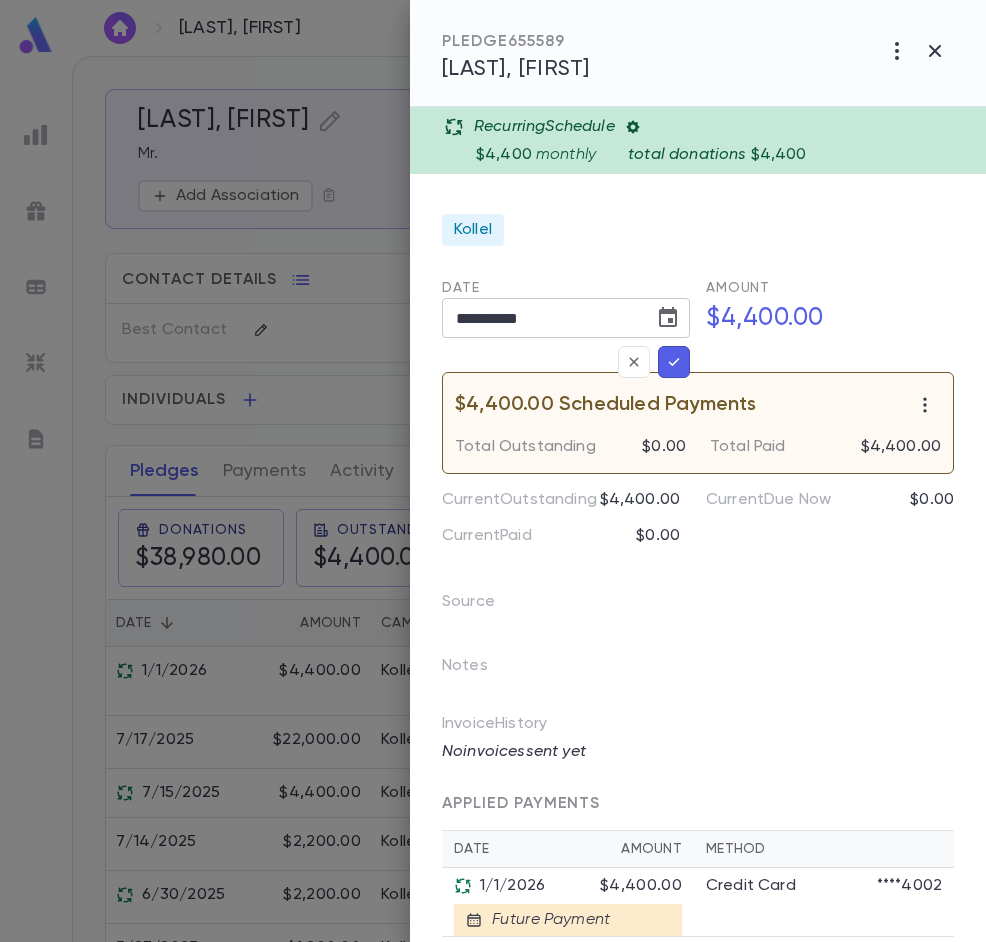 click 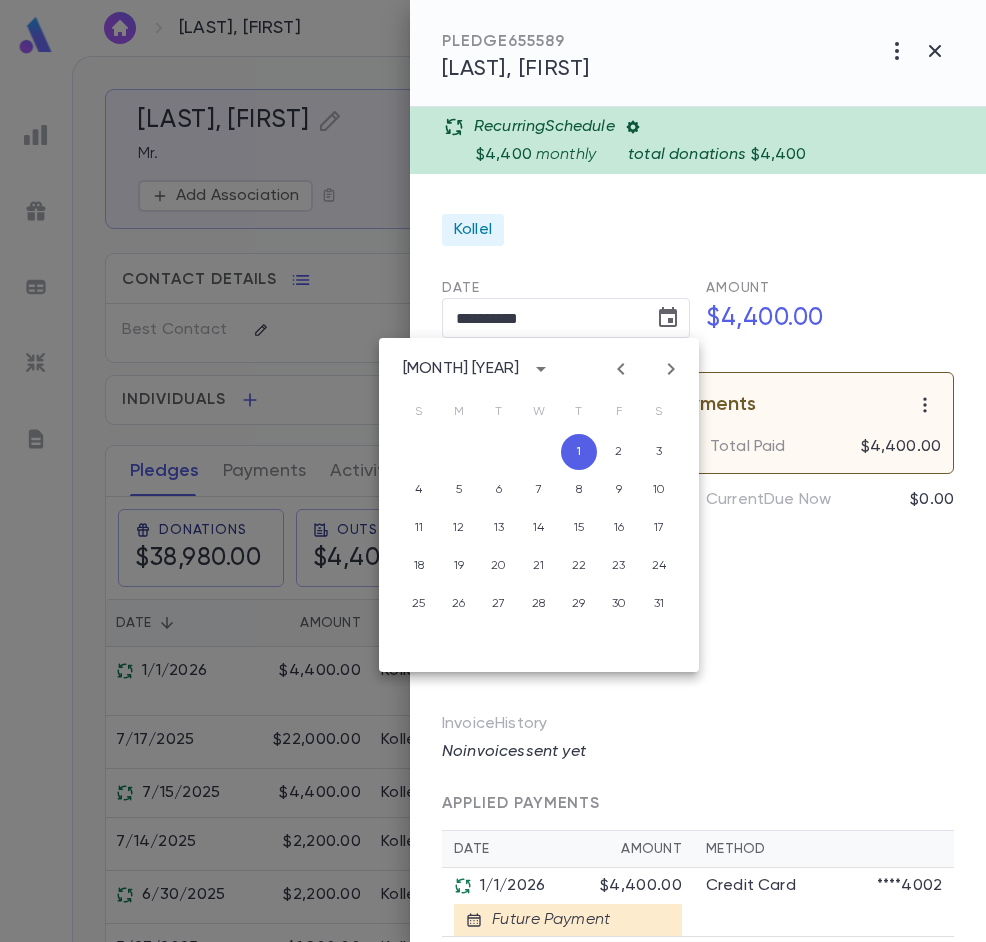 click 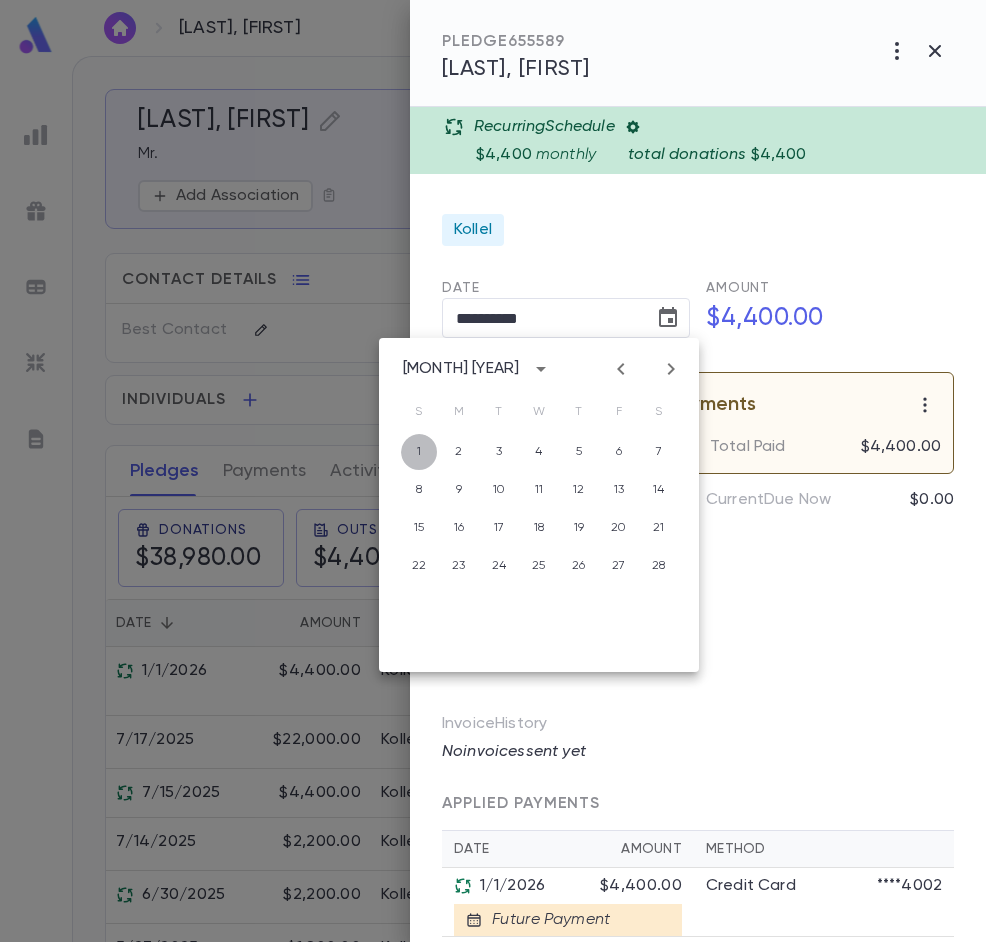 click on "1" at bounding box center (419, 452) 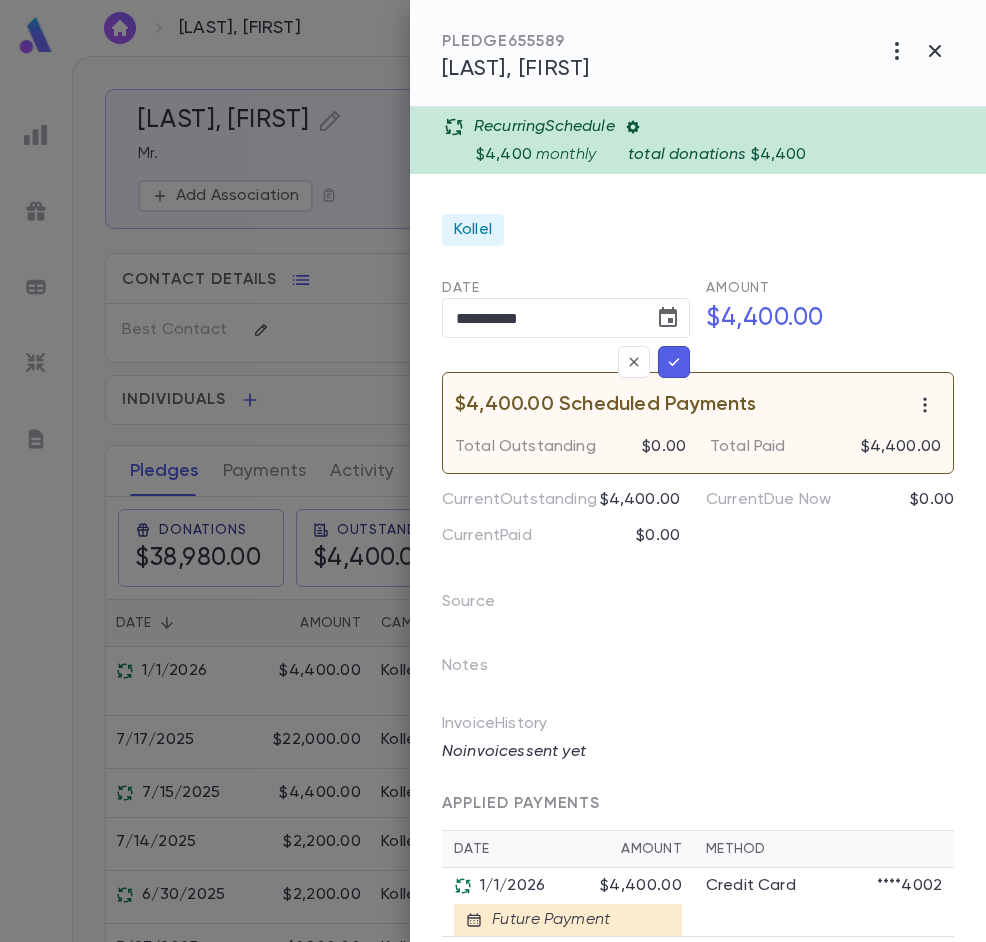 click 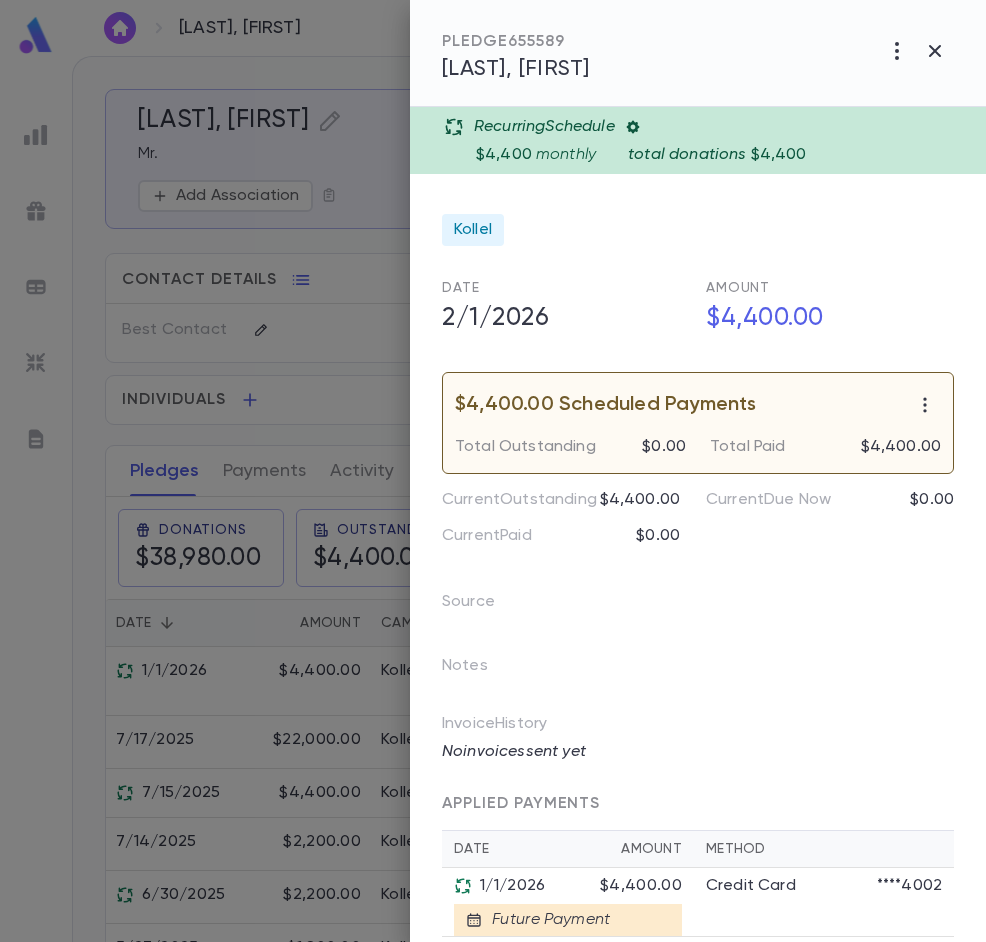 click 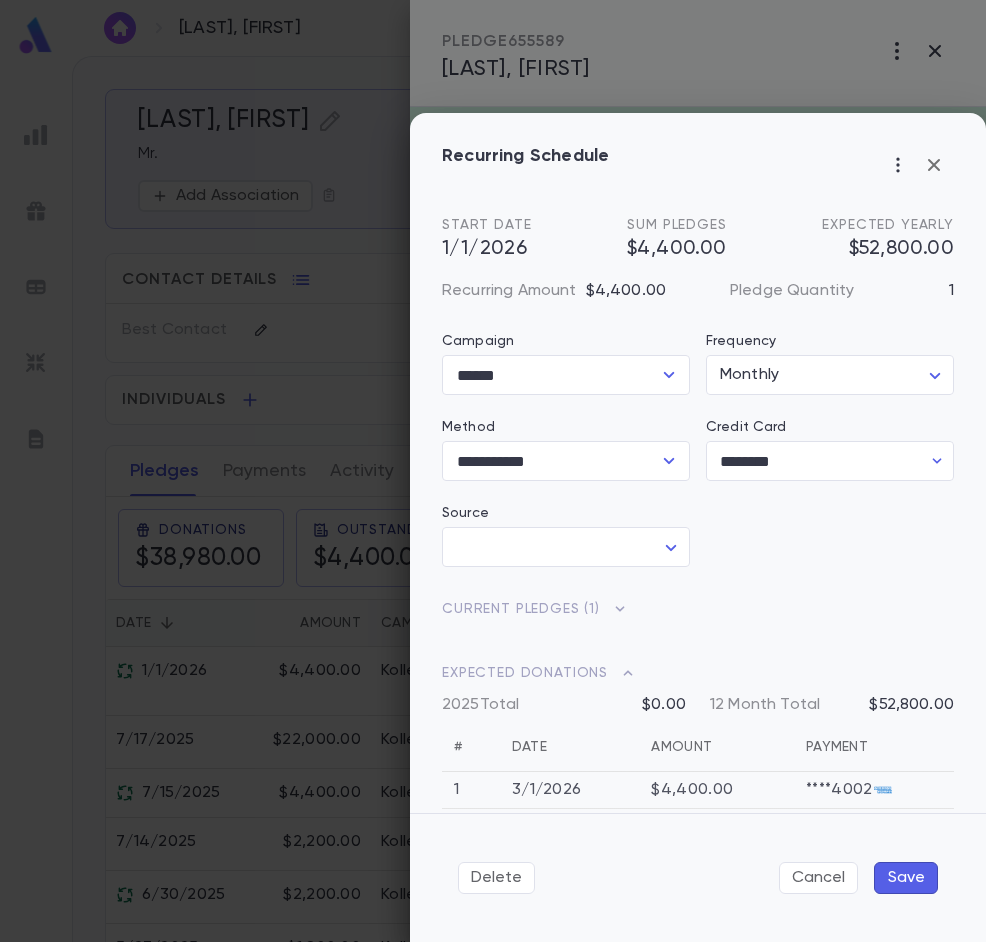 click on "1/1/2026" at bounding box center [486, 249] 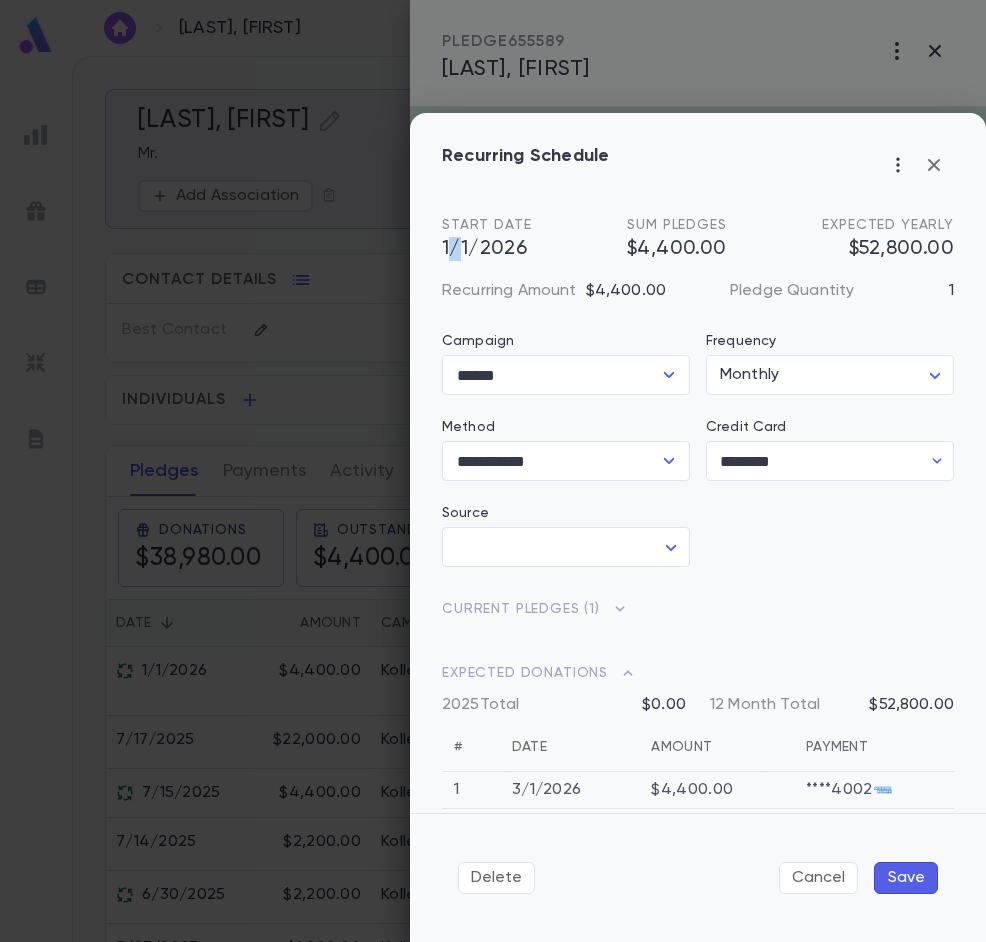 click on "1/1/2026" at bounding box center [486, 249] 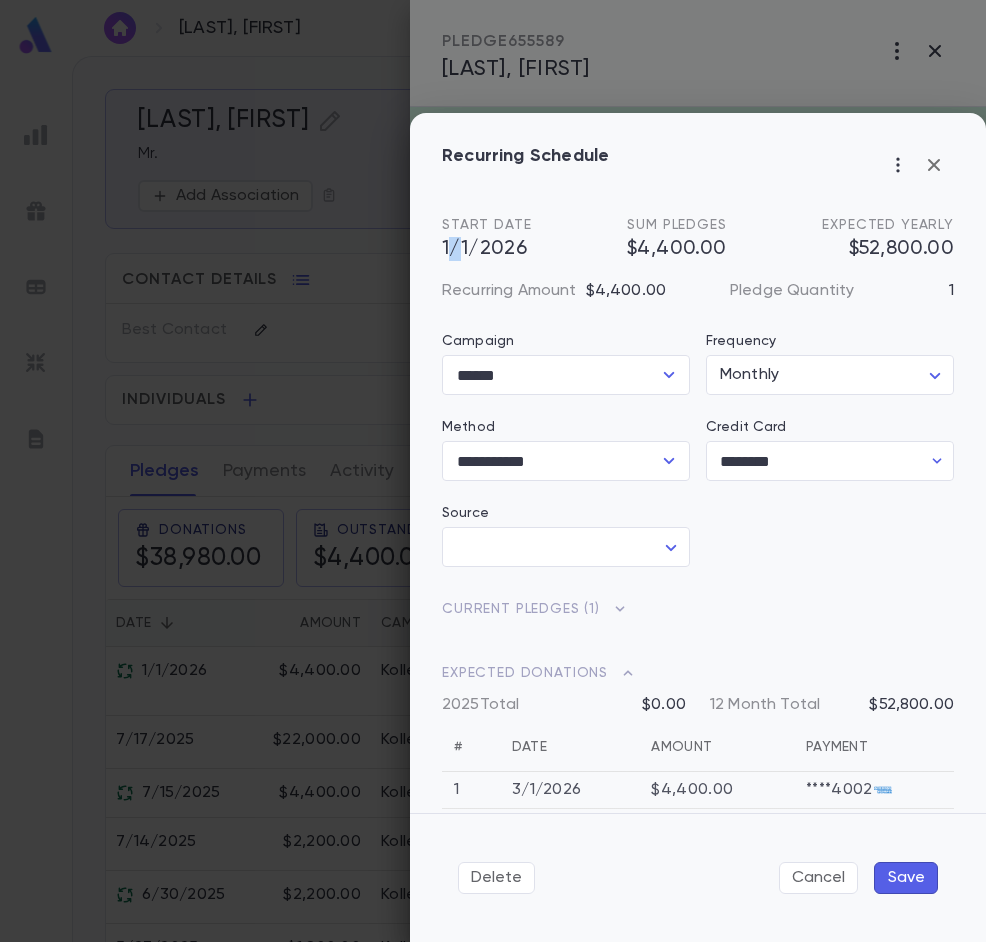 click on "1/1/2026" at bounding box center (486, 249) 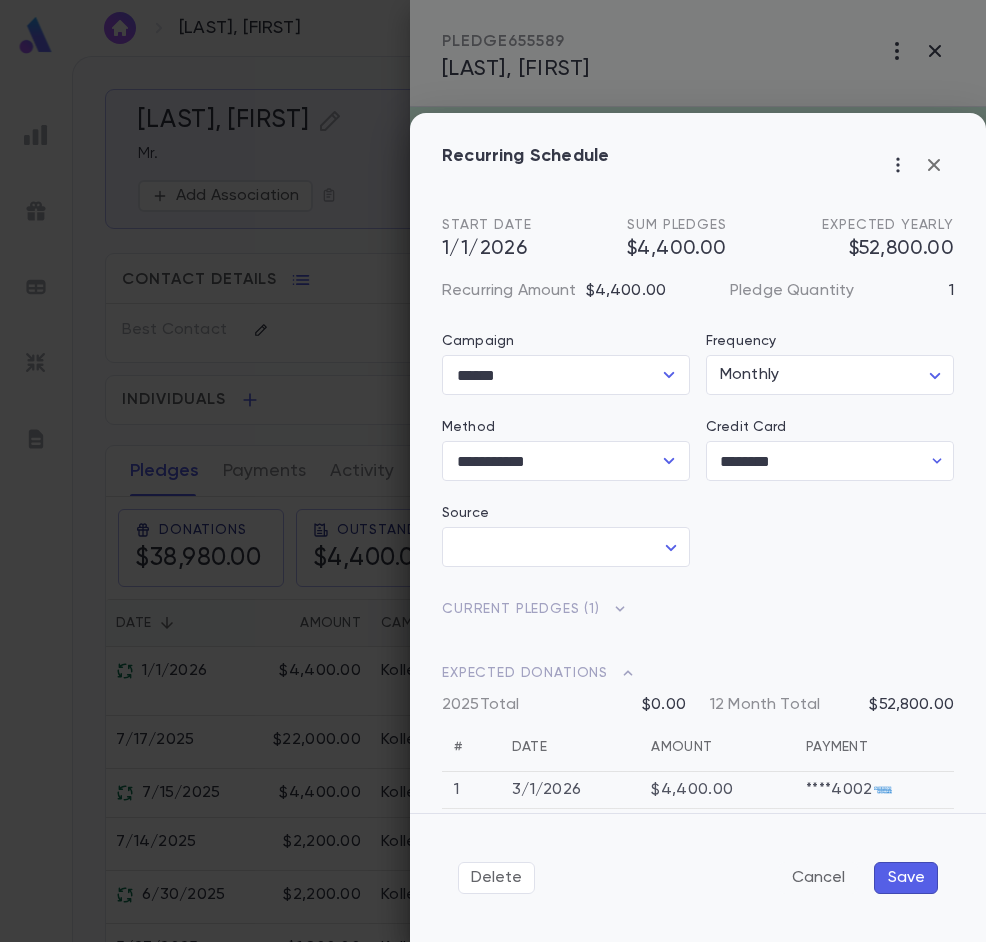 click on "Cancel" at bounding box center [818, 878] 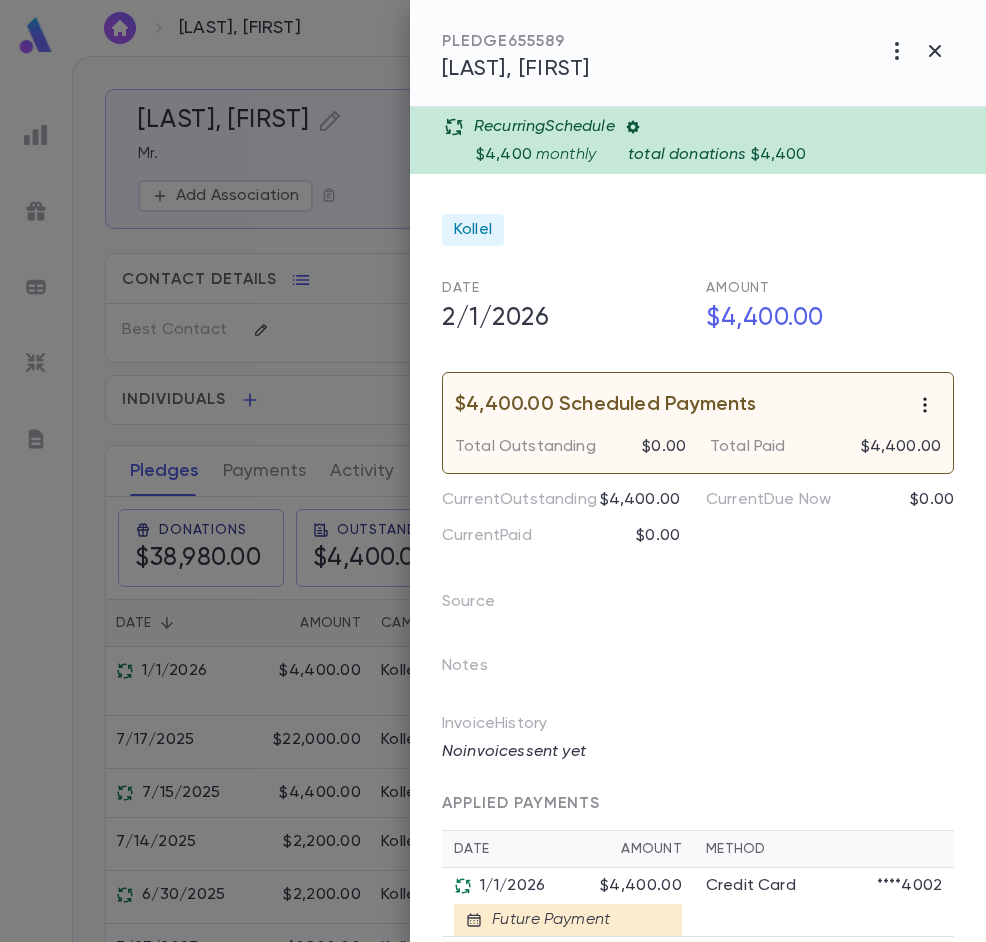 click 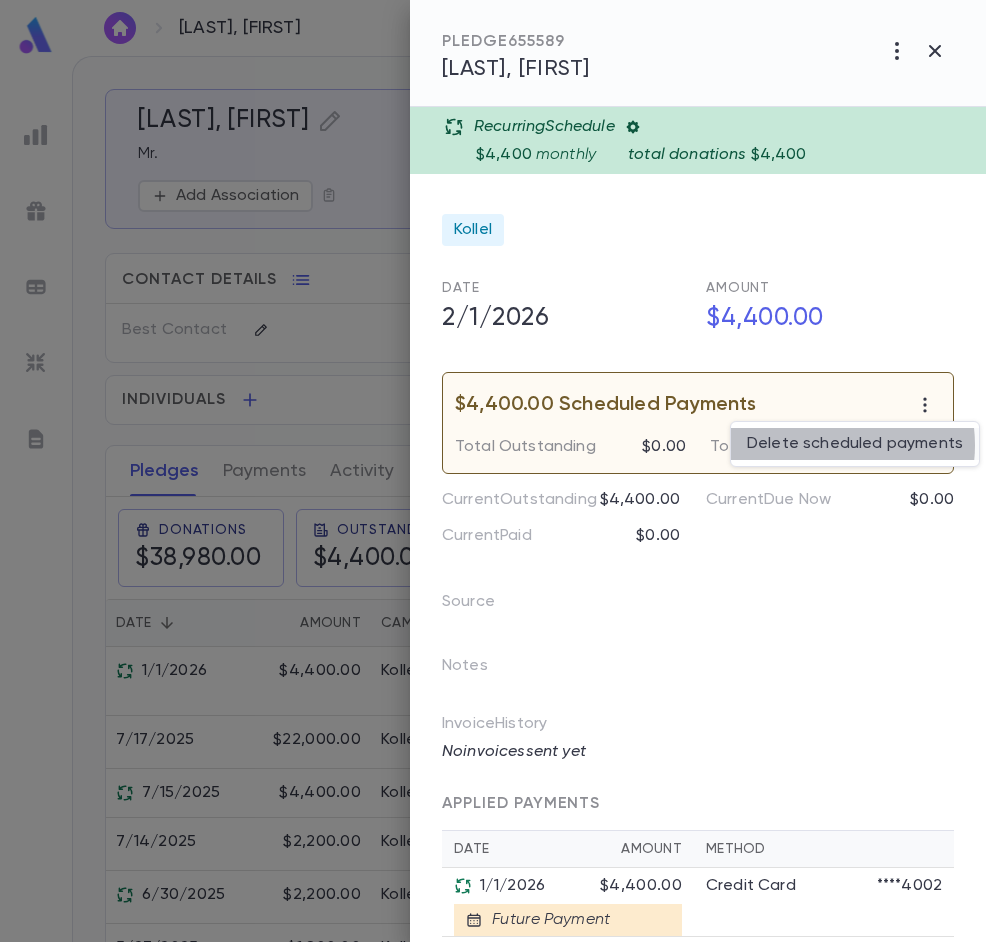 click on "Delete scheduled payments" at bounding box center (855, 444) 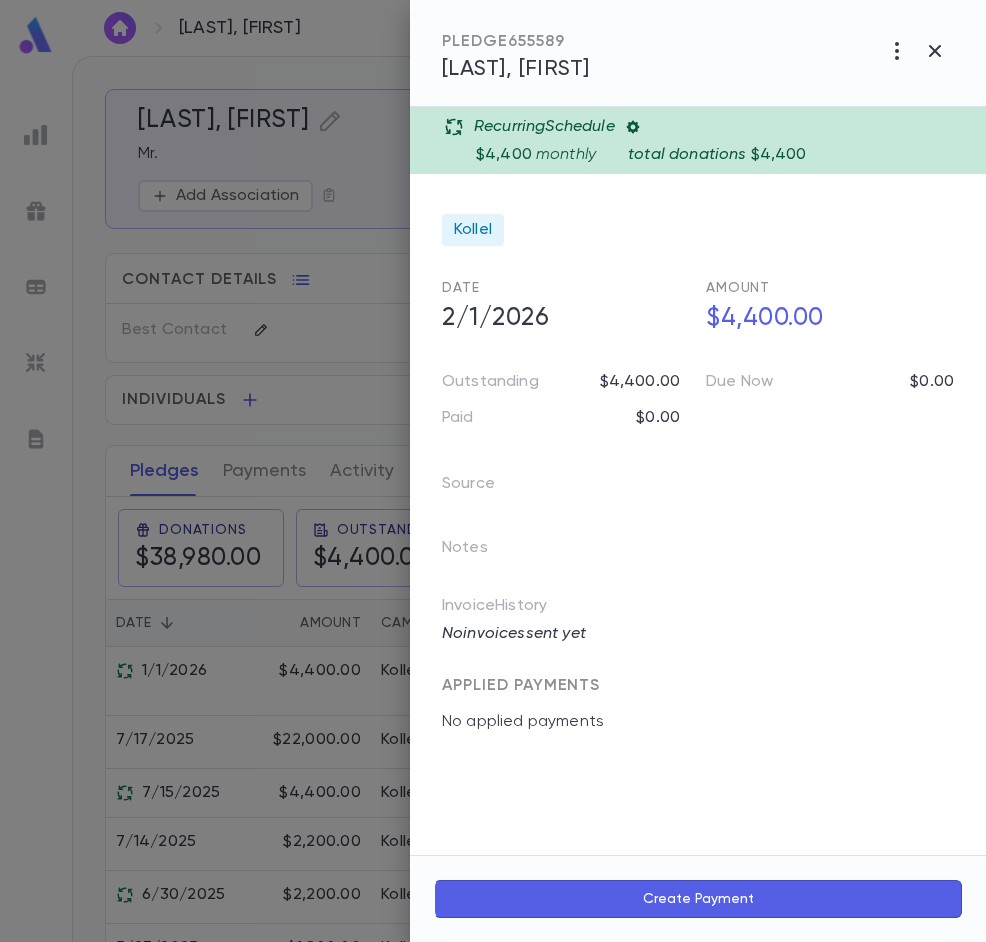 click 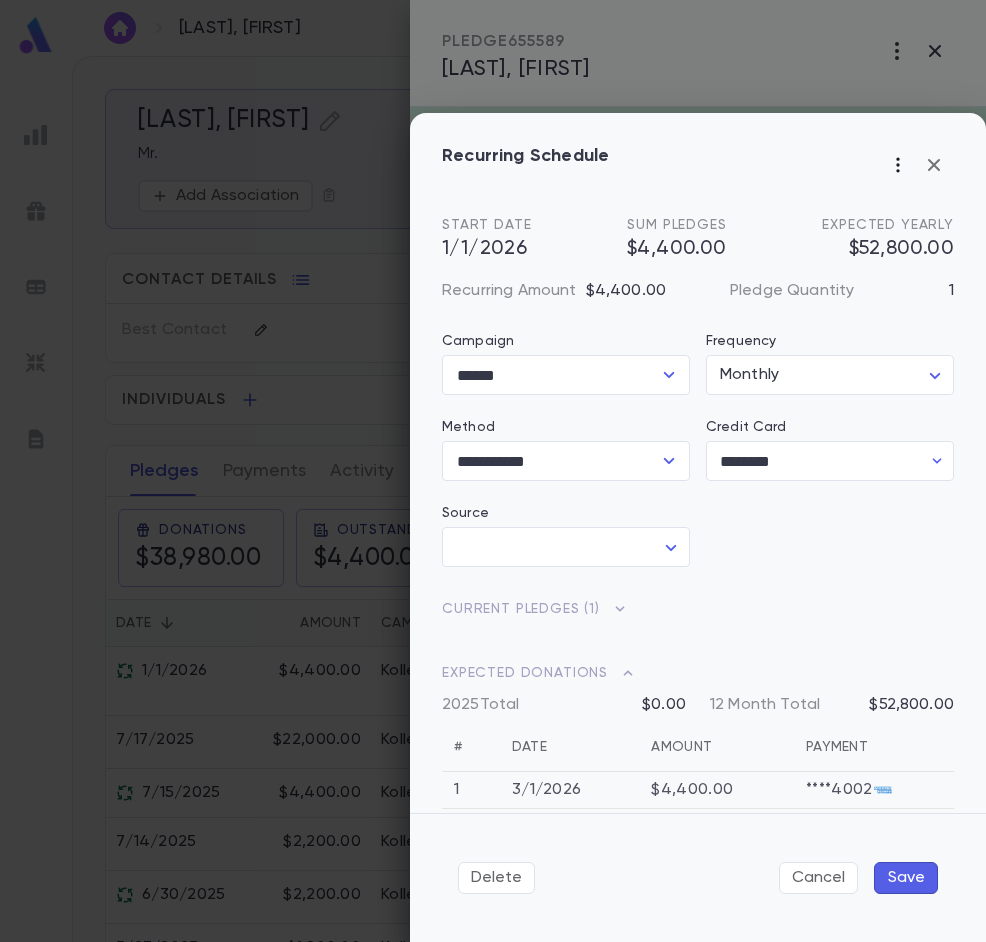 click 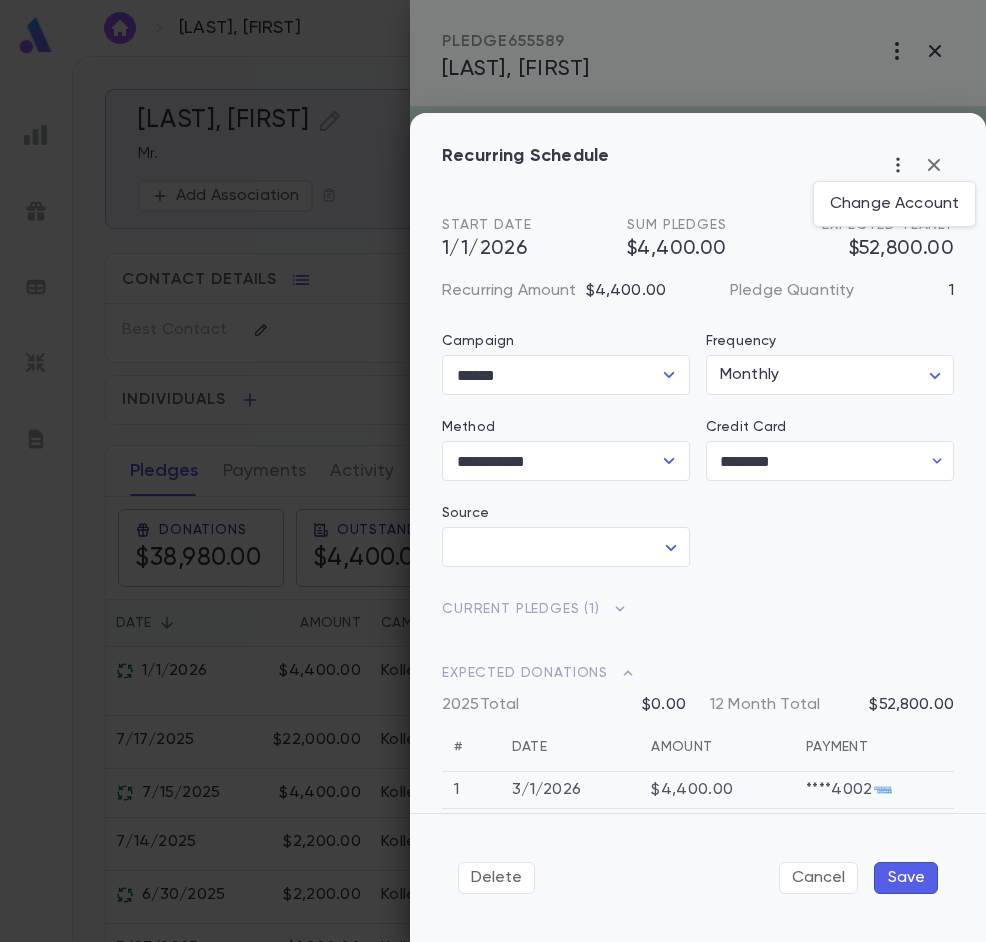 drag, startPoint x: 497, startPoint y: 872, endPoint x: 668, endPoint y: 882, distance: 171.29214 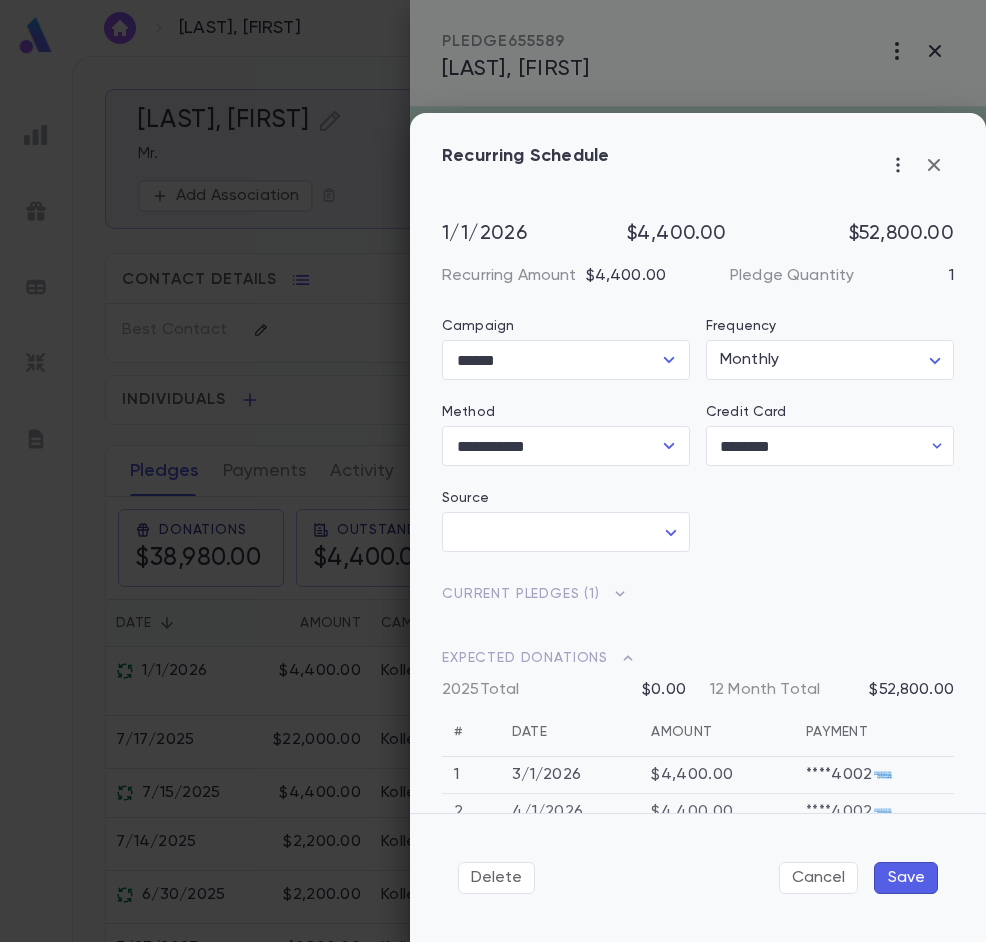 scroll, scrollTop: 0, scrollLeft: 0, axis: both 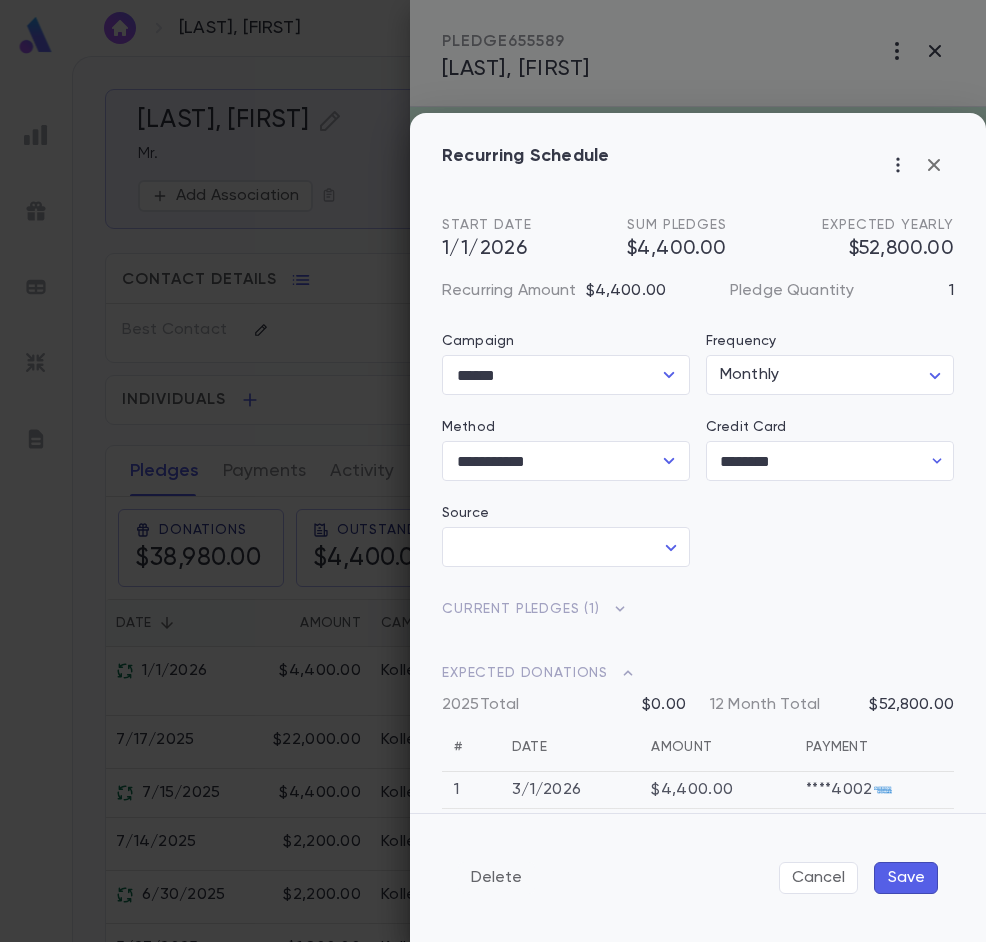 click on "Delete" at bounding box center [496, 878] 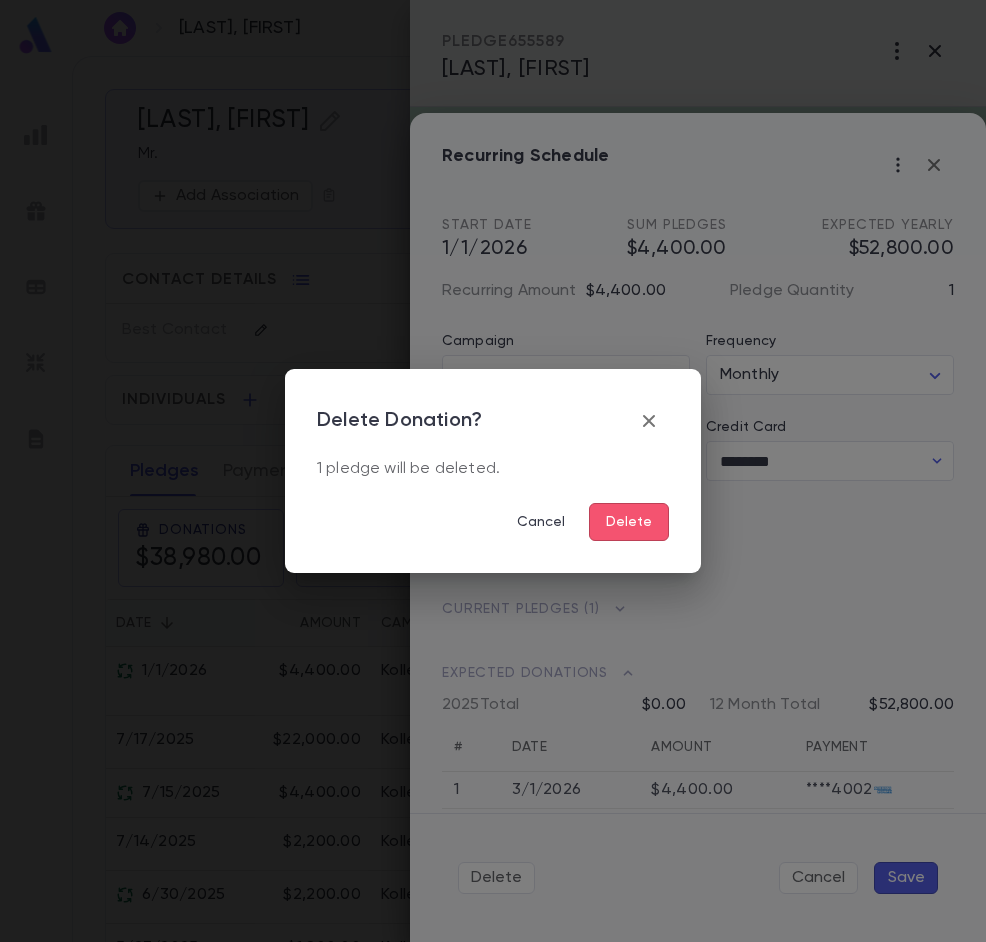 click on "Delete" at bounding box center (629, 522) 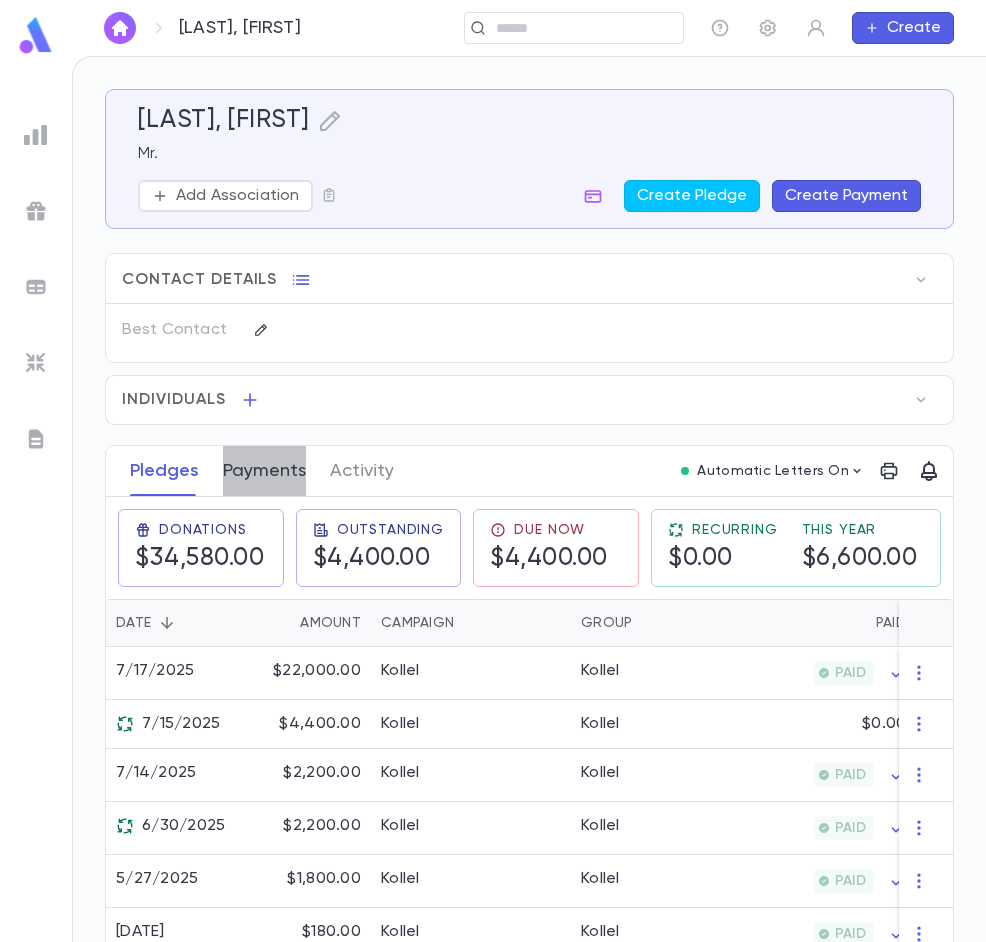 click on "Payments" at bounding box center (264, 471) 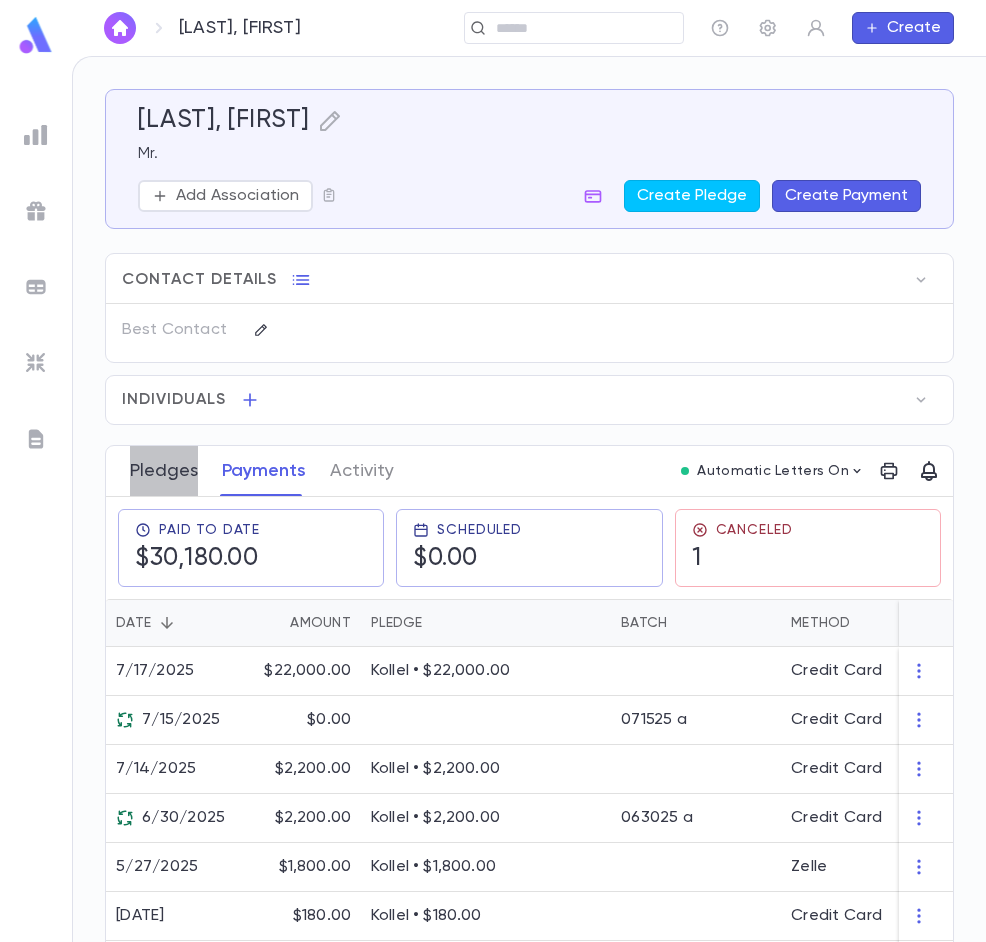 click on "Pledges" at bounding box center [164, 471] 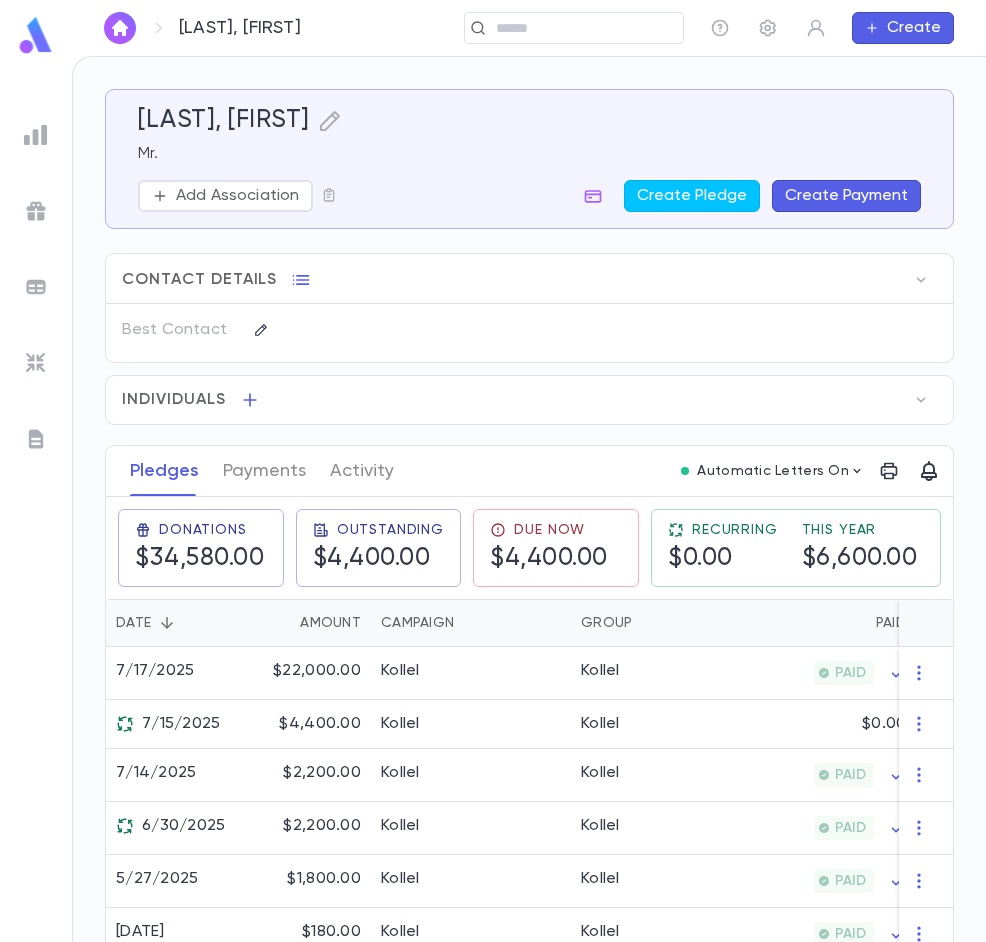 click on "Create Payment" at bounding box center [846, 196] 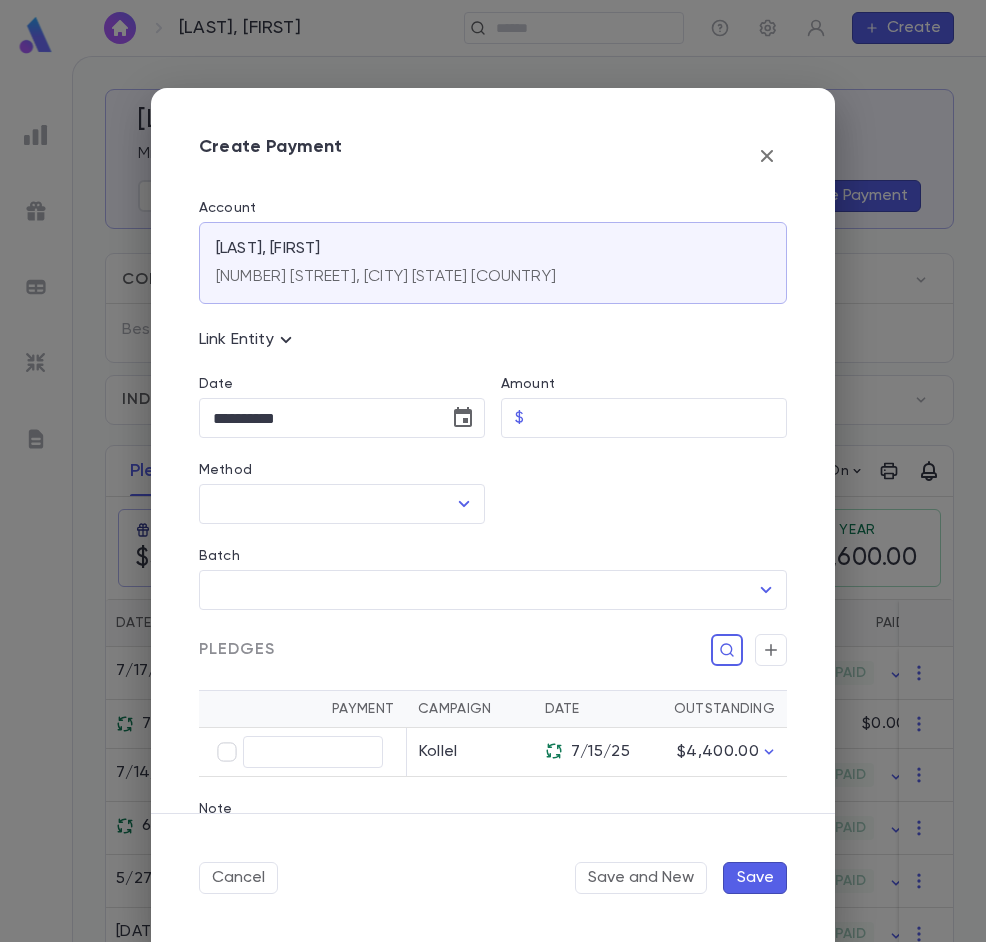 click 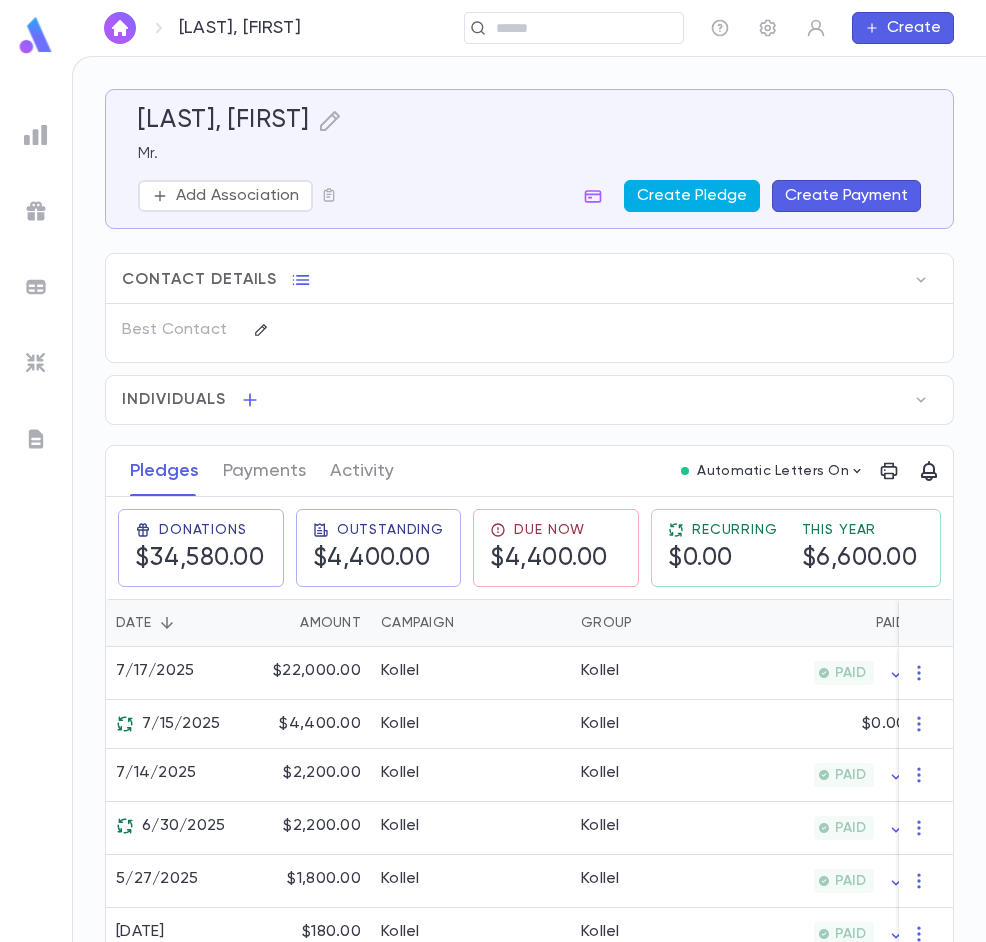 click on "Create Pledge" at bounding box center (692, 196) 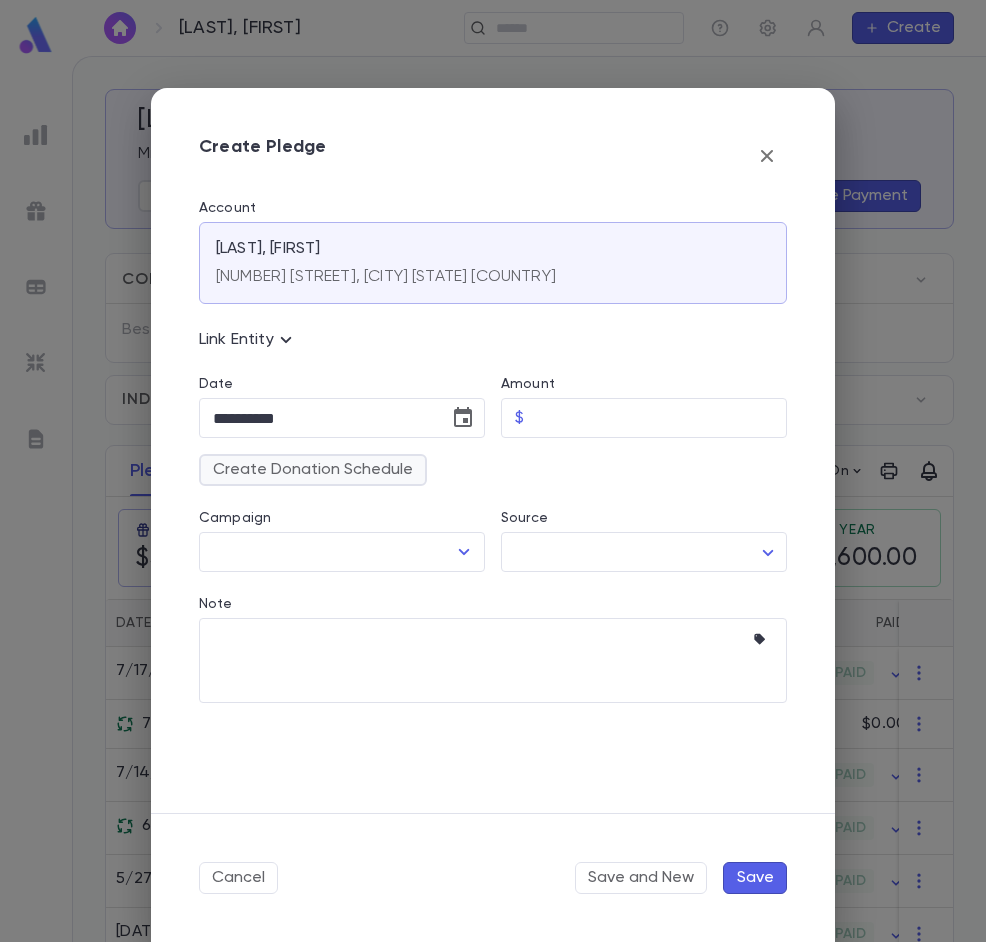 click on "Create Donation Schedule" at bounding box center [313, 470] 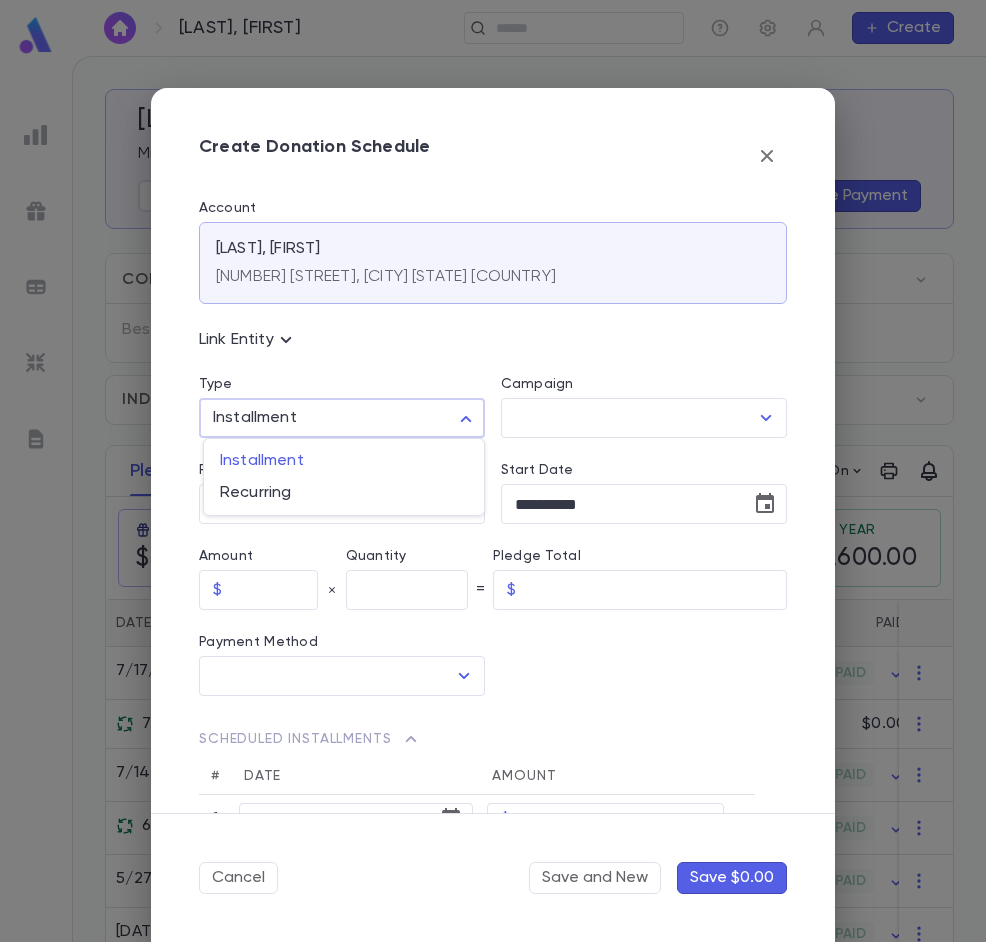 click on "[LAST], [FIRST] ​  Create   [LAST], [FIRST] Mr. Add Association Create Pledge Create Payment Contact Details Best Contact Home Phone ([PHONE]) Address [NUMBER] [STREET], [CITY] [STATE] United States [NUMBER] [STREET], [CITY] [STATE] Account ID [NUMBER] Old Account ID [NUMBER] Individuals Mr. [FIRST] [LAST] [EMAIL] Pledges Payments Activity  Automatic Letters On Donations $[NUMBER] Outstanding $[NUMBER] Due Now $[NUMBER] Recurring $[NUMBER] This Year $[NUMBER] Date Amount Campaign Group Paid Outstanding Installments Notes 7/17/2025 $[NUMBER] Kollel Kollel PAID $[NUMBER] [NUMBER] 7/15/2025 $[NUMBER] Kollel Kollel $[NUMBER] $[NUMBER] [NUMBER] 7/14/2025 $[NUMBER] Kollel Kollel PAID $[NUMBER] [NUMBER] 6/30/2025 $[NUMBER] Kollel Kollel PAID $[NUMBER] [NUMBER] 5/27/2025 $[NUMBER] Kollel Kollel PAID $[NUMBER] [NUMBER] 6/6/2024 $[NUMBER] Kollel Kollel PAID $[NUMBER] [NUMBER] 3/25/2024 $[NUMBER] Kollel Kollel PAID $[NUMBER] [NUMBER] Profile Log out Account Pledge Payment Alumni Kollel Member Parent Shul Member Remove Annual Summary Delete Delete Delete Delete Delete Type" at bounding box center [493, 499] 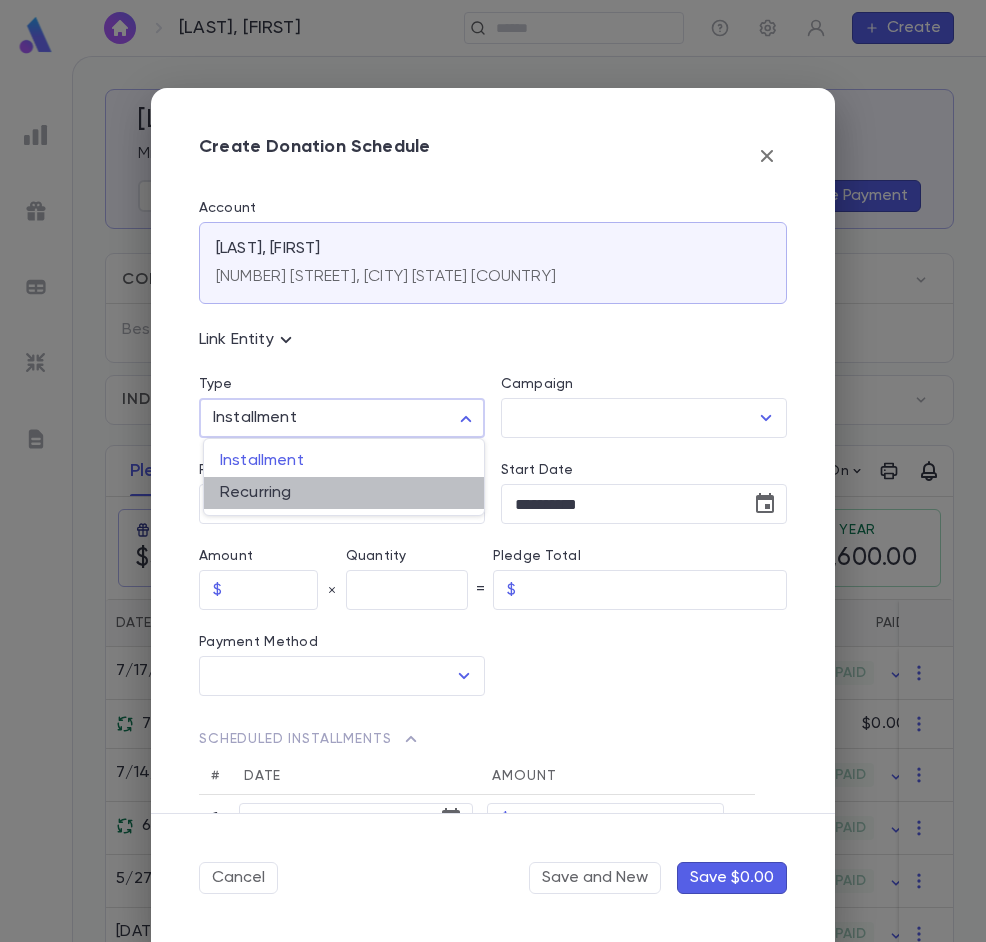 click on "Recurring" at bounding box center [344, 493] 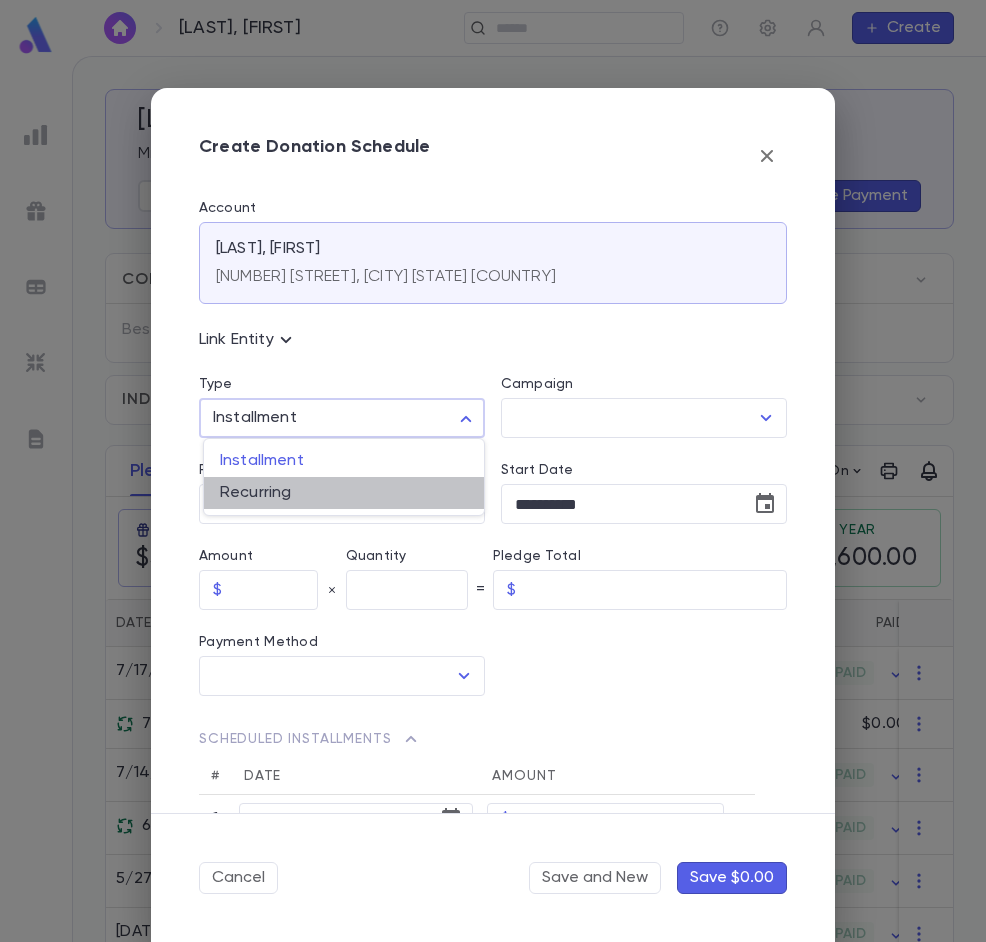 type on "*********" 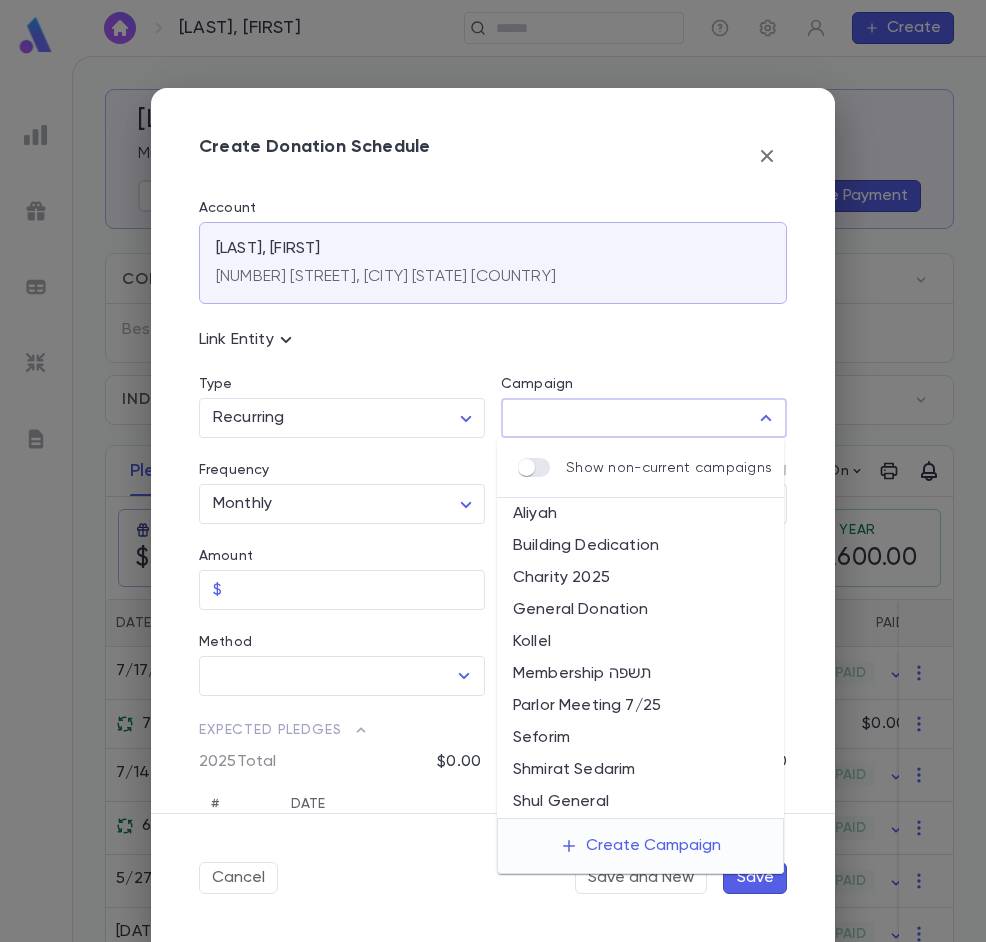 click on "Campaign" at bounding box center (629, 418) 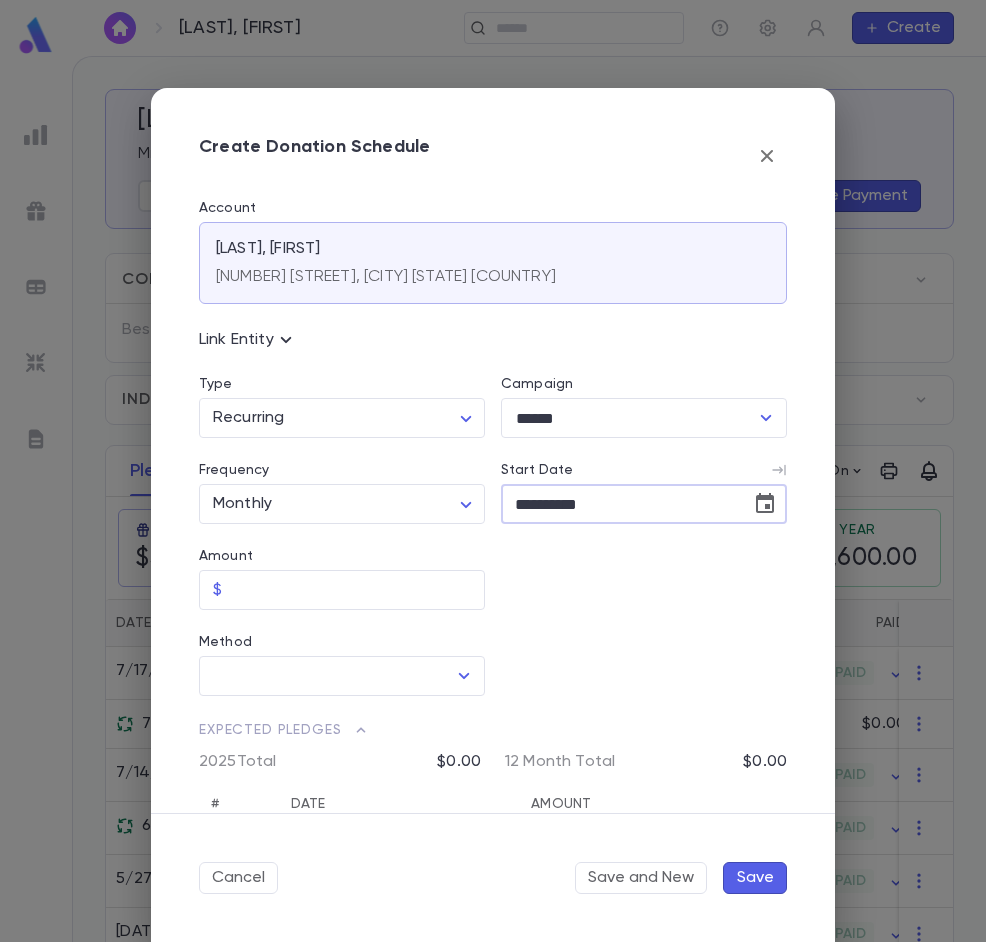 click on "**********" at bounding box center (619, 504) 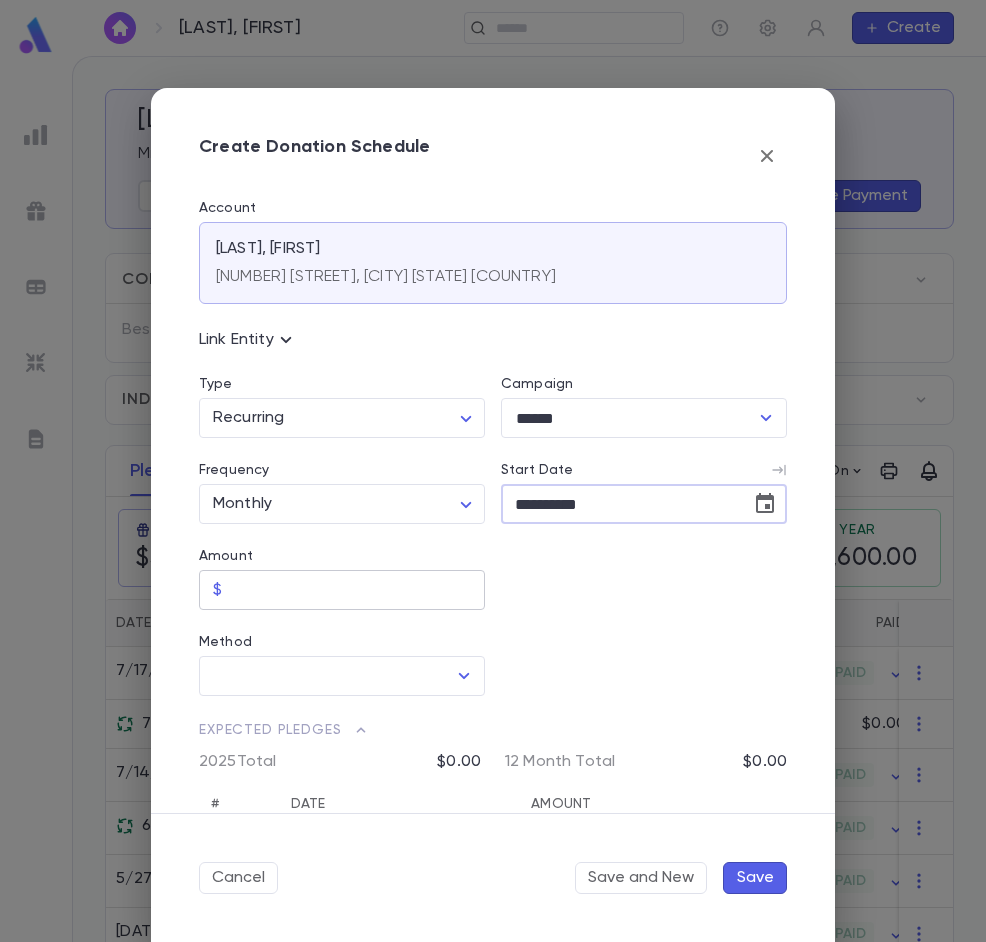 type on "**********" 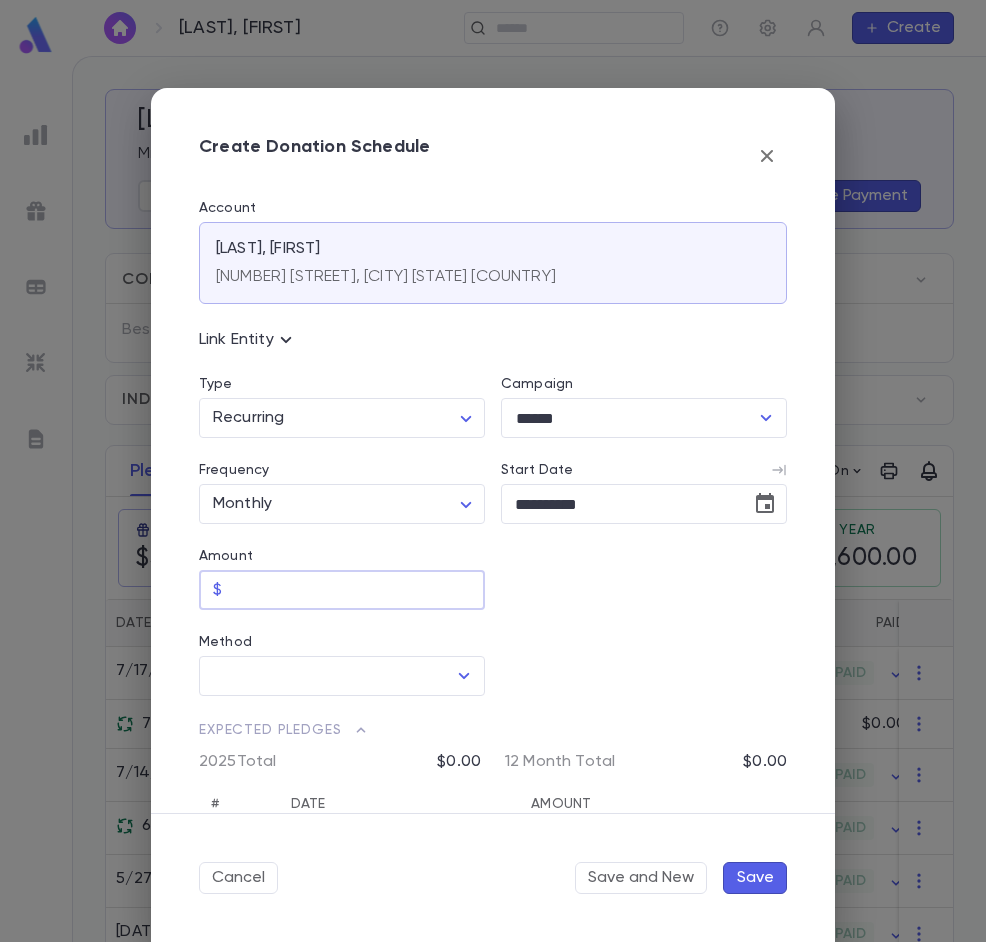 click on "Amount" at bounding box center (357, 590) 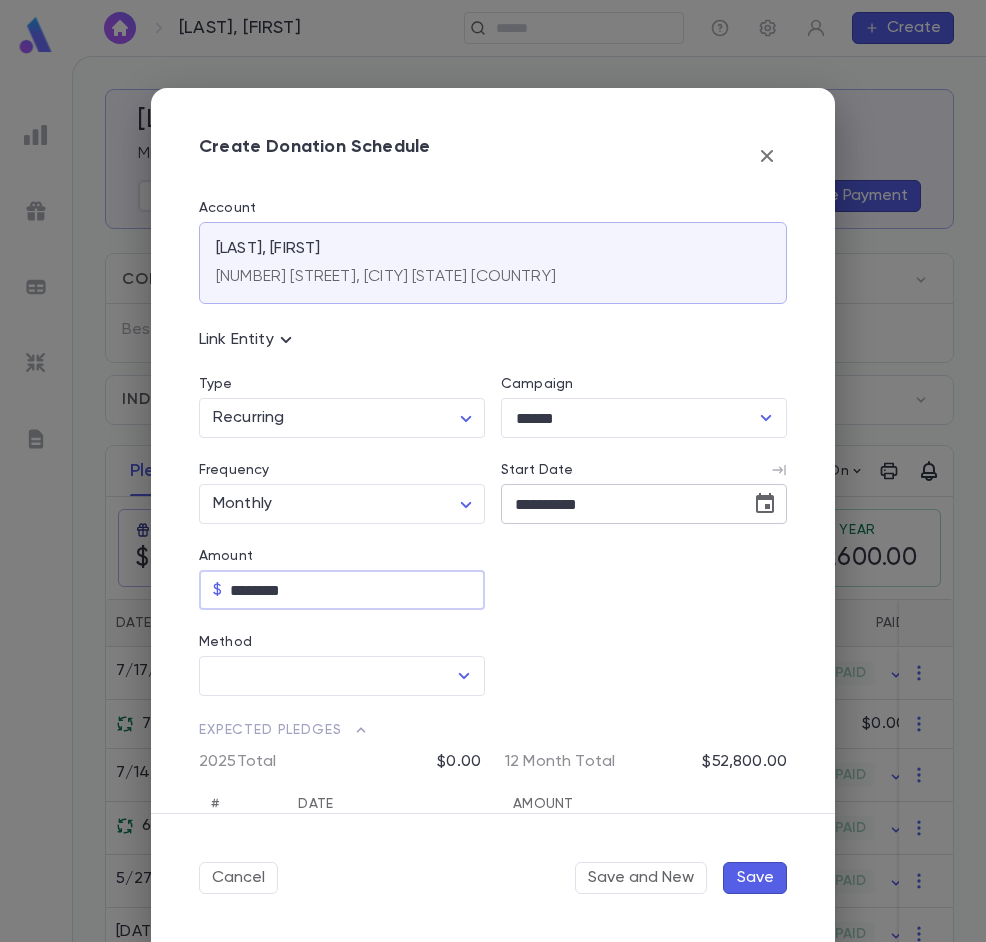 type on "********" 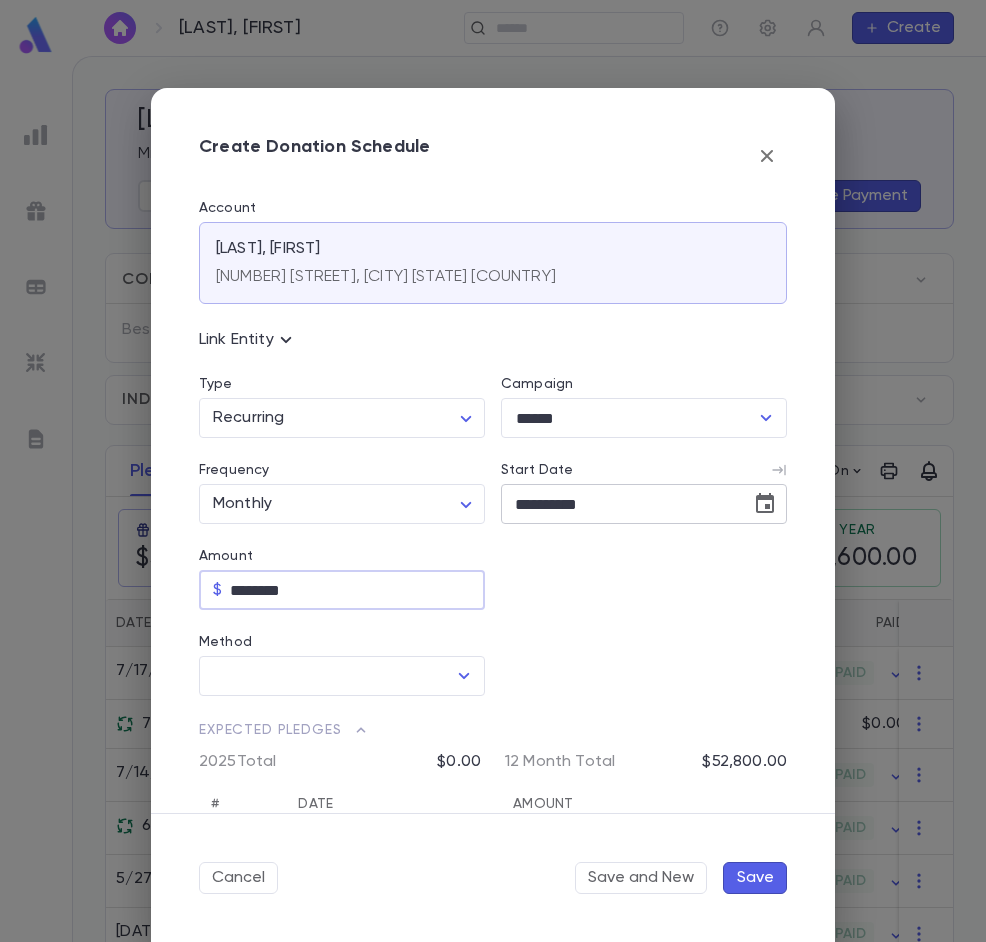click on "**********" at bounding box center [619, 504] 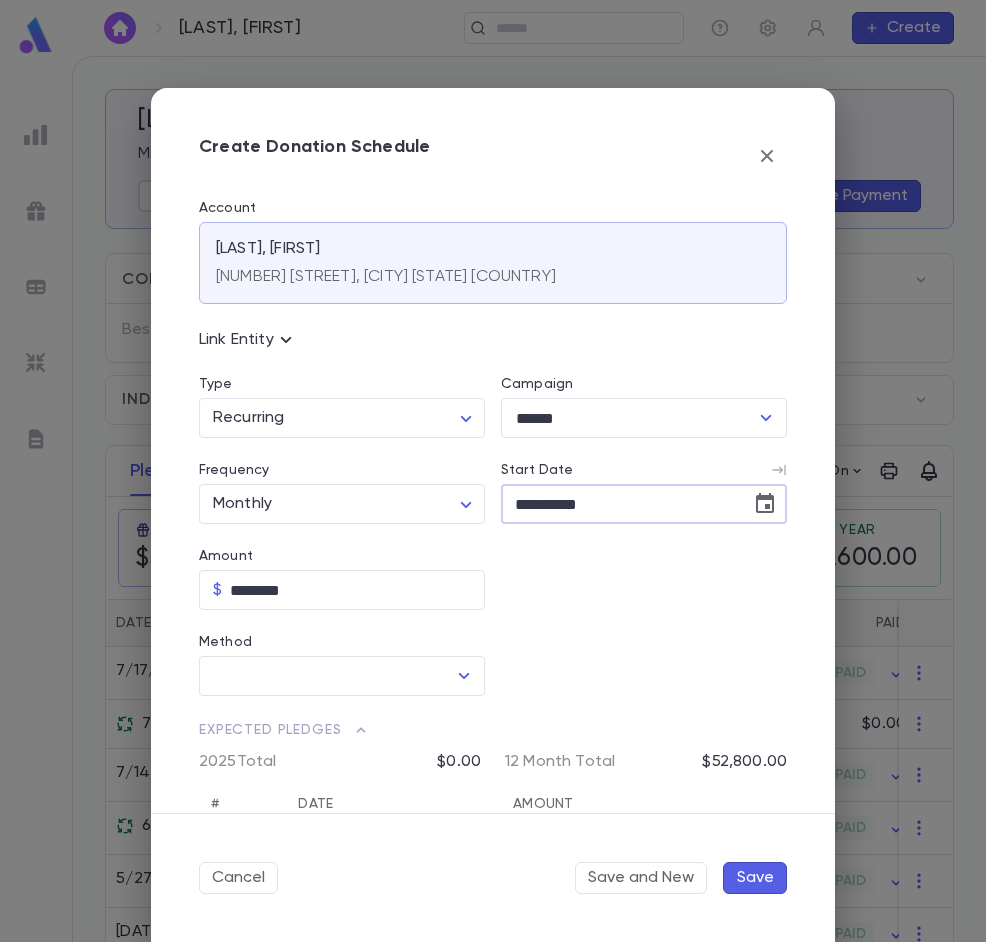 click on "**********" at bounding box center [619, 504] 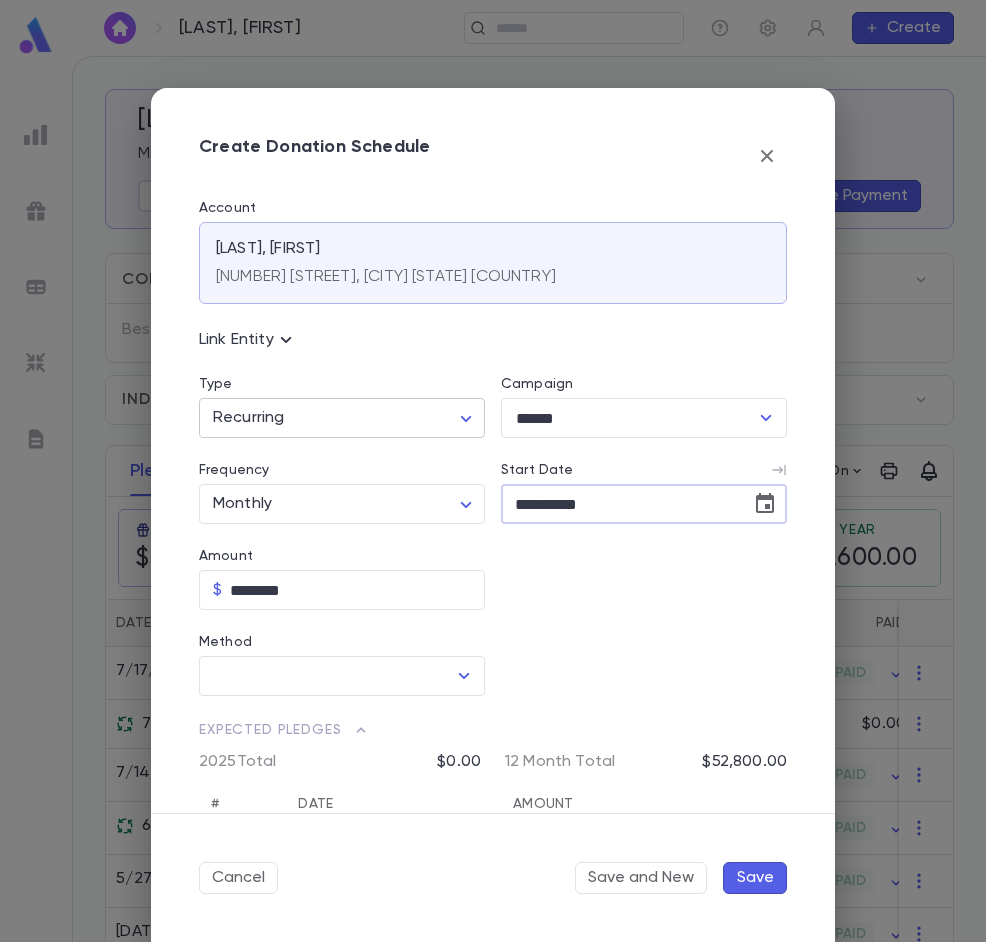 type on "**********" 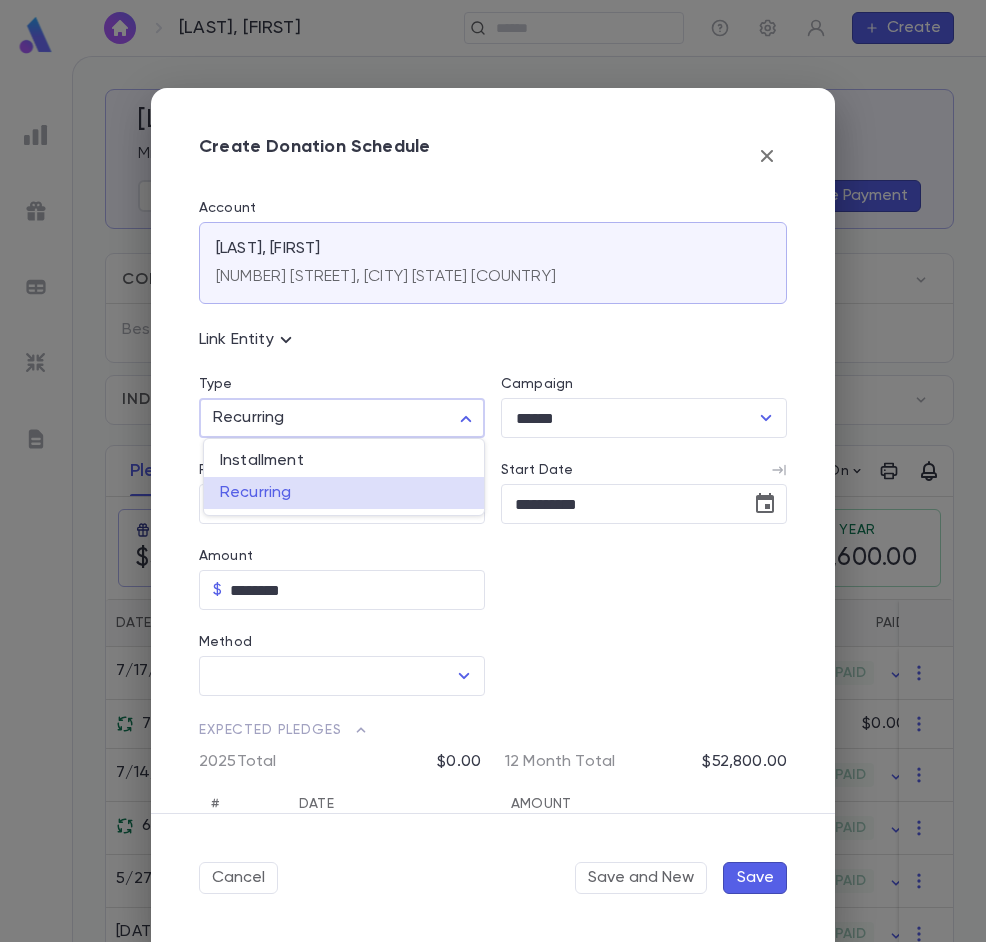 click on "[LAST], [FIRST] ​  Create   [LAST], [FIRST] Mr. Add Association Create Pledge Create Payment Contact Details Best Contact Home Phone ([PHONE]) Address [NUMBER] [STREET], [CITY] [STATE] United States [NUMBER] [STREET], [CITY] [STATE] Account ID [NUMBER] Old Account ID [NUMBER] Individuals Mr. [FIRST] [LAST] [EMAIL] Pledges Payments Activity  Automatic Letters On Donations $[NUMBER] Outstanding $[NUMBER] Due Now $[NUMBER] Recurring $[NUMBER] This Year $[NUMBER] Date Amount Campaign Group Paid Outstanding Installments Notes 7/17/2025 $[NUMBER] Kollel Kollel PAID $[NUMBER] [NUMBER] 7/15/2025 $[NUMBER] Kollel Kollel $[NUMBER] $[NUMBER] [NUMBER] 7/14/2025 $[NUMBER] Kollel Kollel PAID $[NUMBER] [NUMBER] 6/30/2025 $[NUMBER] Kollel Kollel PAID $[NUMBER] [NUMBER] 5/27/2025 $[NUMBER] Kollel Kollel PAID $[NUMBER] [NUMBER] 6/6/2024 $[NUMBER] Kollel Kollel PAID $[NUMBER] [NUMBER] 3/25/2024 $[NUMBER] Kollel Kollel PAID $[NUMBER] [NUMBER] Profile Log out Account Pledge Payment Alumni Kollel Member Parent Shul Member Remove Annual Summary Delete Delete Delete Delete Delete Type" at bounding box center [493, 499] 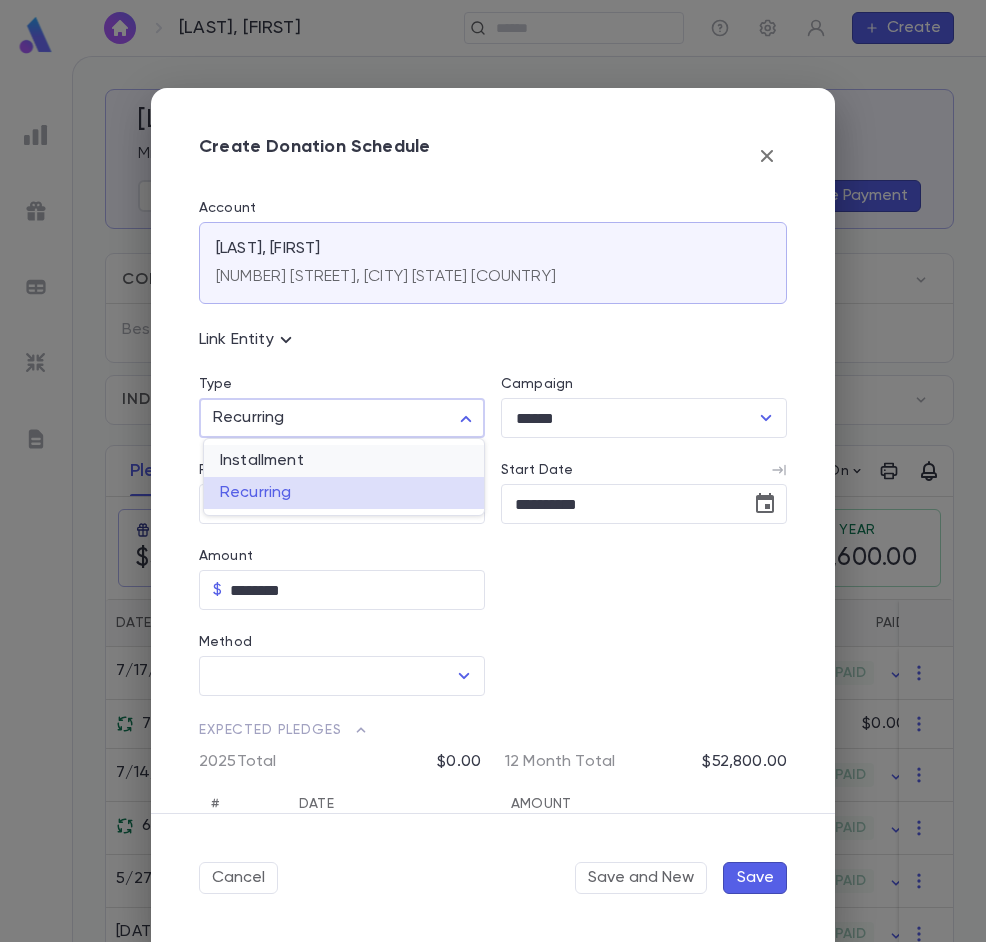 click on "Installment" at bounding box center [344, 461] 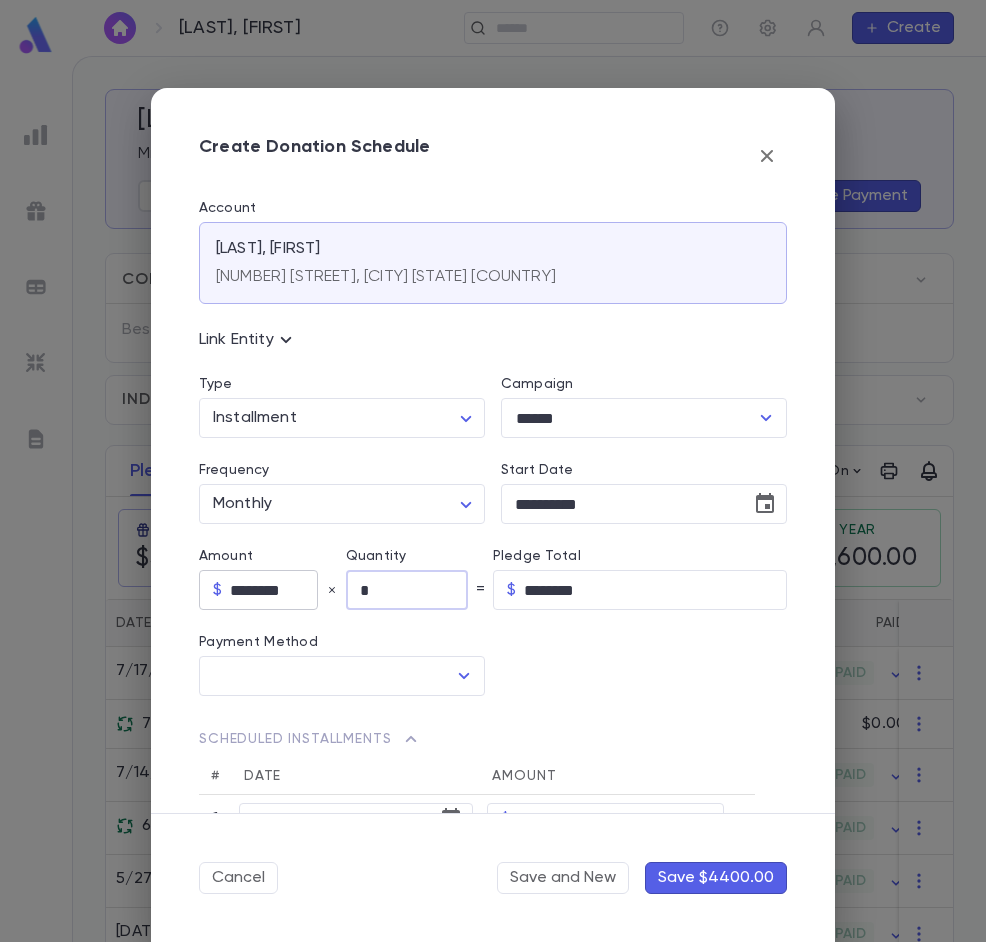 drag, startPoint x: 395, startPoint y: 595, endPoint x: 284, endPoint y: 594, distance: 111.0045 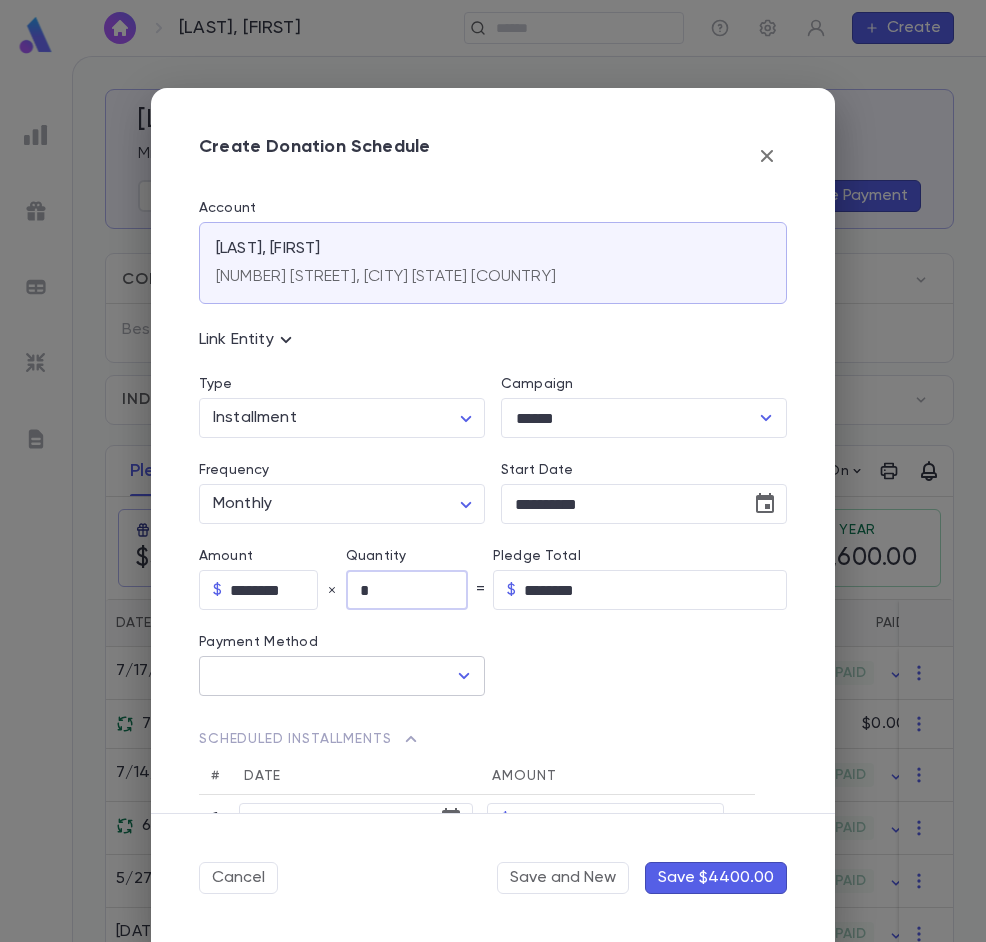 type on "*" 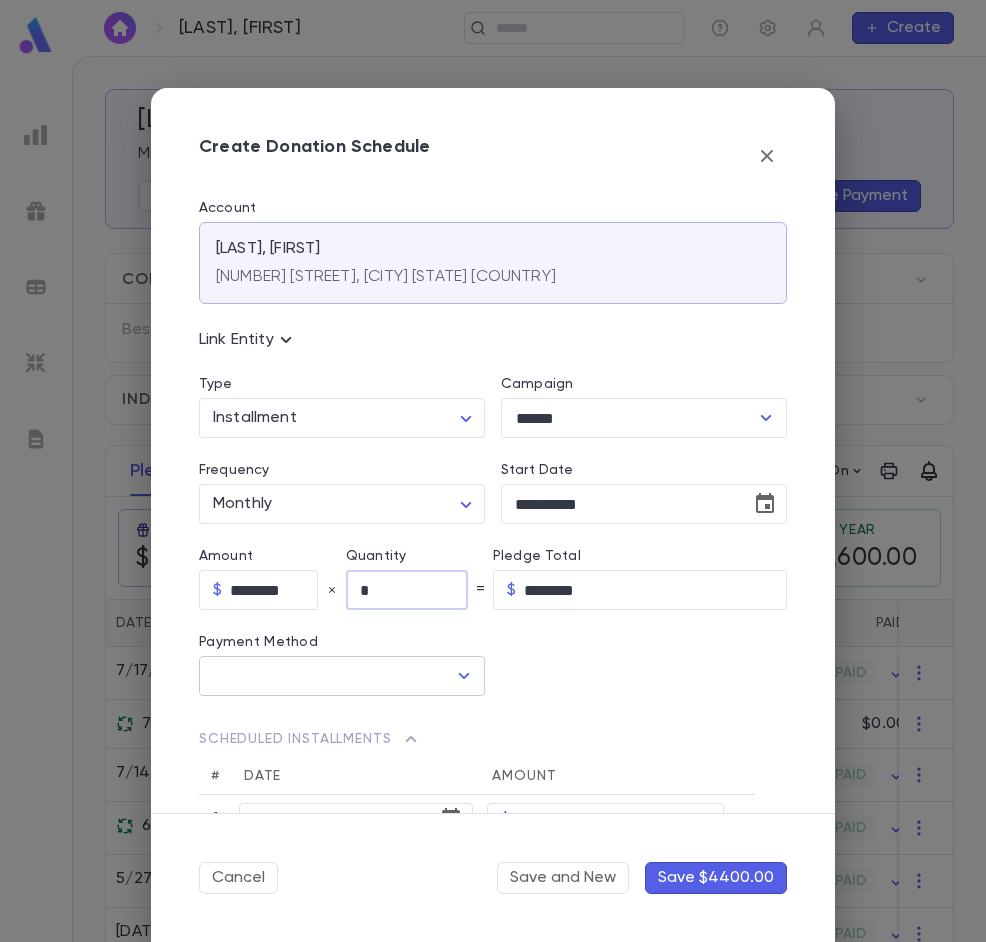 type on "*********" 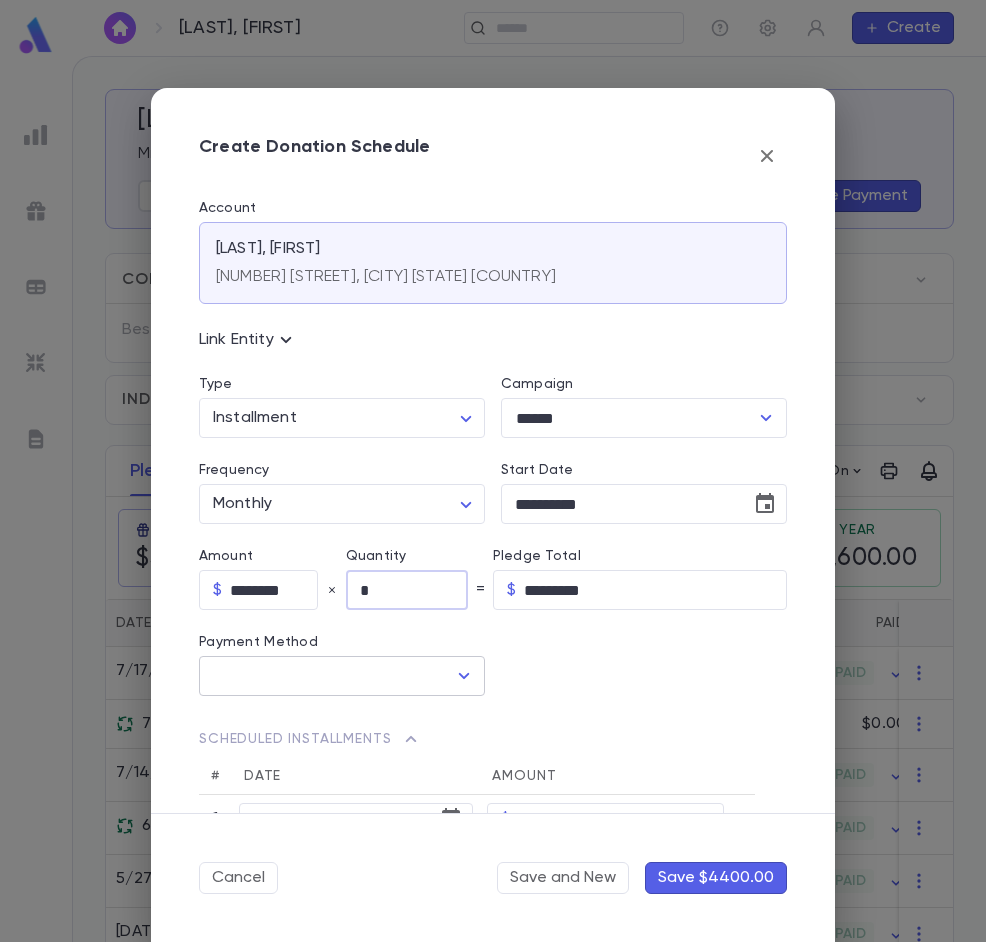 click at bounding box center (327, 676) 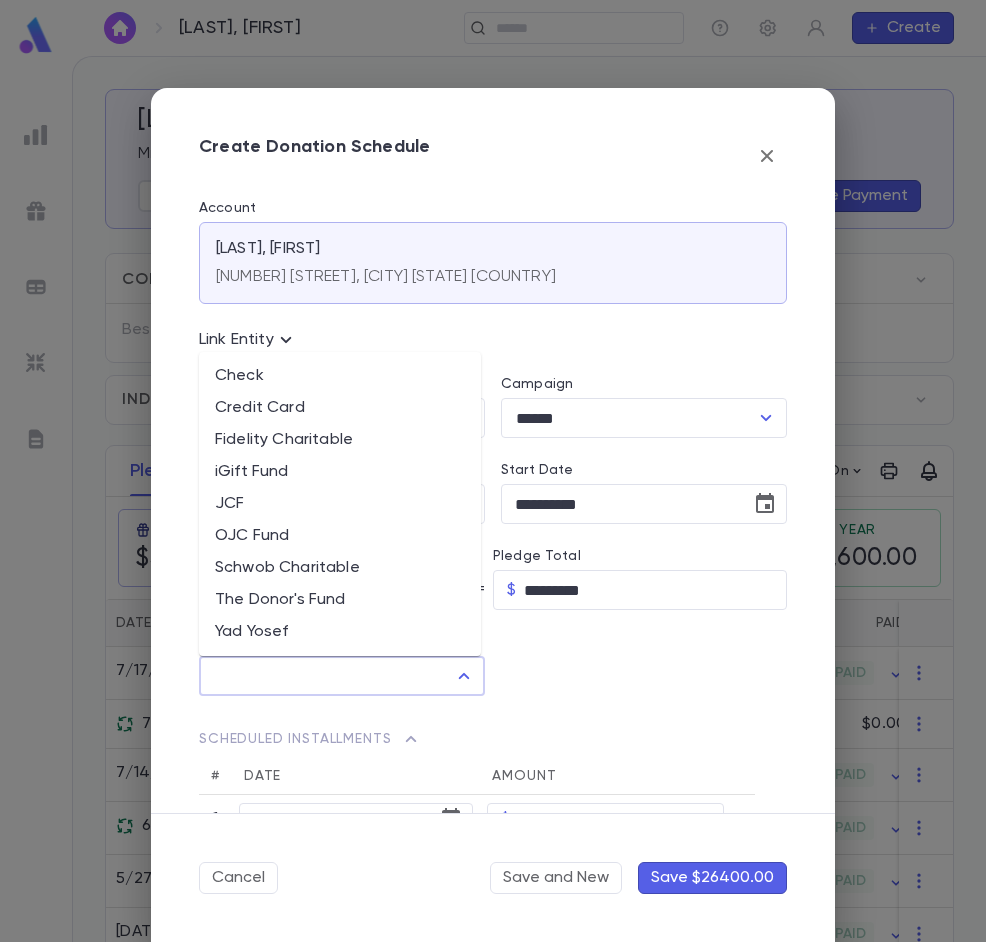 click on "Credit Card" at bounding box center (340, 408) 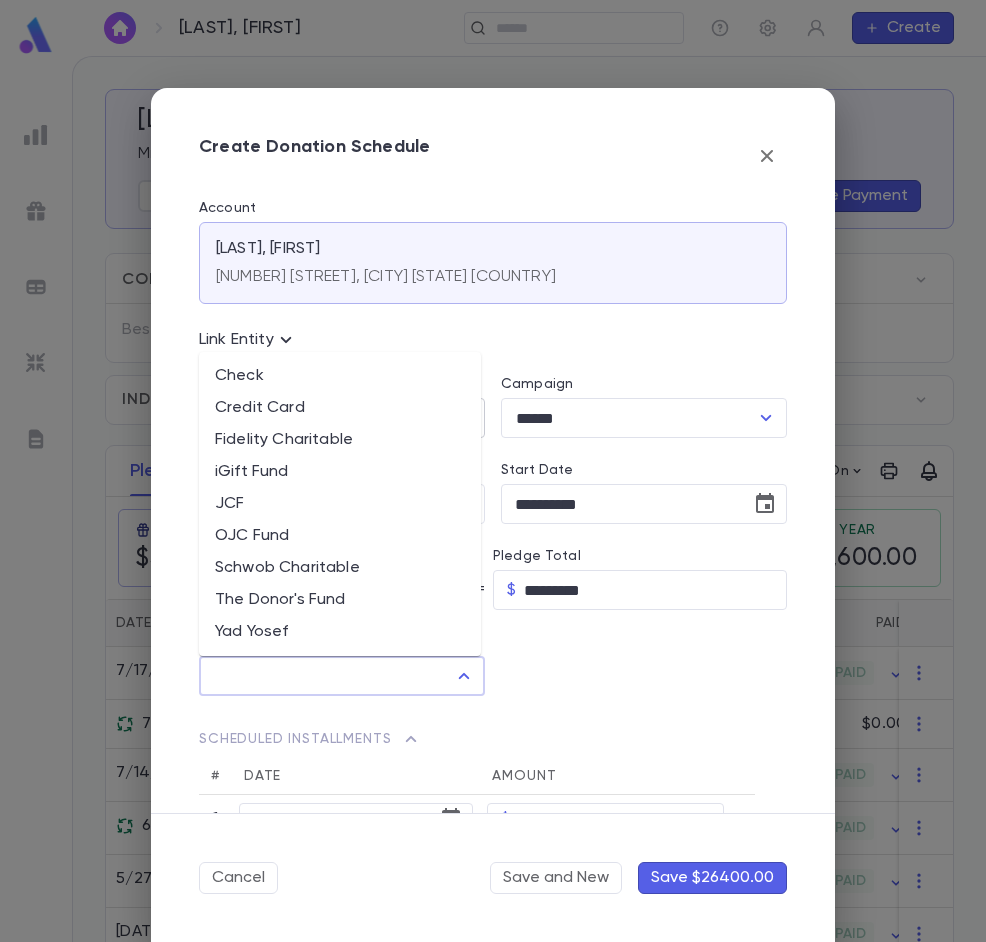 type on "**********" 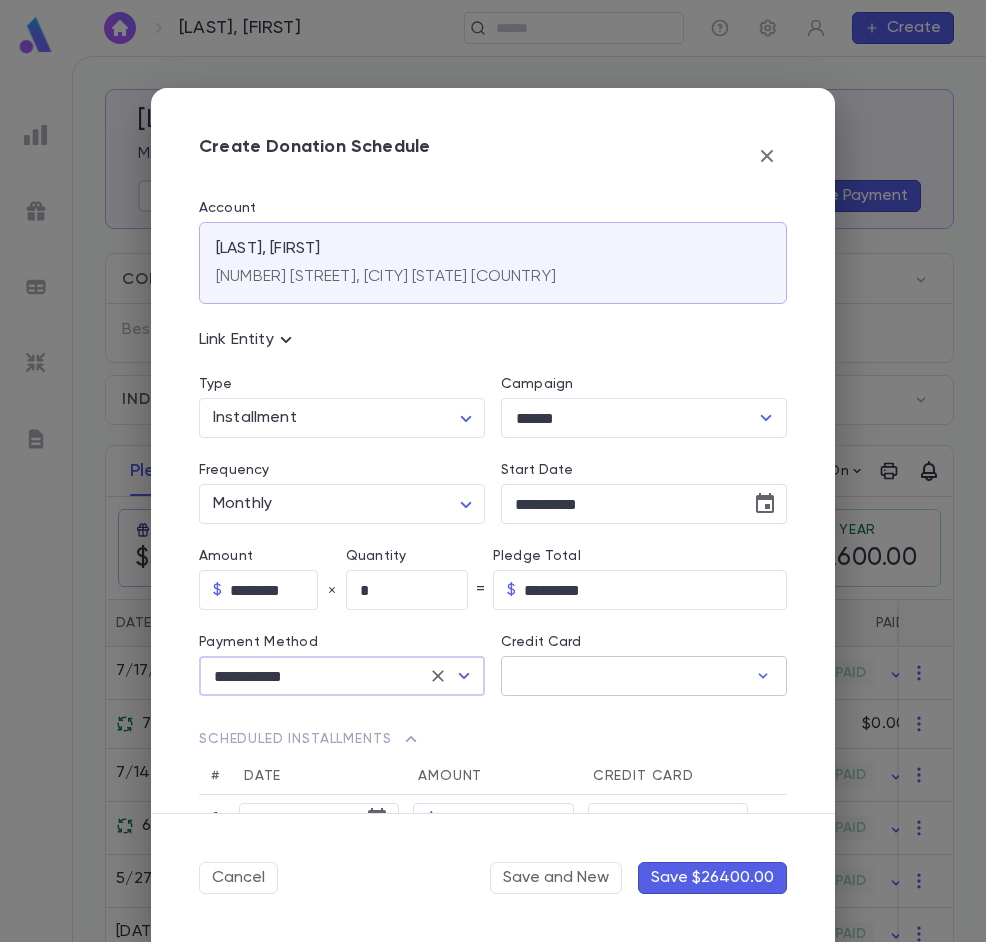 click on "Credit Card" at bounding box center [624, 676] 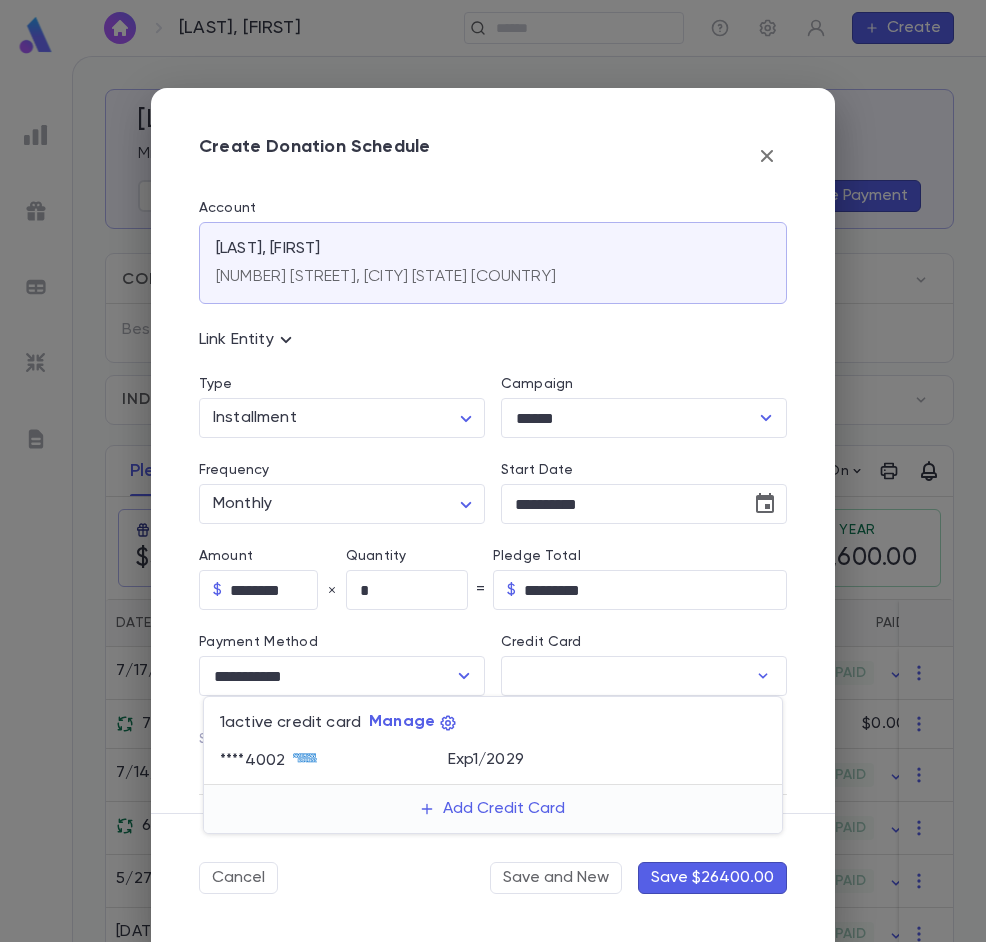 click at bounding box center (493, 471) 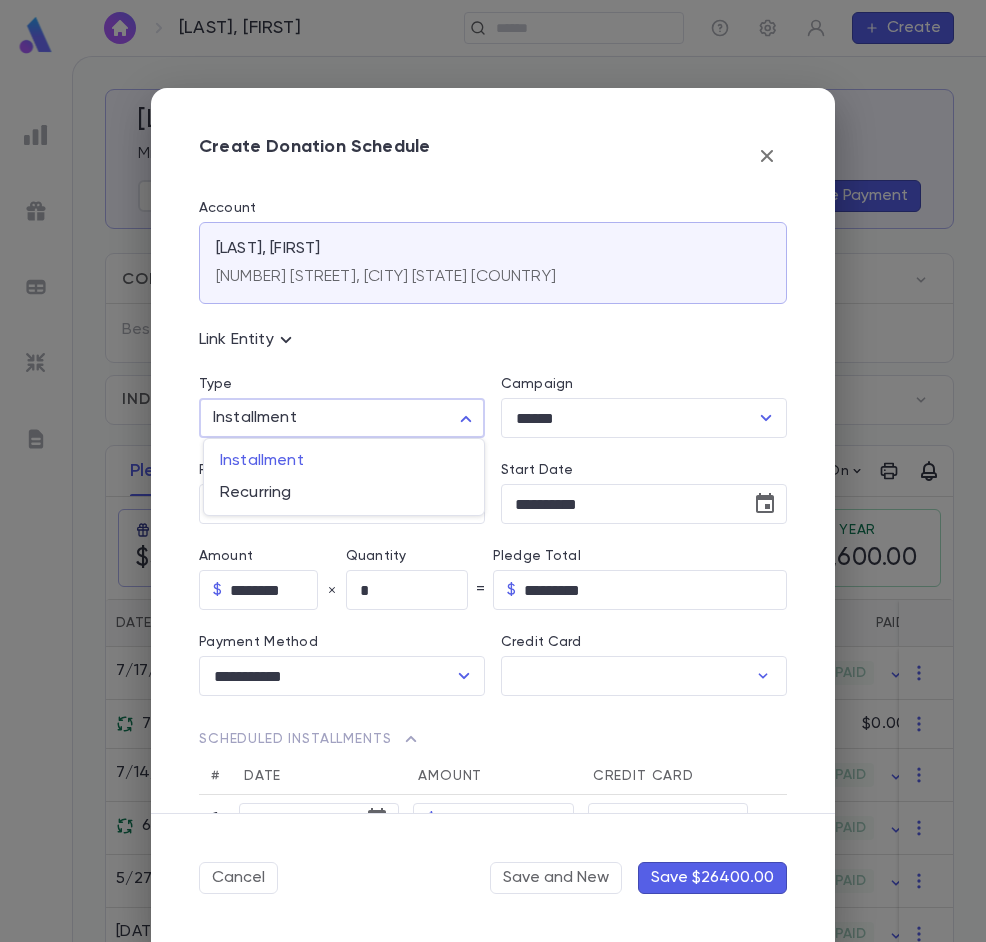 click on "[LAST], [FIRST] ​  Create   [LAST], [FIRST] Mr. Add Association Create Pledge Create Payment Contact Details Best Contact Home Phone ([PHONE]) Address [NUMBER] [STREET], [CITY] [STATE] United States [NUMBER] [STREET], [CITY] [STATE] Account ID [NUMBER] Old Account ID [NUMBER] Individuals Mr. [FIRST] [LAST] [EMAIL] Pledges Payments Activity  Automatic Letters On Donations $[NUMBER] Outstanding $[NUMBER] Due Now $[NUMBER] Recurring $[NUMBER] This Year $[NUMBER] Date Amount Campaign Group Paid Outstanding Installments Notes 7/17/2025 $[NUMBER] Kollel Kollel PAID $[NUMBER] [NUMBER] 7/15/2025 $[NUMBER] Kollel Kollel $[NUMBER] $[NUMBER] [NUMBER] 7/14/2025 $[NUMBER] Kollel Kollel PAID $[NUMBER] [NUMBER] 6/30/2025 $[NUMBER] Kollel Kollel PAID $[NUMBER] [NUMBER] 5/27/2025 $[NUMBER] Kollel Kollel PAID $[NUMBER] [NUMBER] 6/6/2024 $[NUMBER] Kollel Kollel PAID $[NUMBER] [NUMBER] 3/25/2024 $[NUMBER] Kollel Kollel PAID $[NUMBER] [NUMBER] Profile Log out Account Pledge Payment Alumni Kollel Member Parent Shul Member Remove Annual Summary Delete Delete Delete Delete Delete Type" at bounding box center (493, 499) 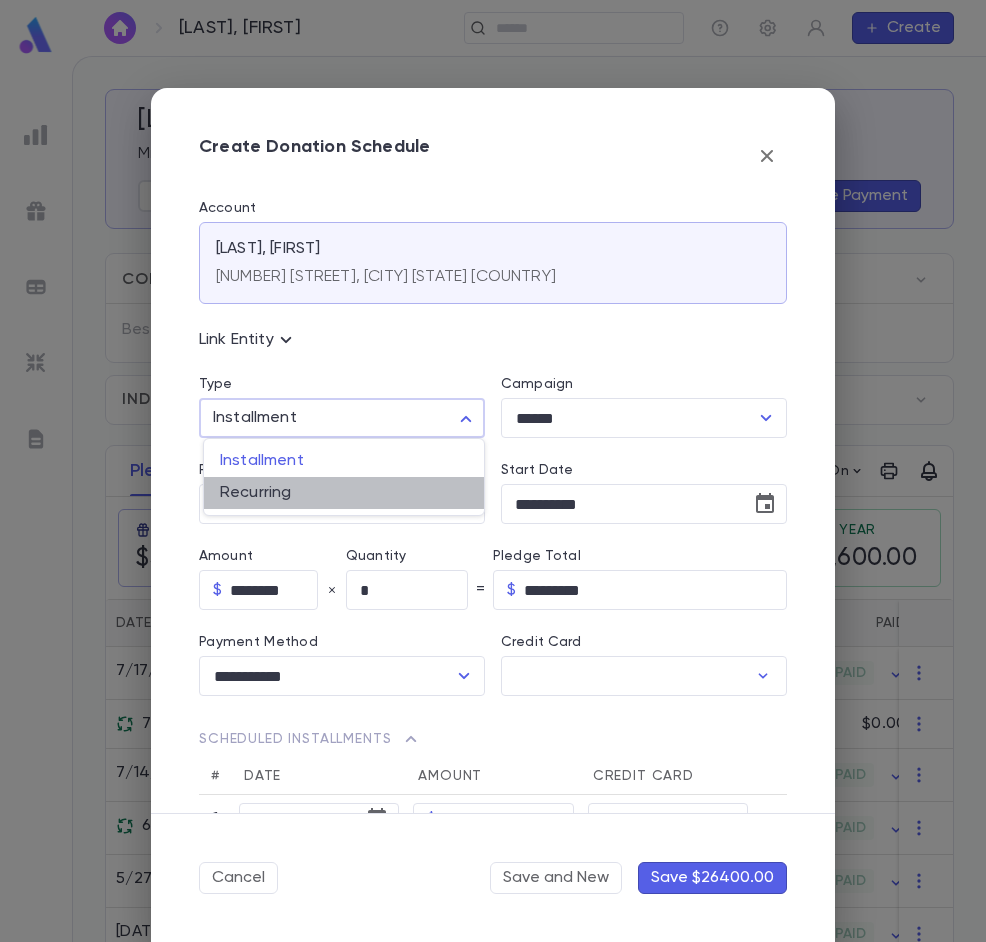 click on "Recurring" at bounding box center (344, 493) 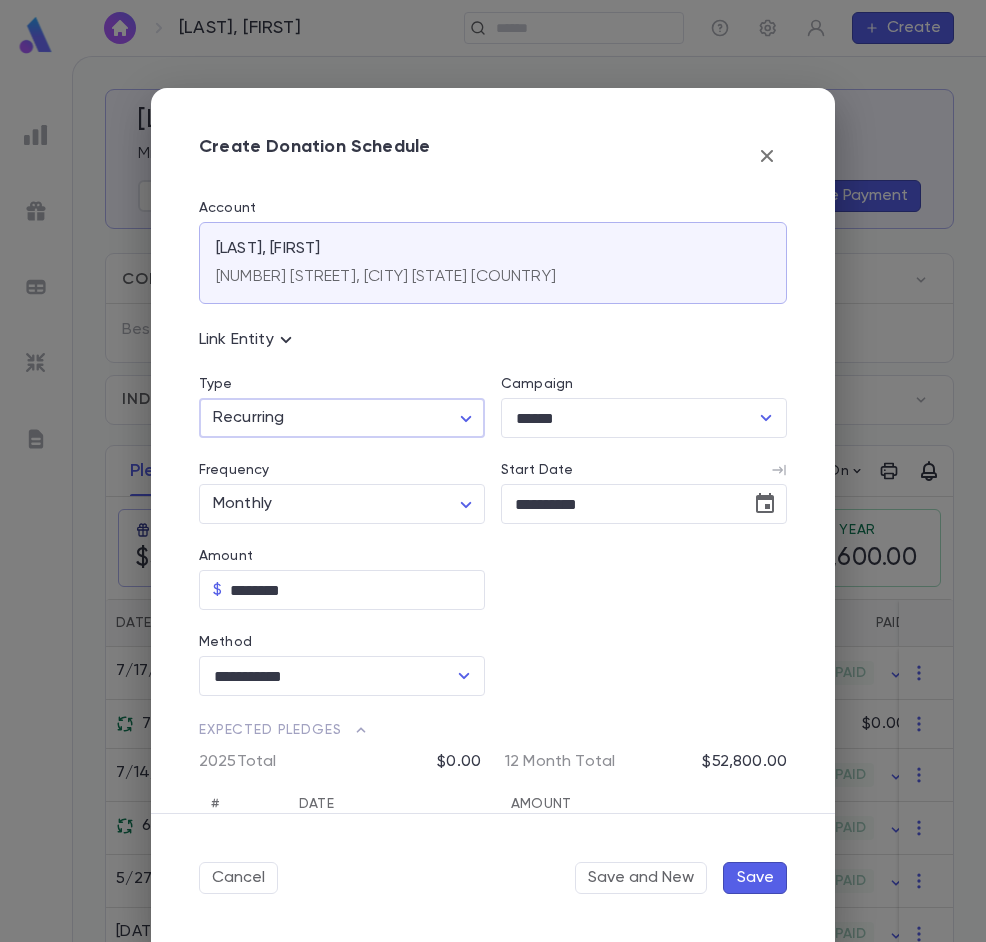 click on "Save" at bounding box center [755, 878] 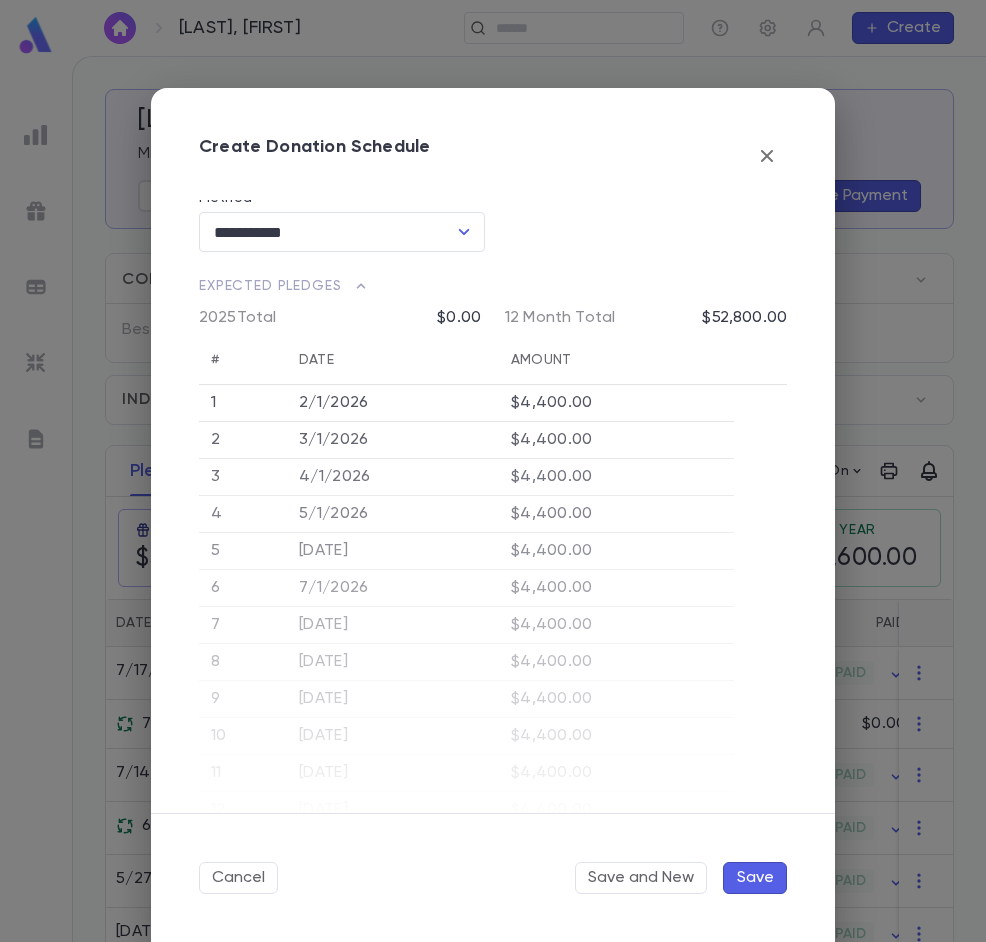 scroll, scrollTop: 600, scrollLeft: 0, axis: vertical 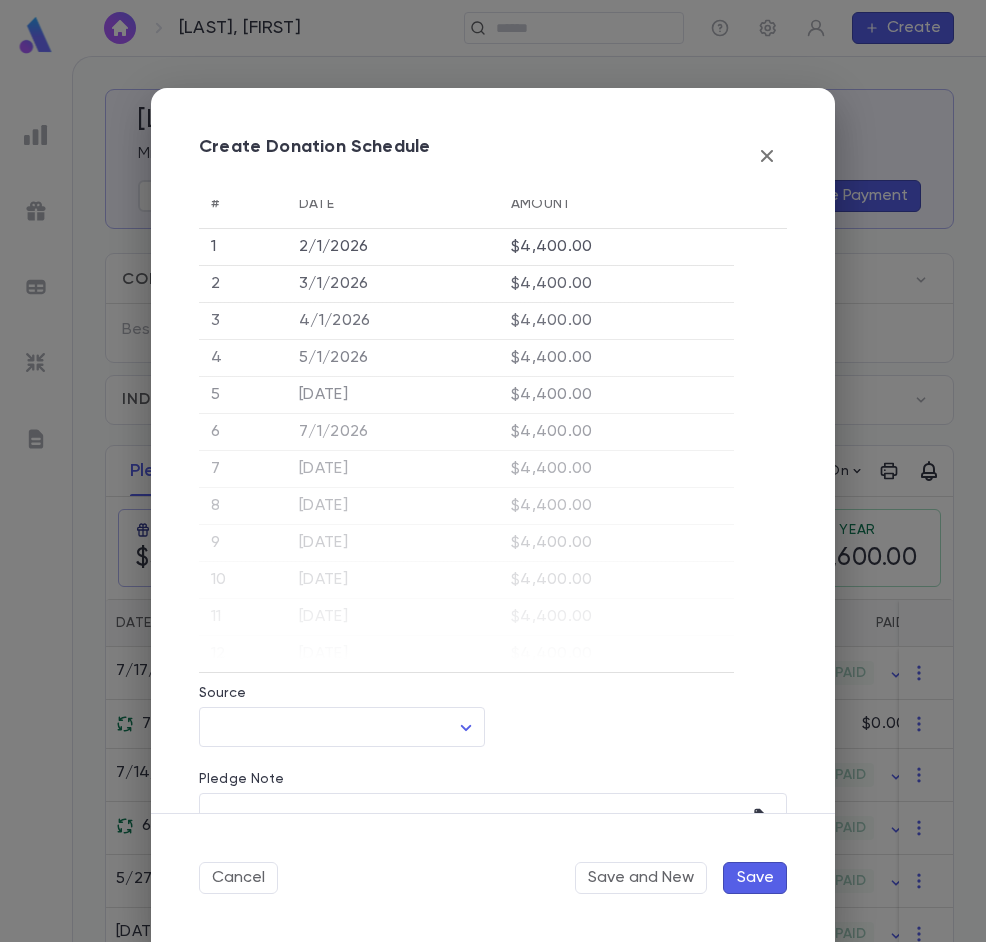 click on "Save" at bounding box center (755, 878) 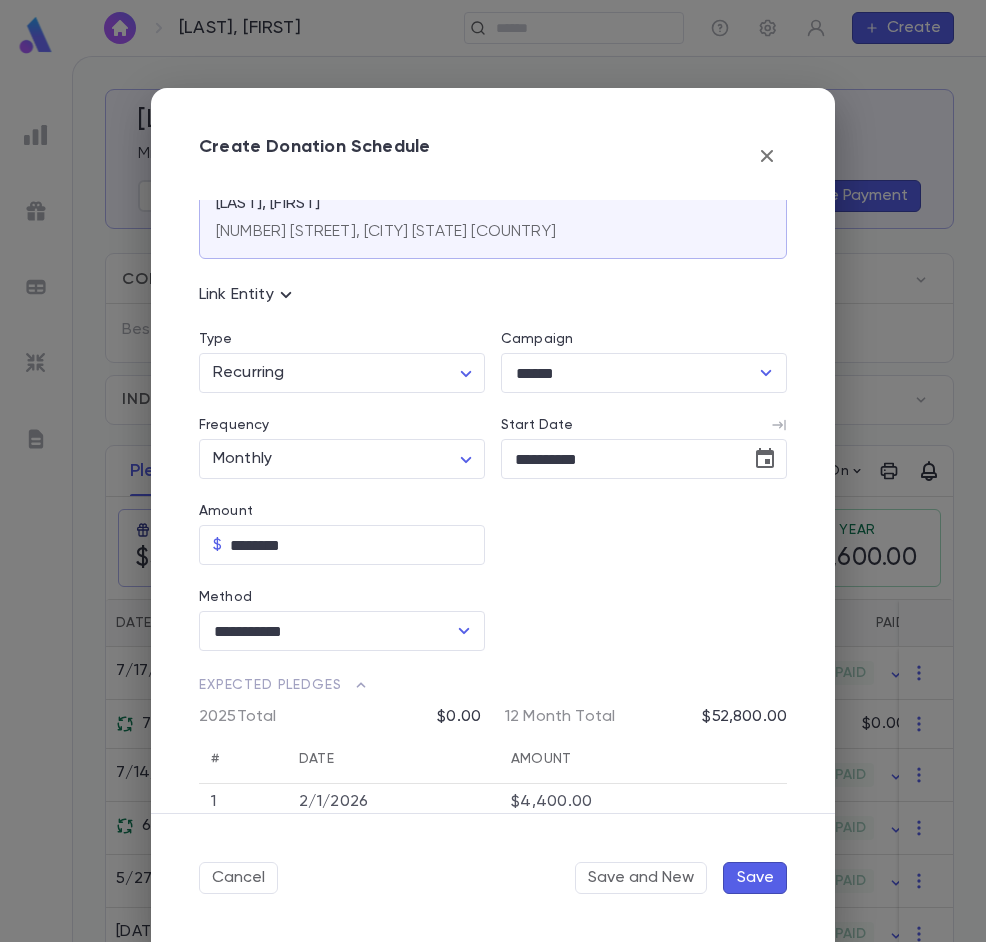 scroll, scrollTop: 0, scrollLeft: 0, axis: both 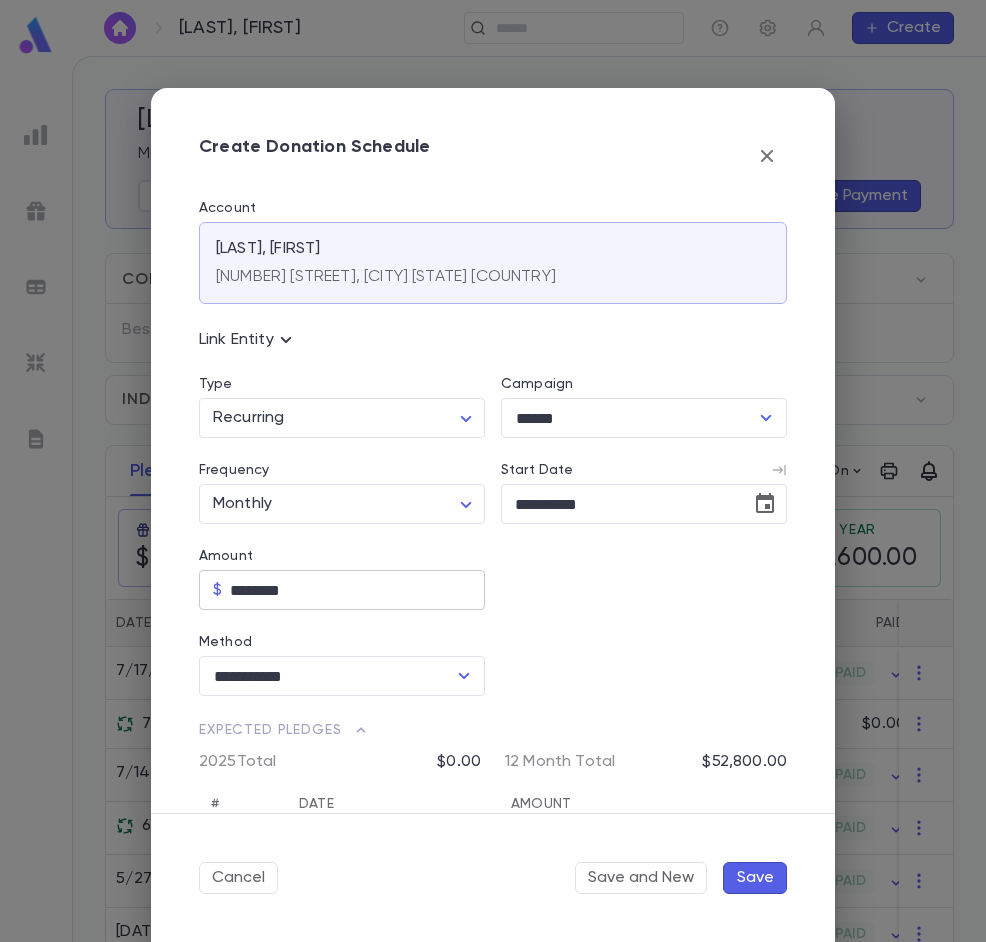 click on "********" at bounding box center (357, 590) 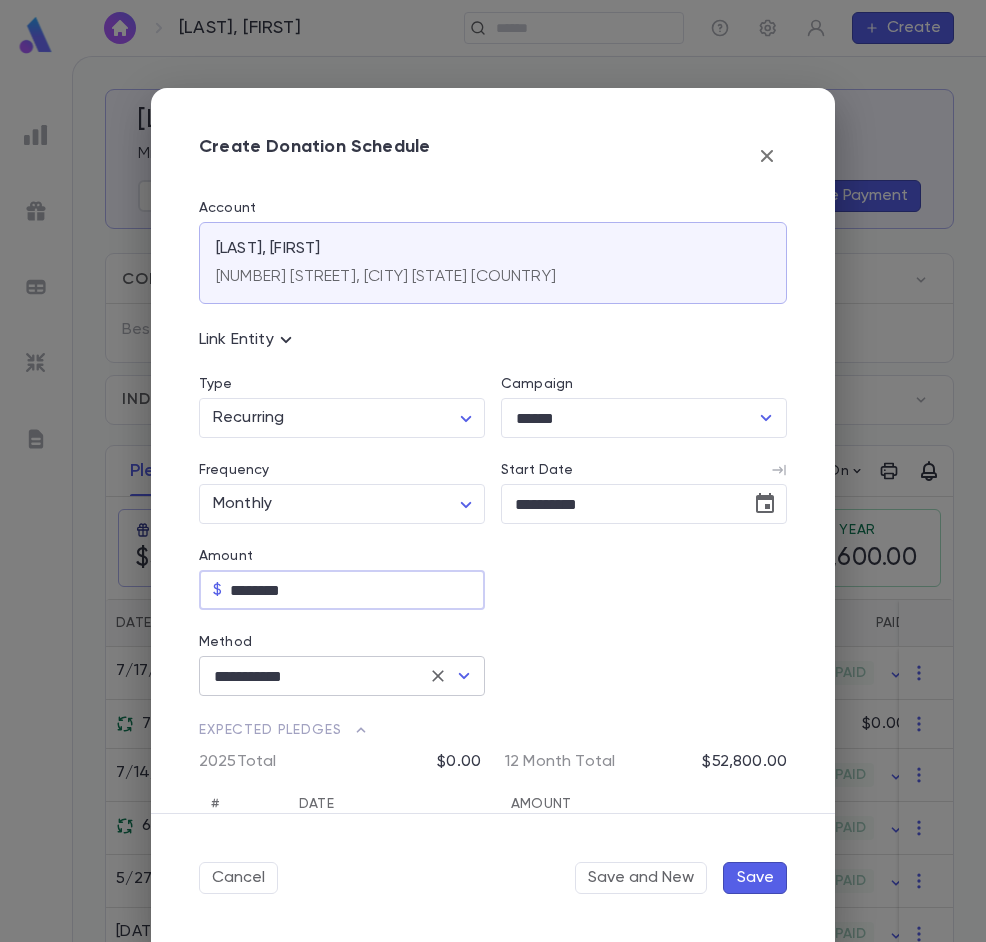 click on "**********" at bounding box center [314, 676] 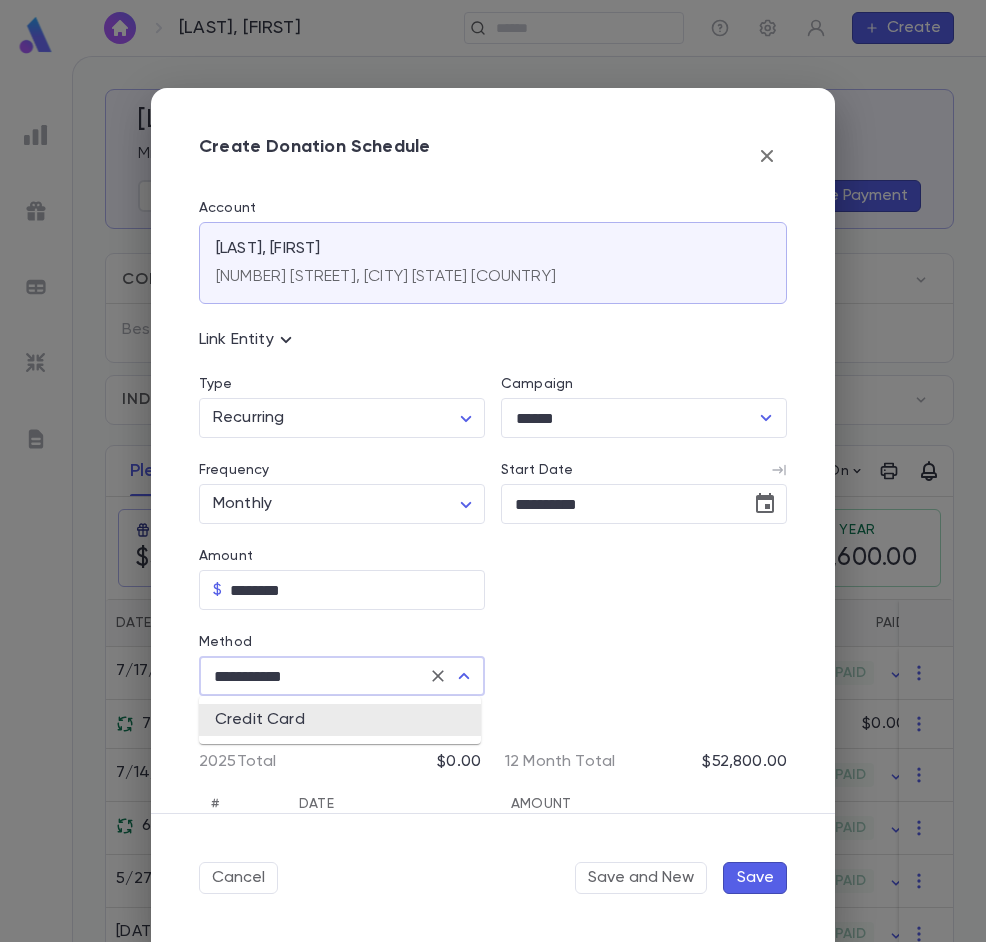 click on "Credit Card" at bounding box center (340, 720) 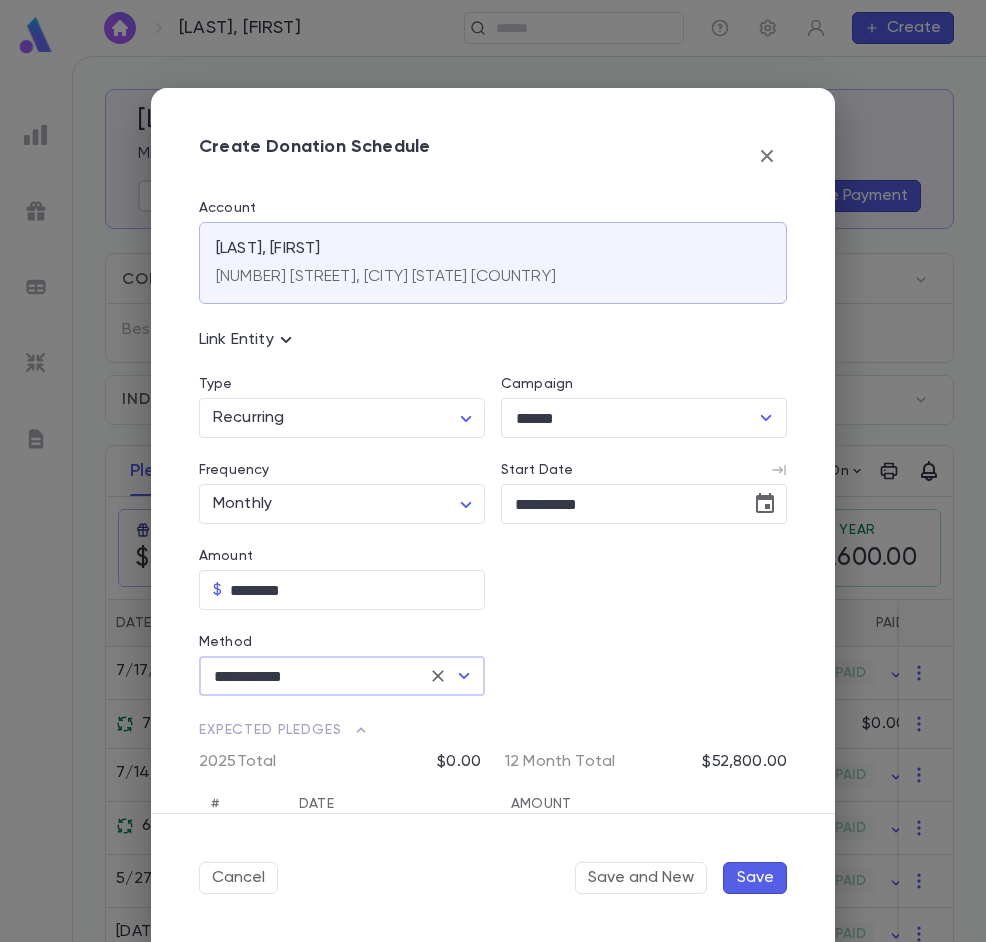 click on "**********" at bounding box center (314, 676) 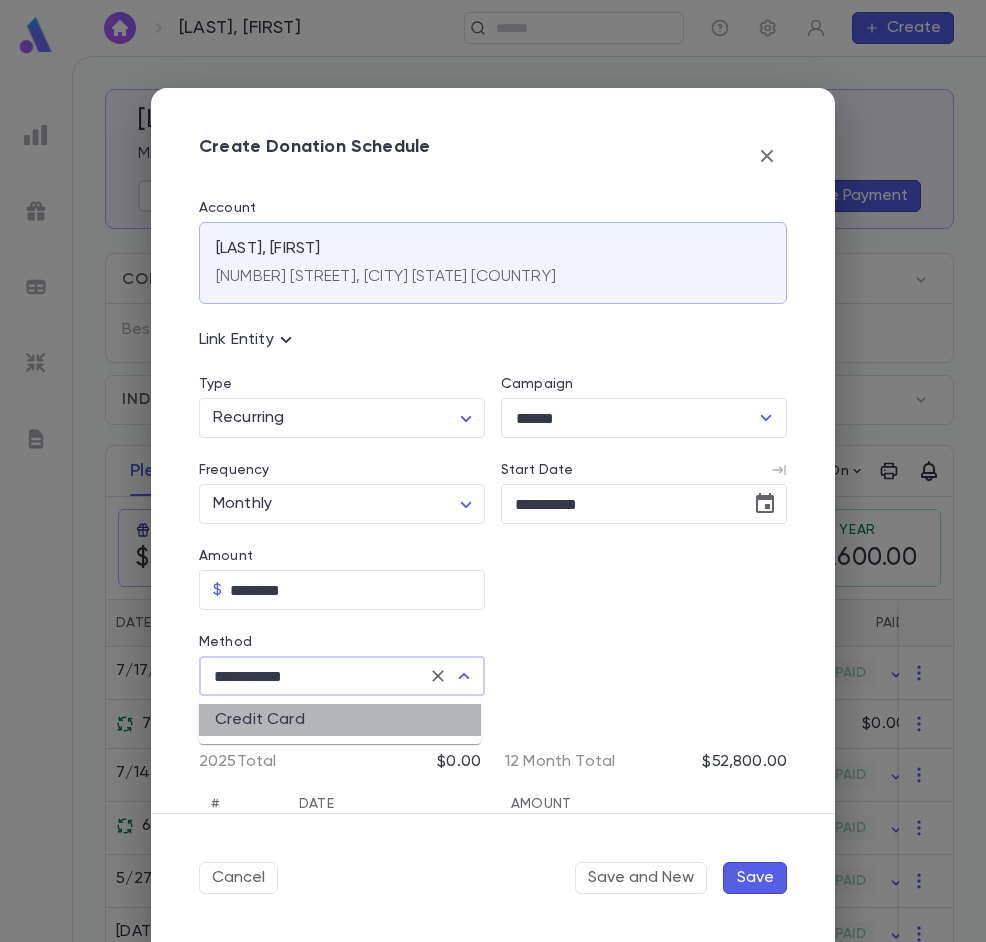 click on "Credit Card" at bounding box center [340, 720] 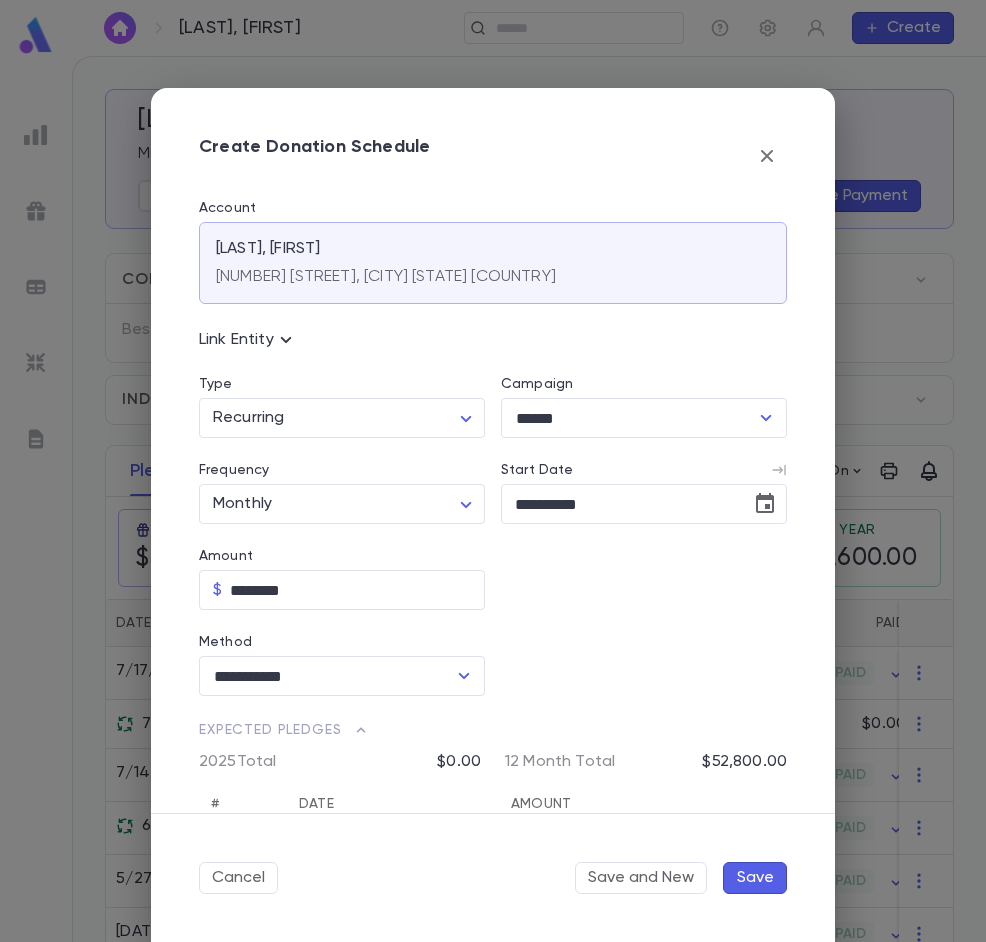 click on "Save" at bounding box center (755, 878) 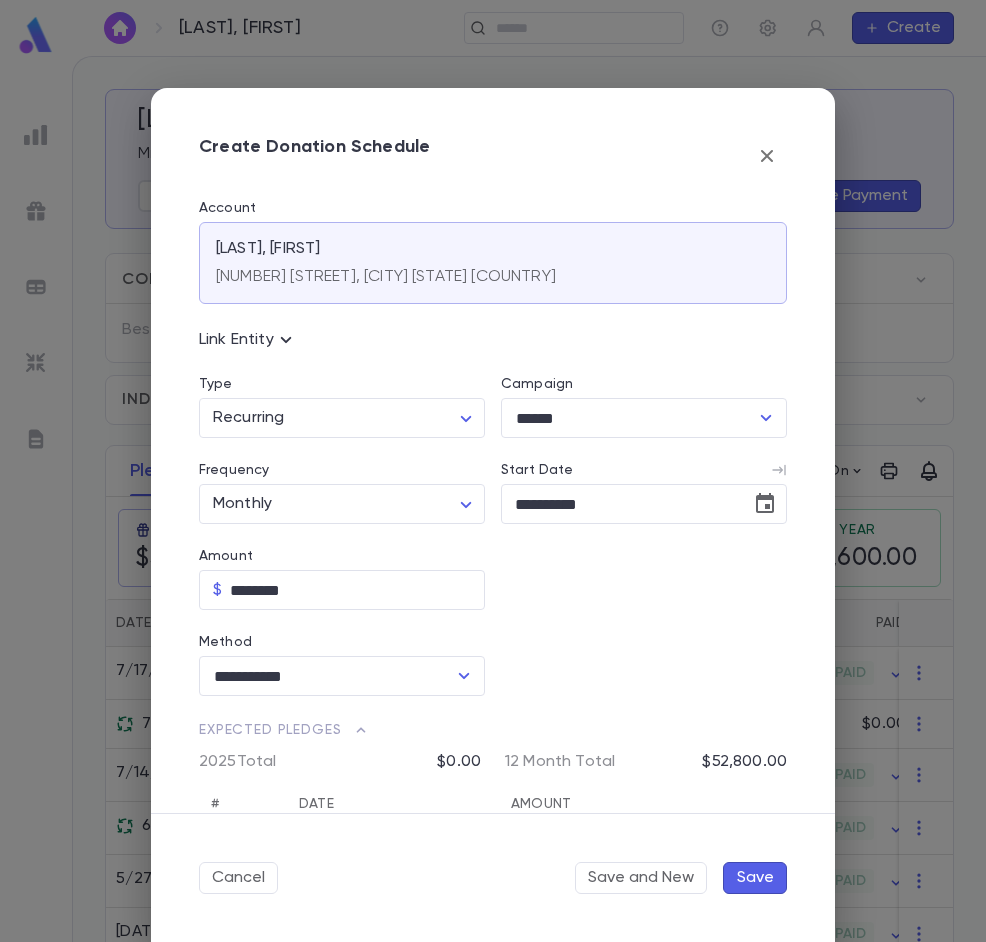 click 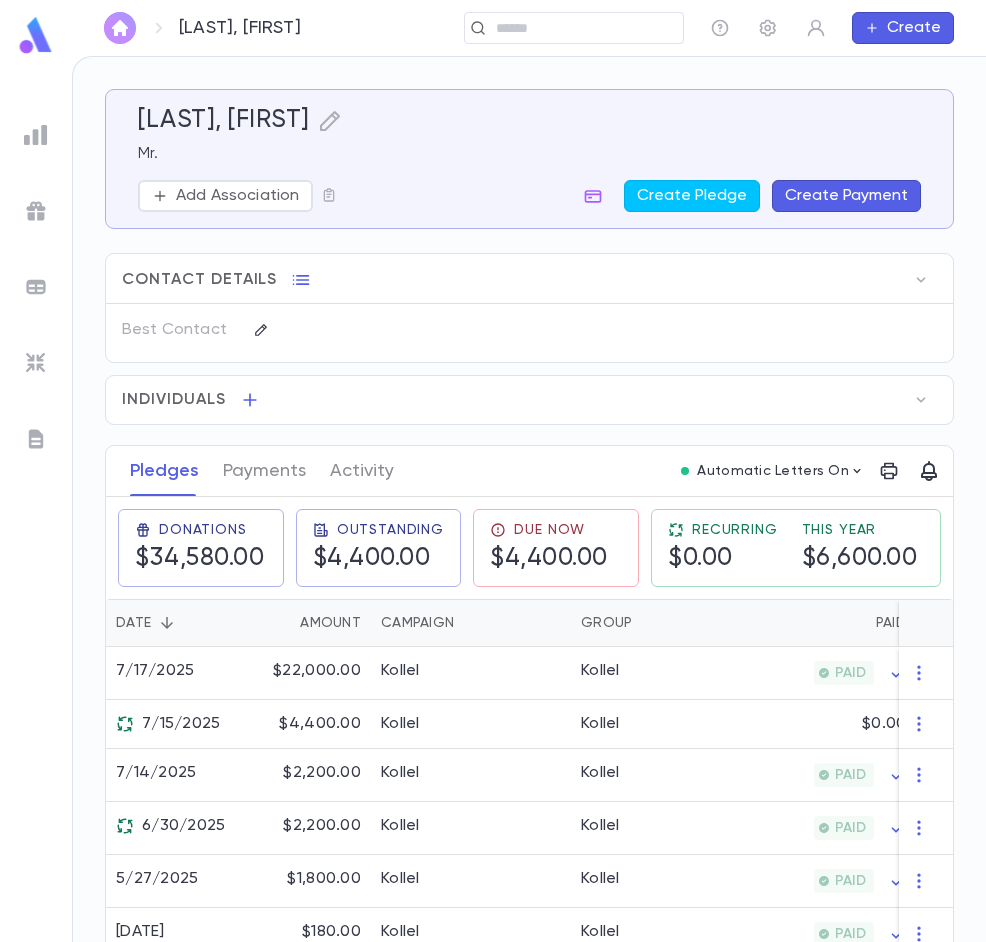 click at bounding box center [120, 28] 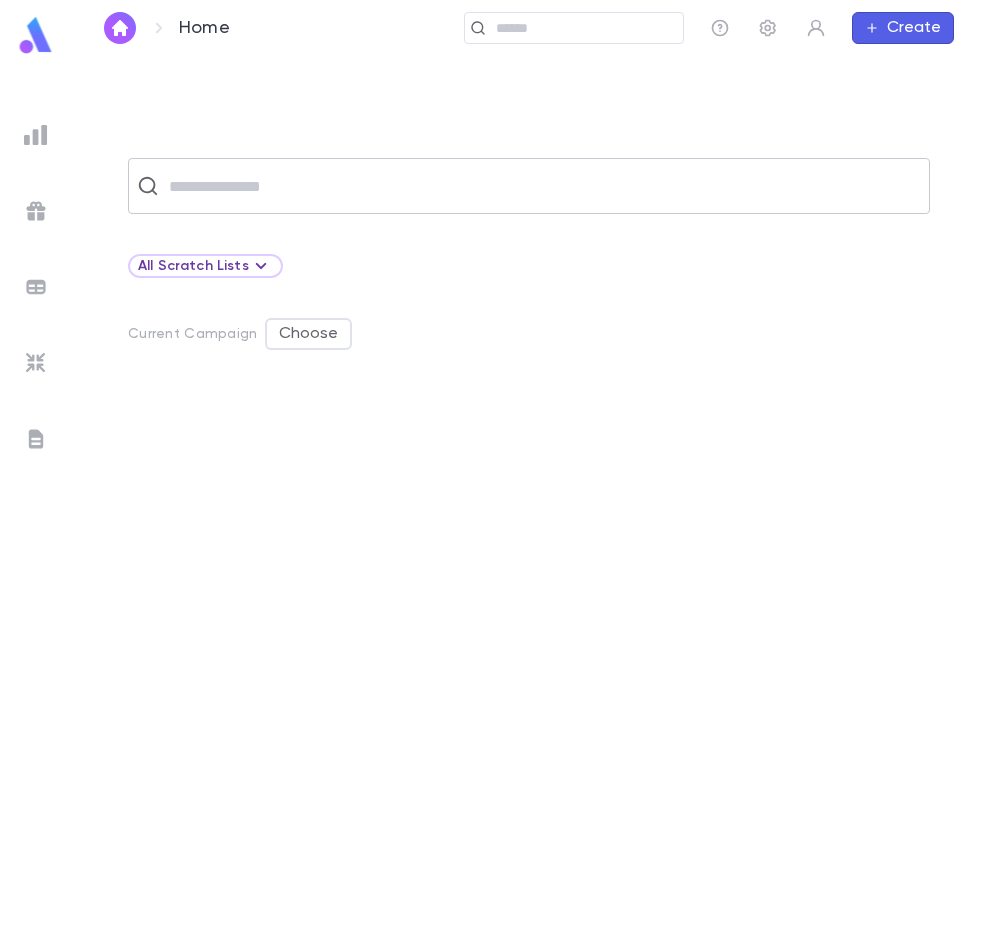 click at bounding box center (542, 186) 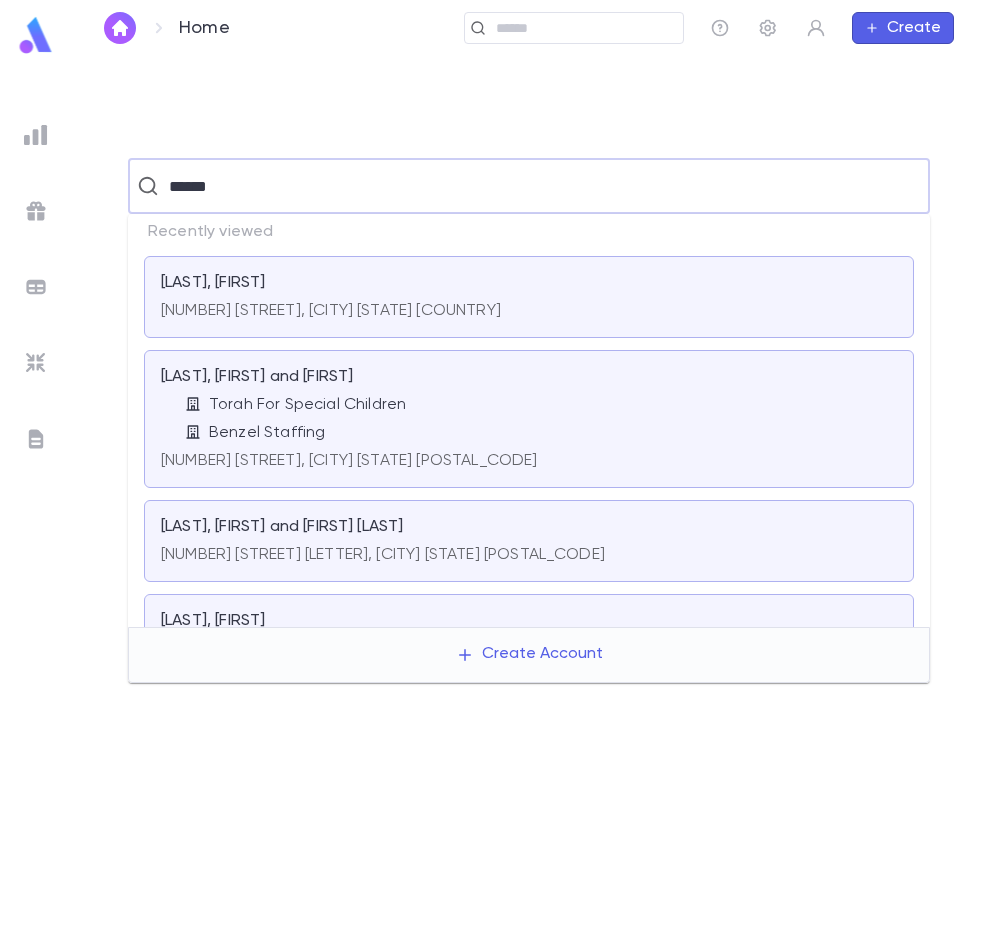 type on "******" 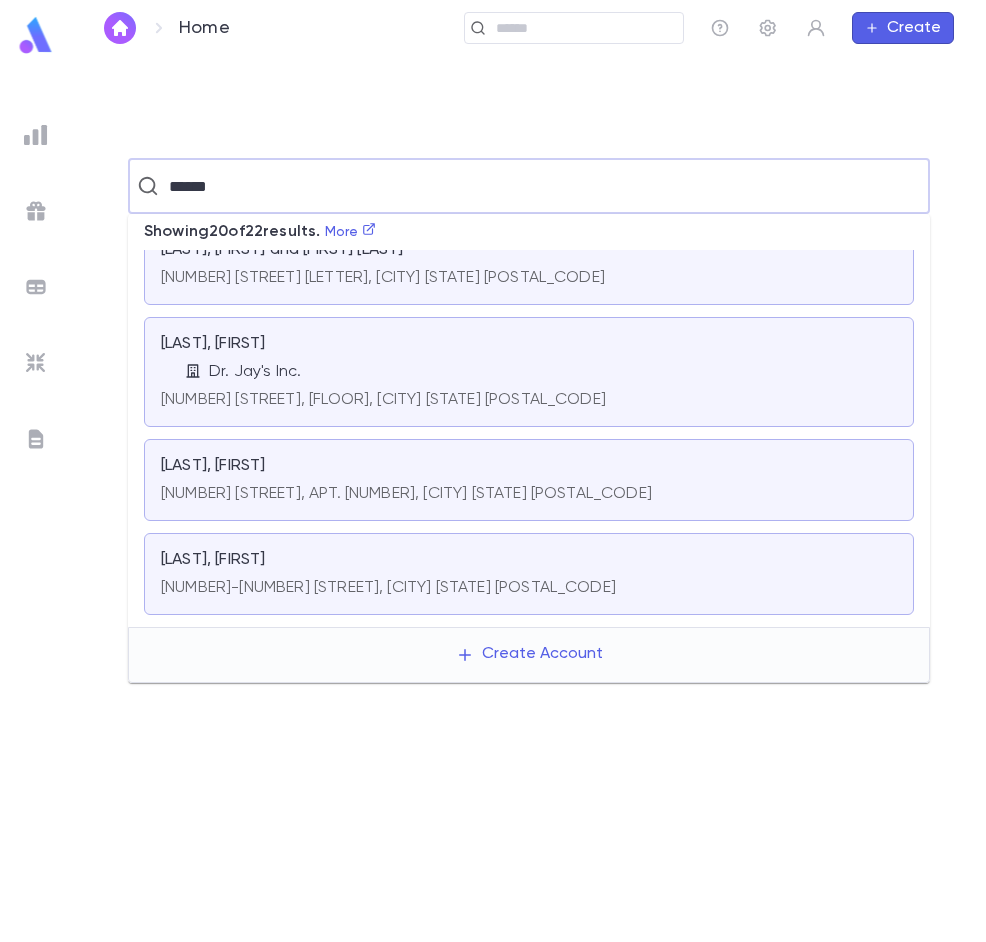 scroll, scrollTop: 300, scrollLeft: 0, axis: vertical 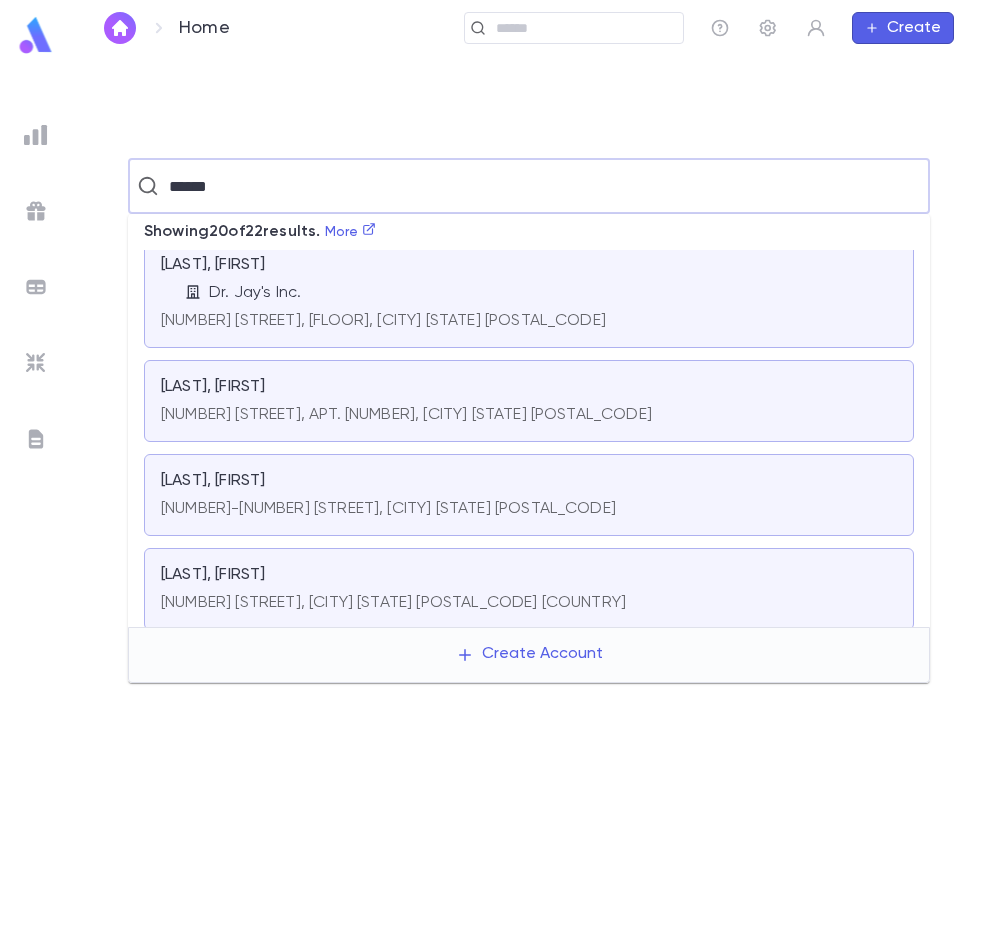 click on "[NUMBER]-[NUMBER] [STREET], [CITY] [STATE] [POSTAL_CODE]" at bounding box center [388, 505] 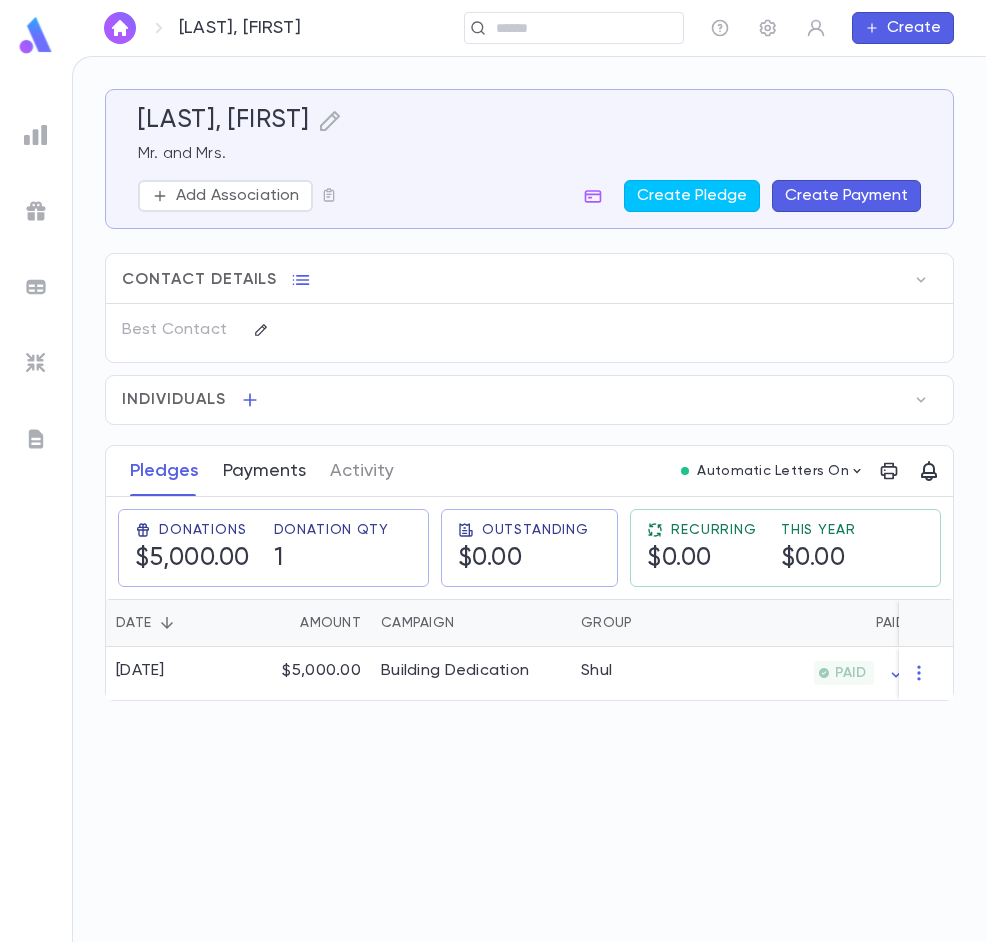 click on "Payments" at bounding box center (264, 471) 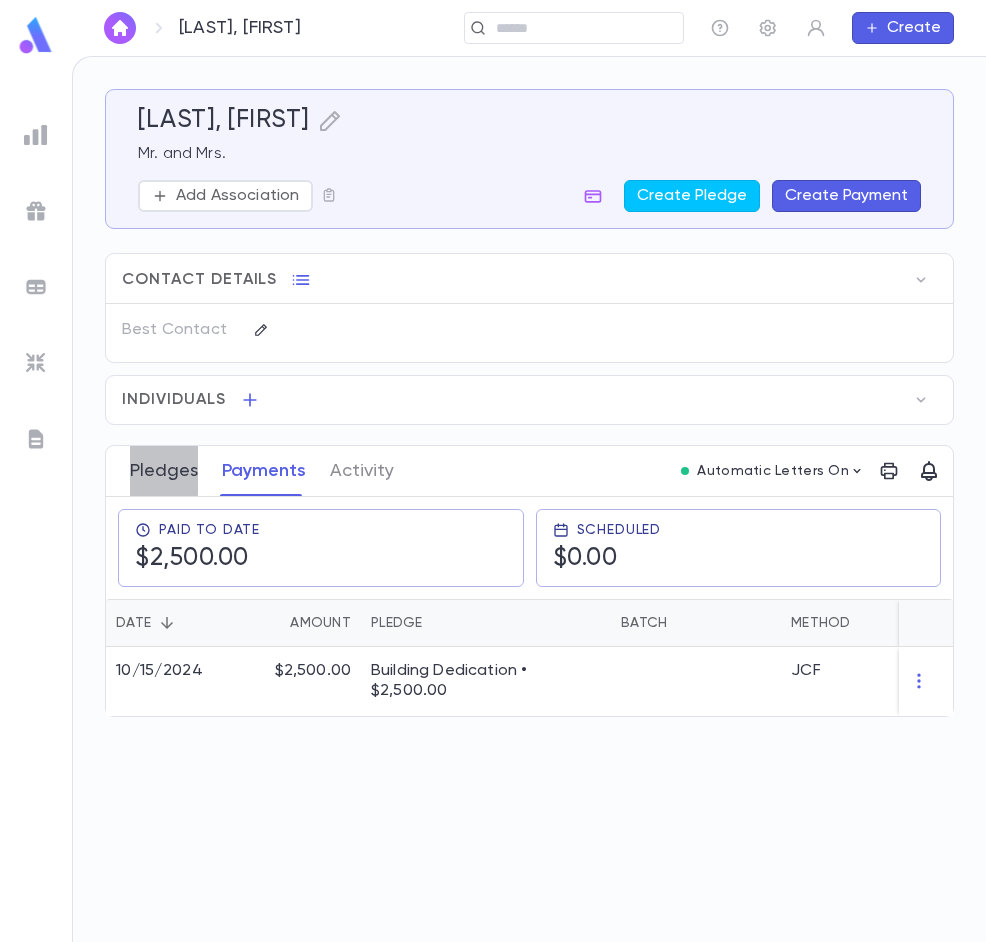 click on "Pledges" at bounding box center (164, 471) 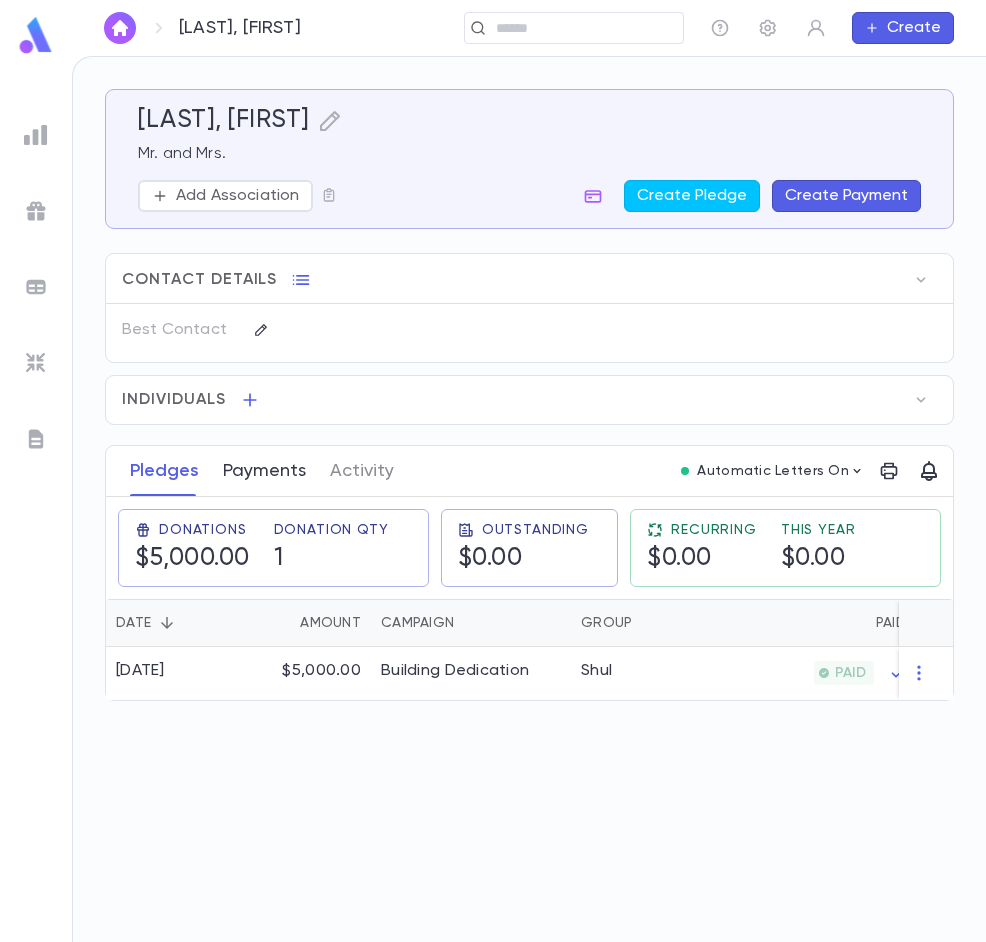 click on "Payments" at bounding box center (264, 471) 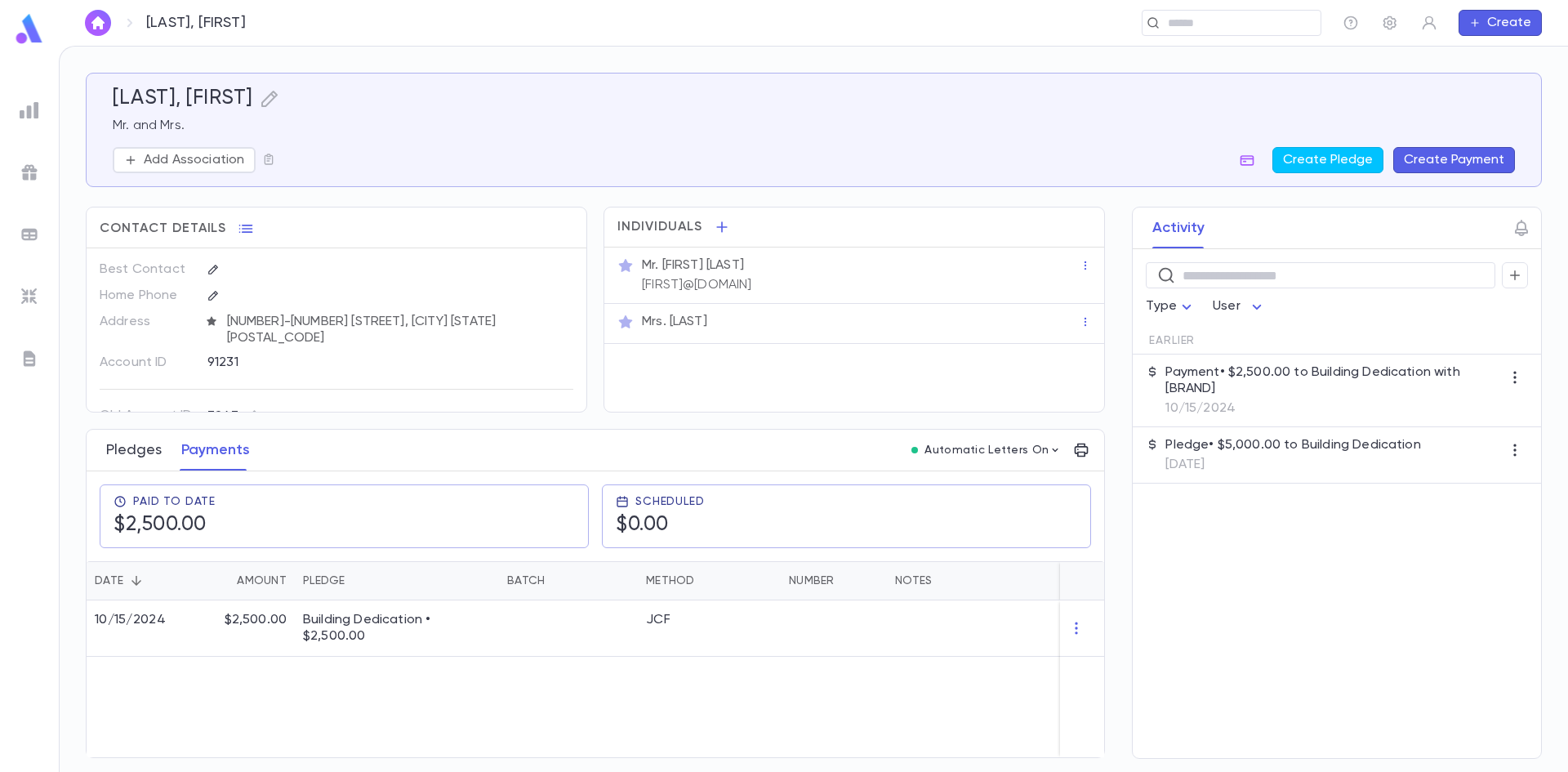 click on "Pledges" at bounding box center (134, 450) 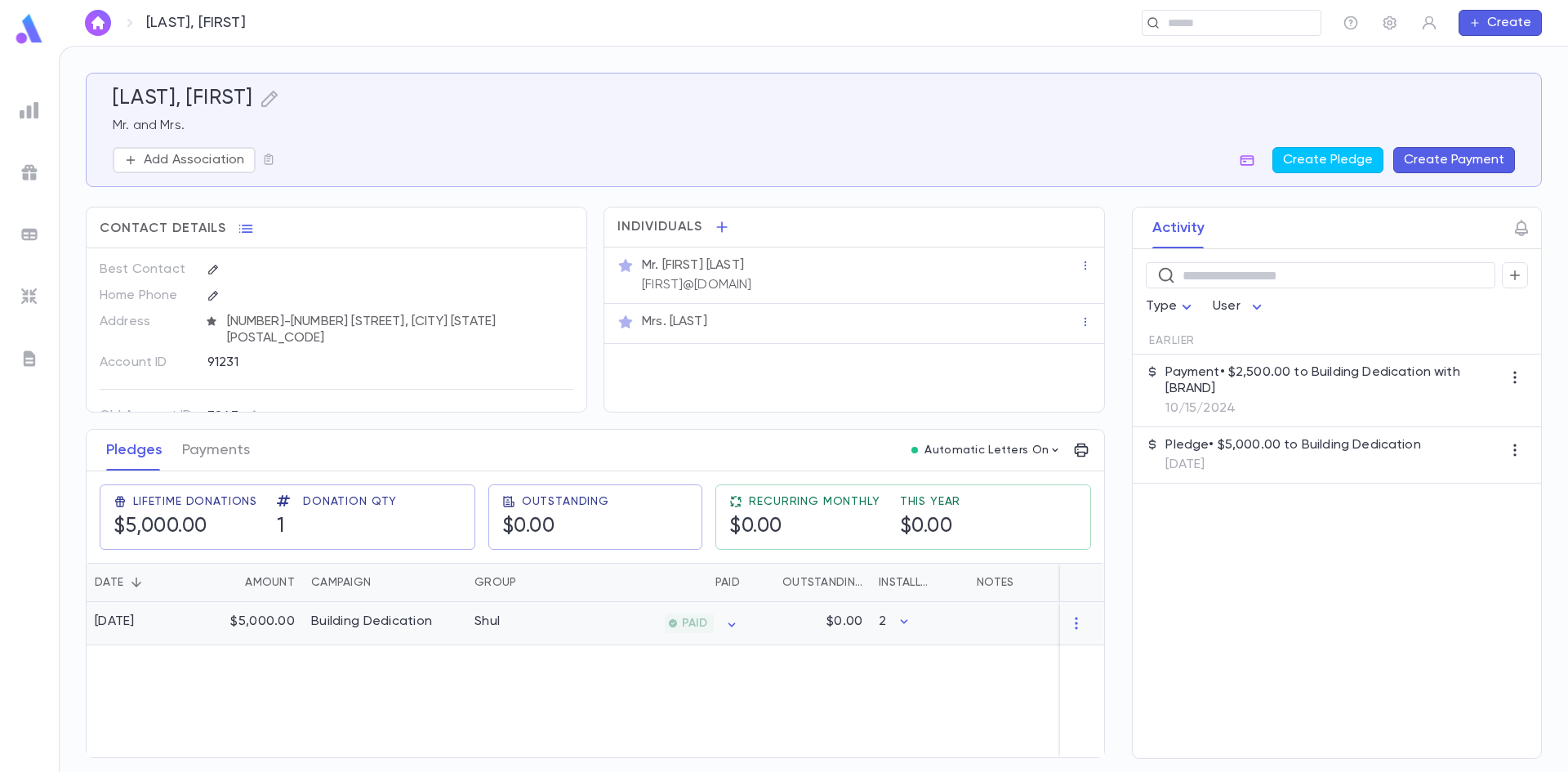 click on "Building Dedication" at bounding box center (385, 623) 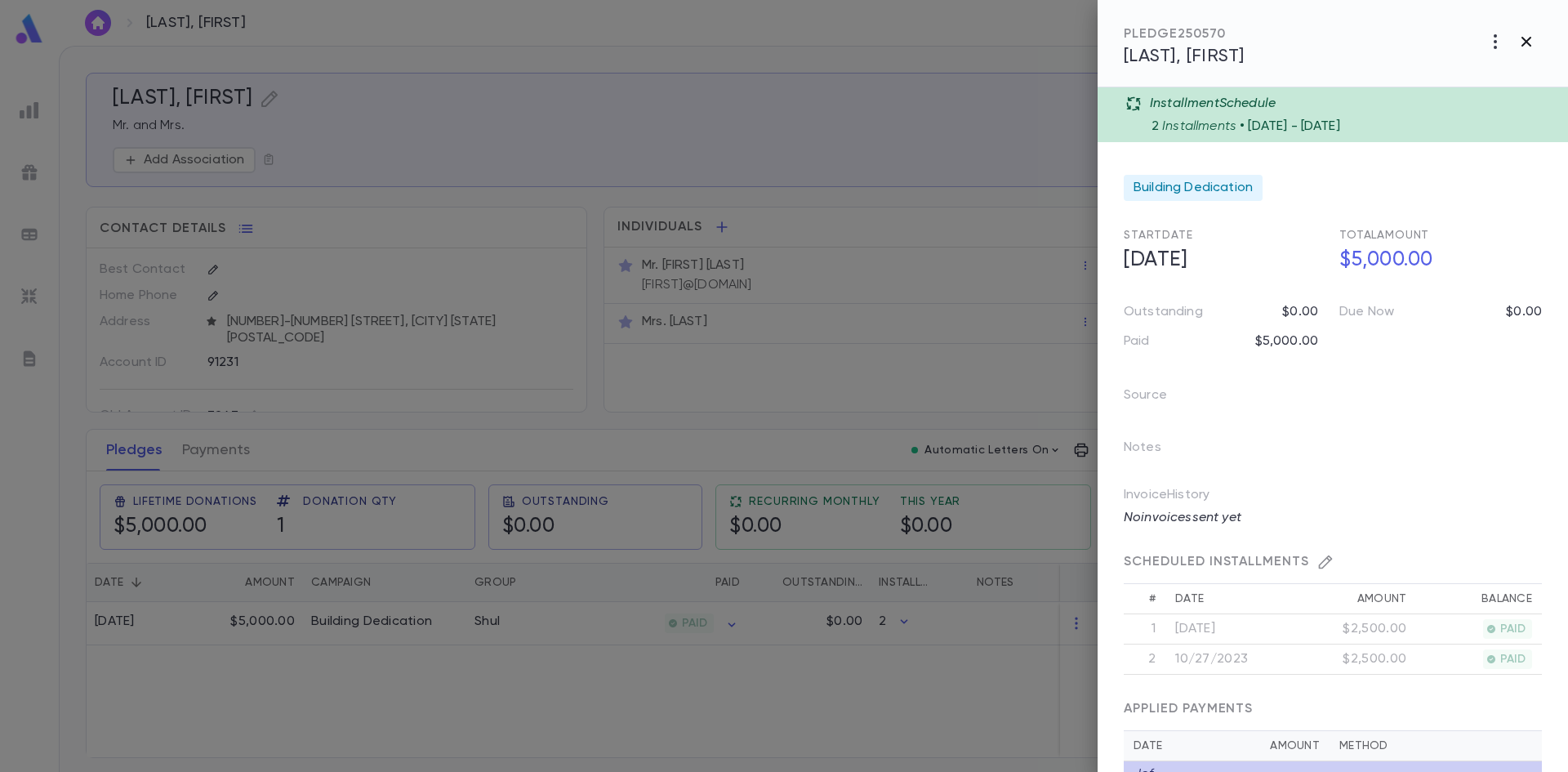 click 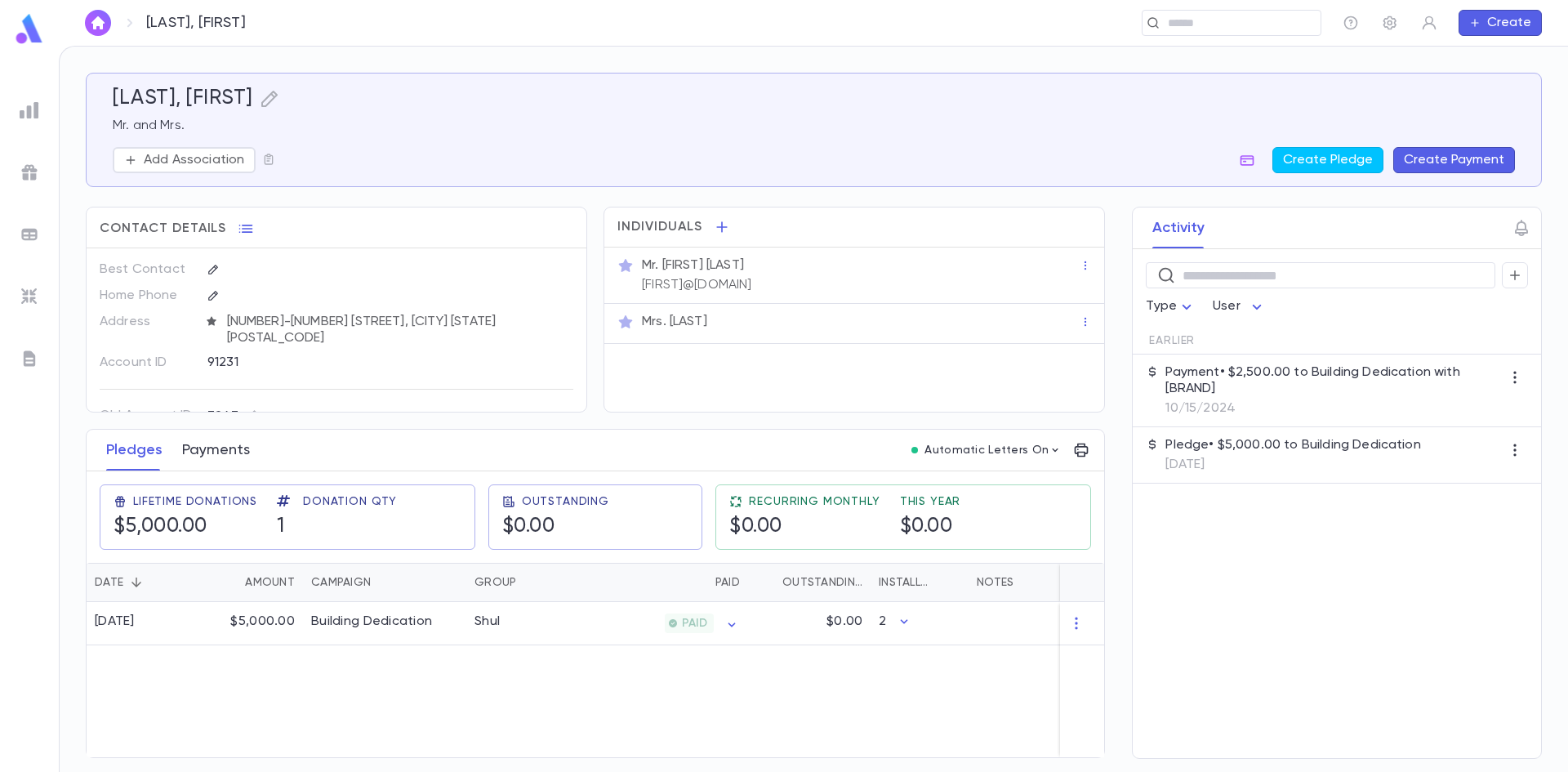 click on "Payments" at bounding box center [216, 450] 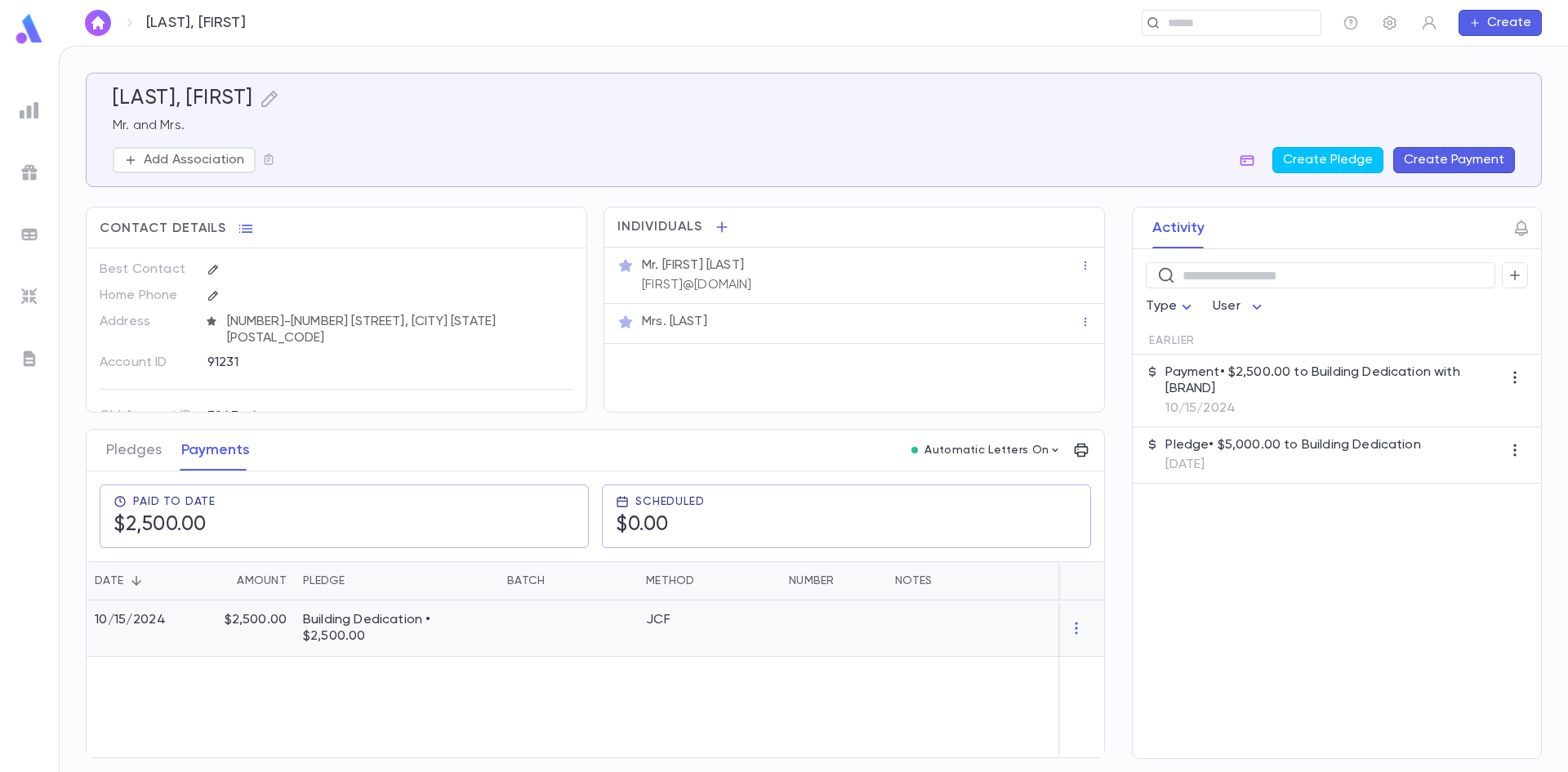 click on "Building Dedication • $2,500.00" at bounding box center [397, 628] 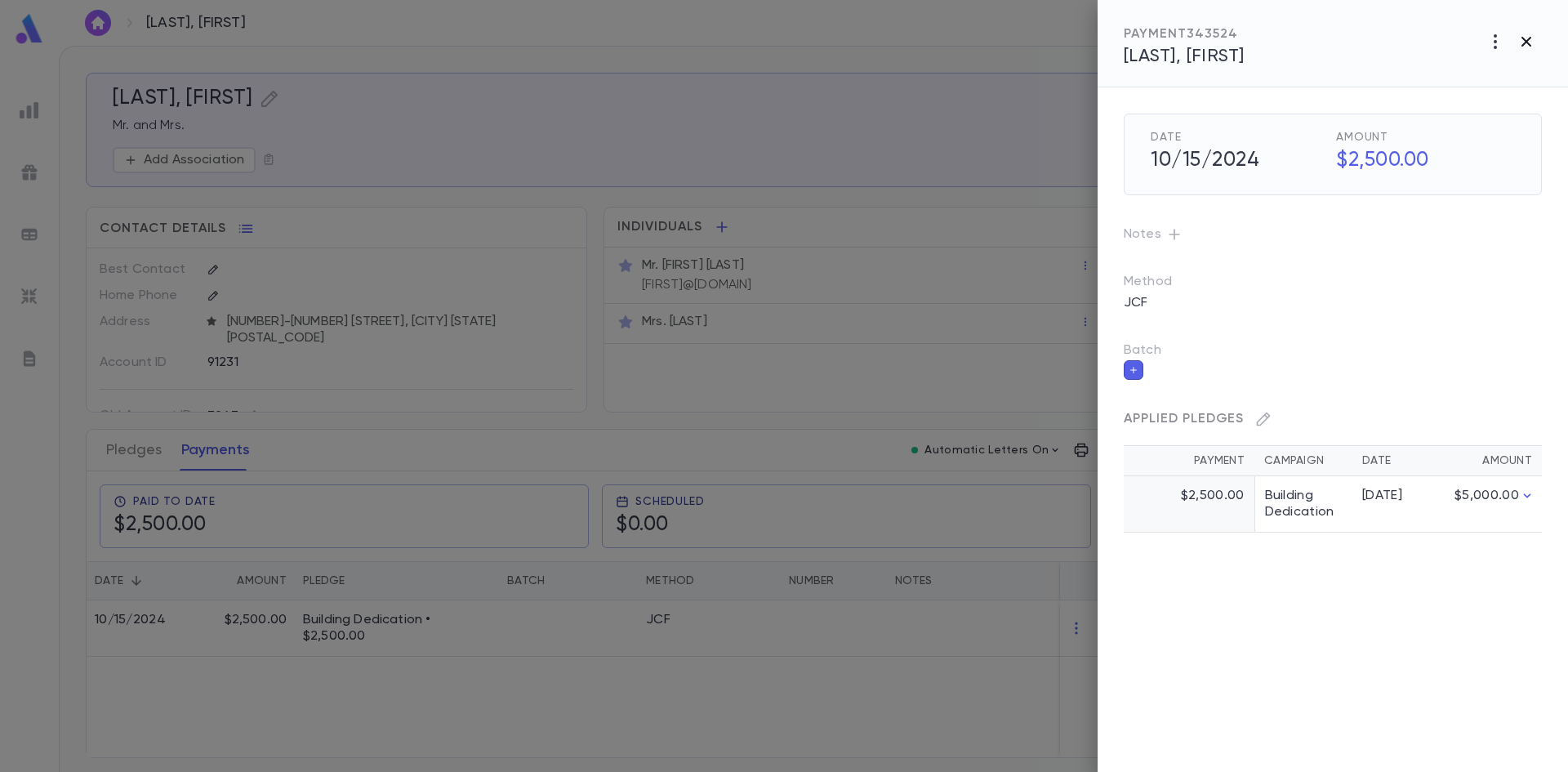 click 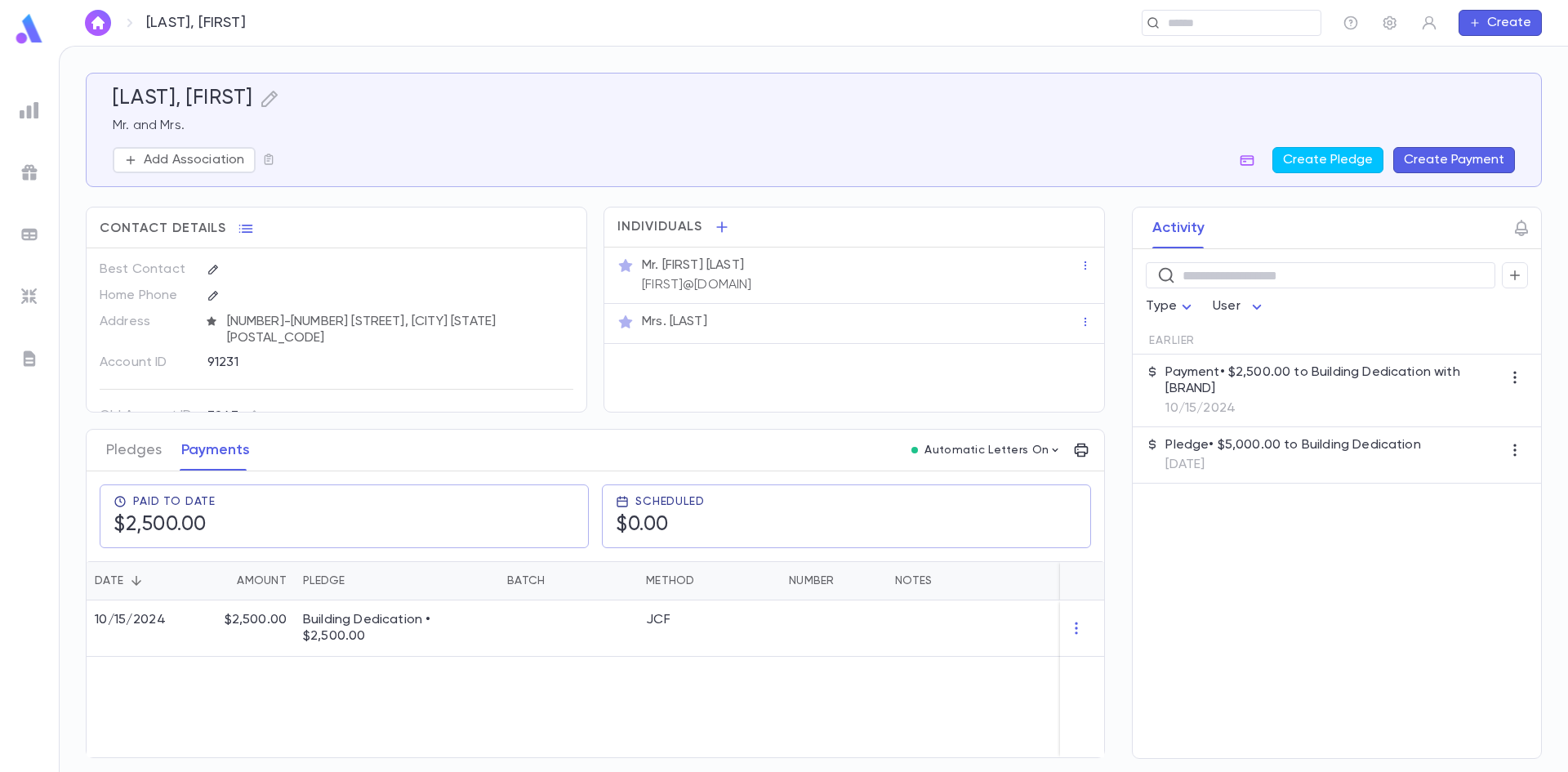 click on "[DATE] $2,500.00 Building Dedication • $2,500.00 [BRAND]" at bounding box center [611, 679] 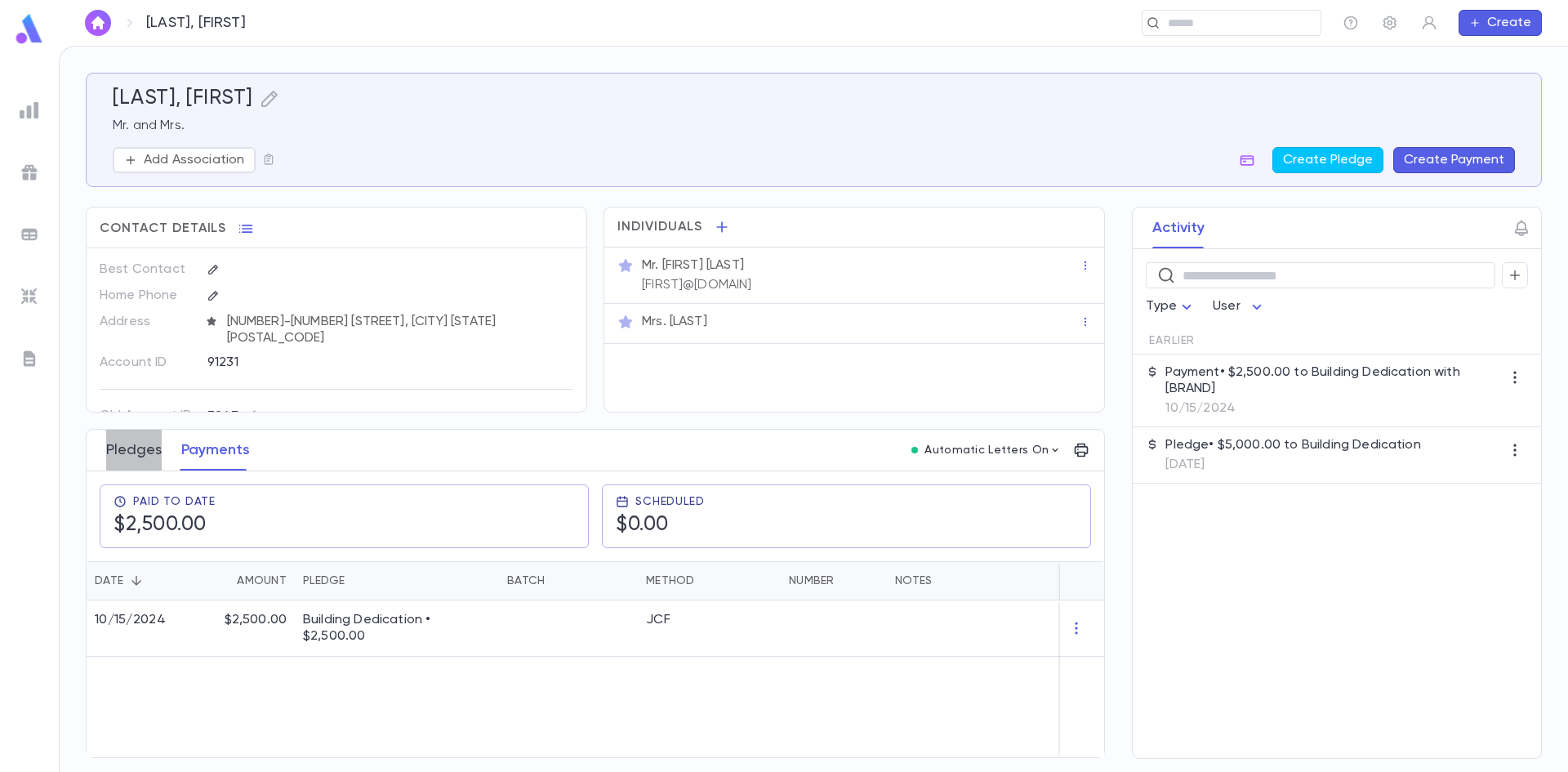 click on "Pledges" at bounding box center [134, 450] 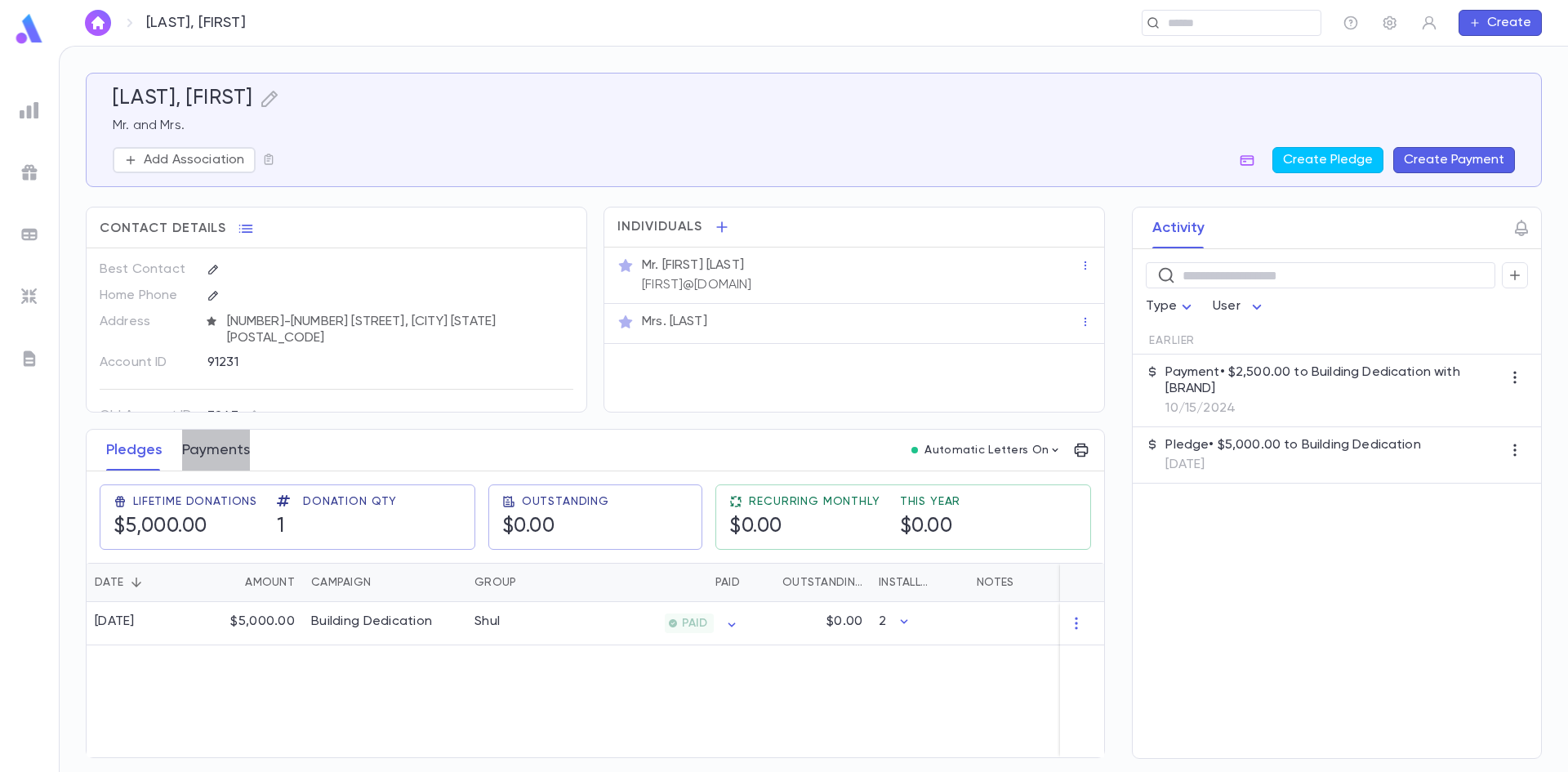 click on "Payments" at bounding box center (216, 450) 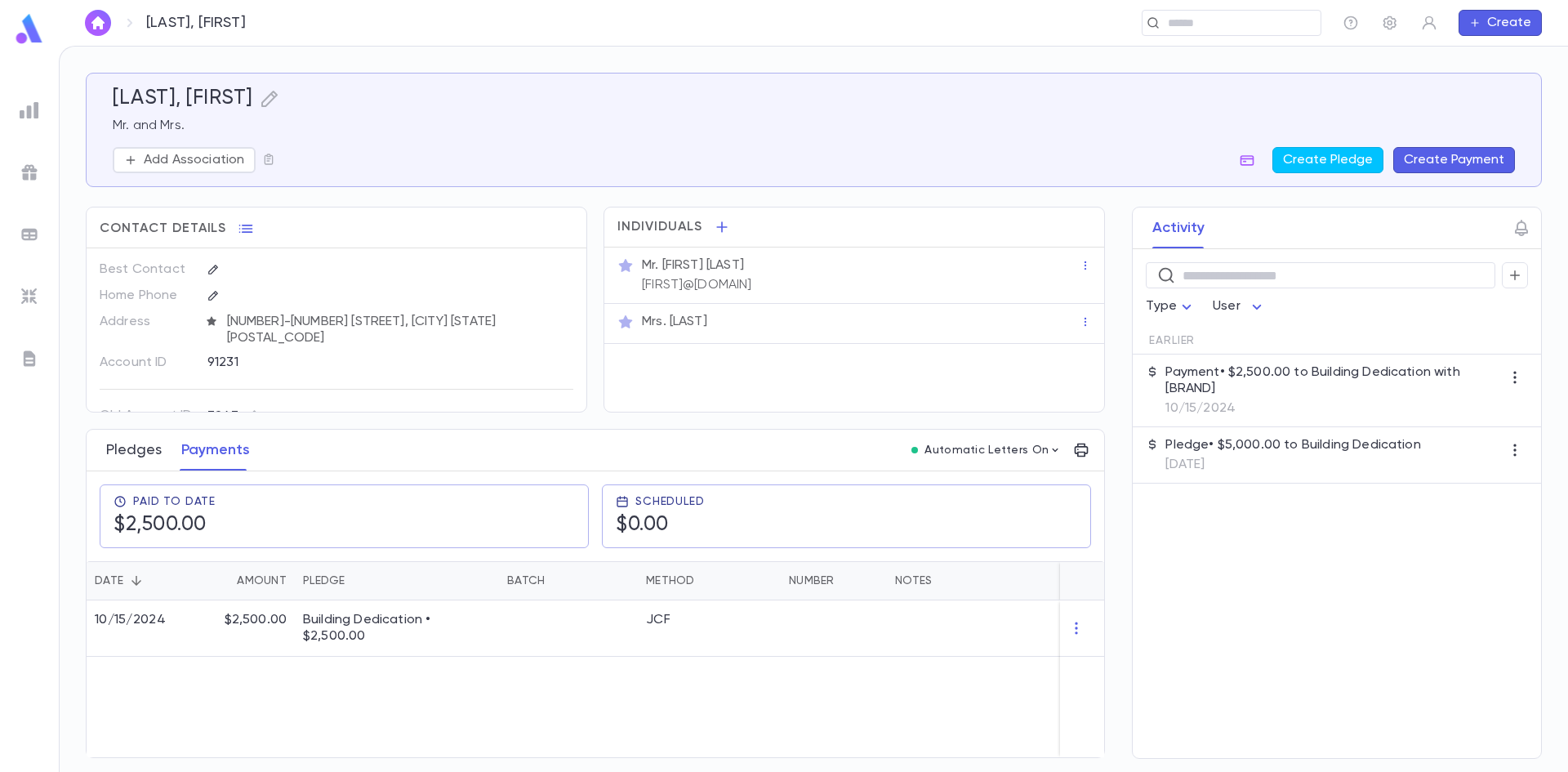click on "Pledges" at bounding box center (134, 450) 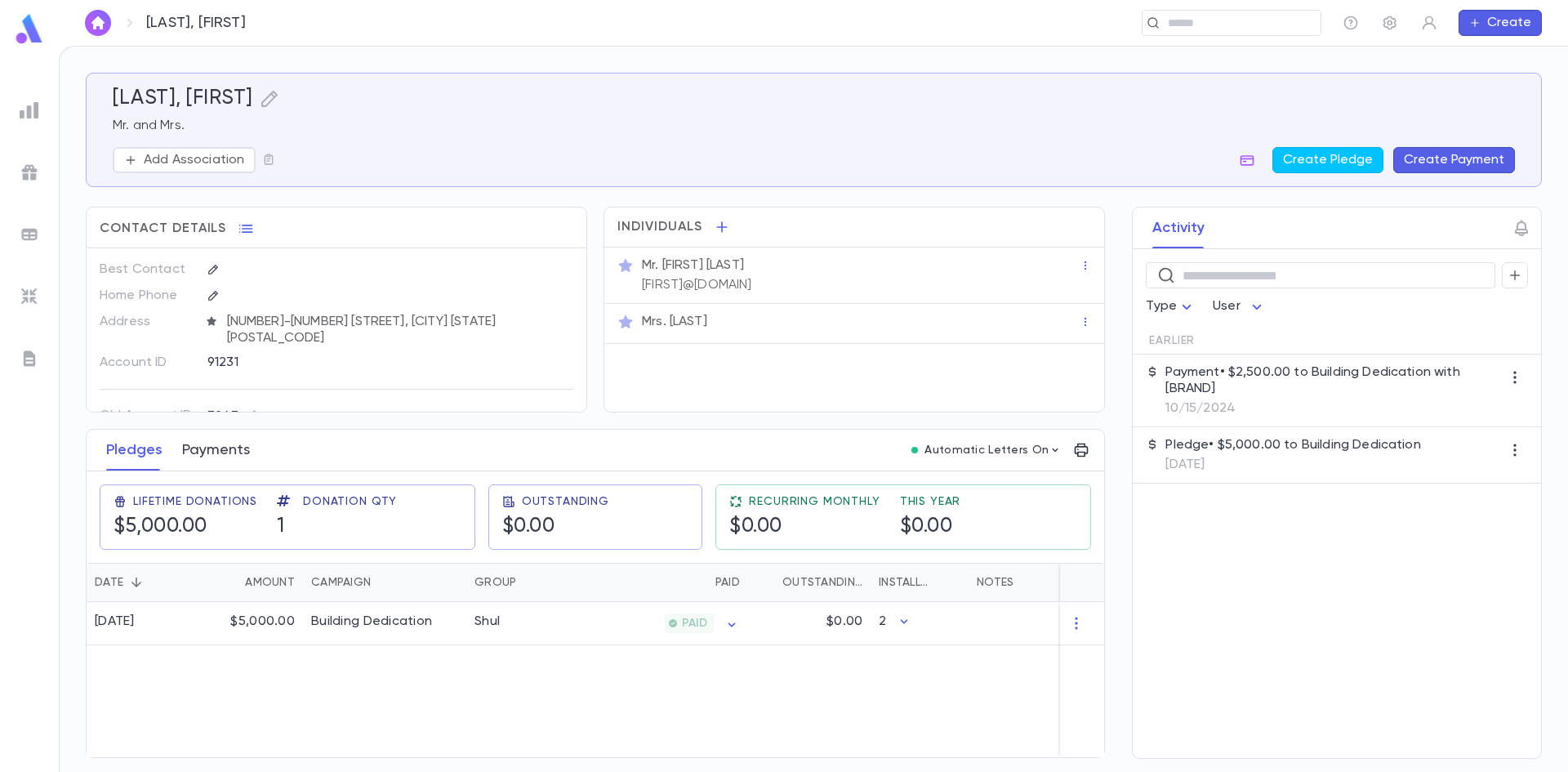 click on "Payments" at bounding box center (216, 450) 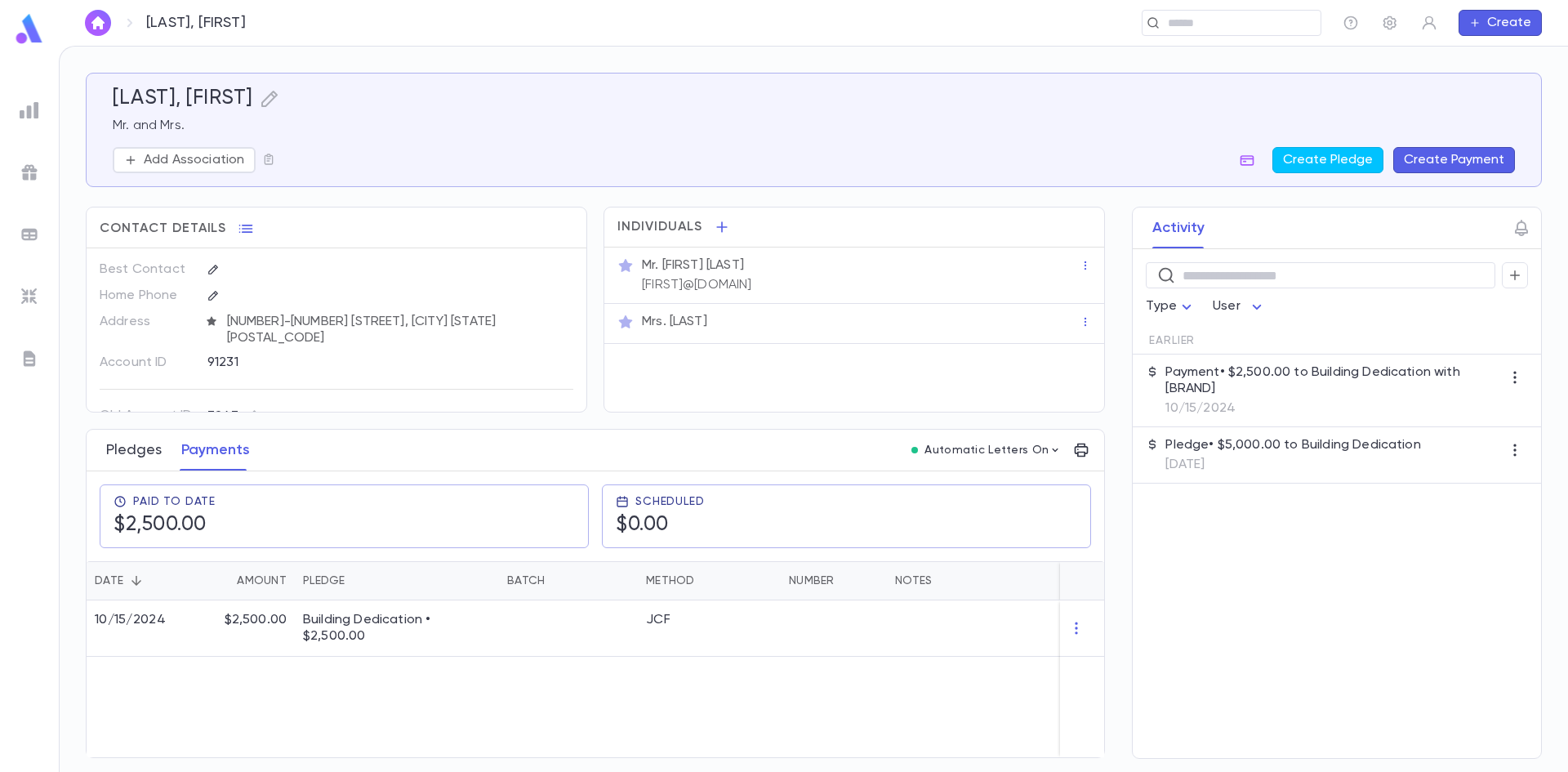 click on "Pledges" at bounding box center (134, 450) 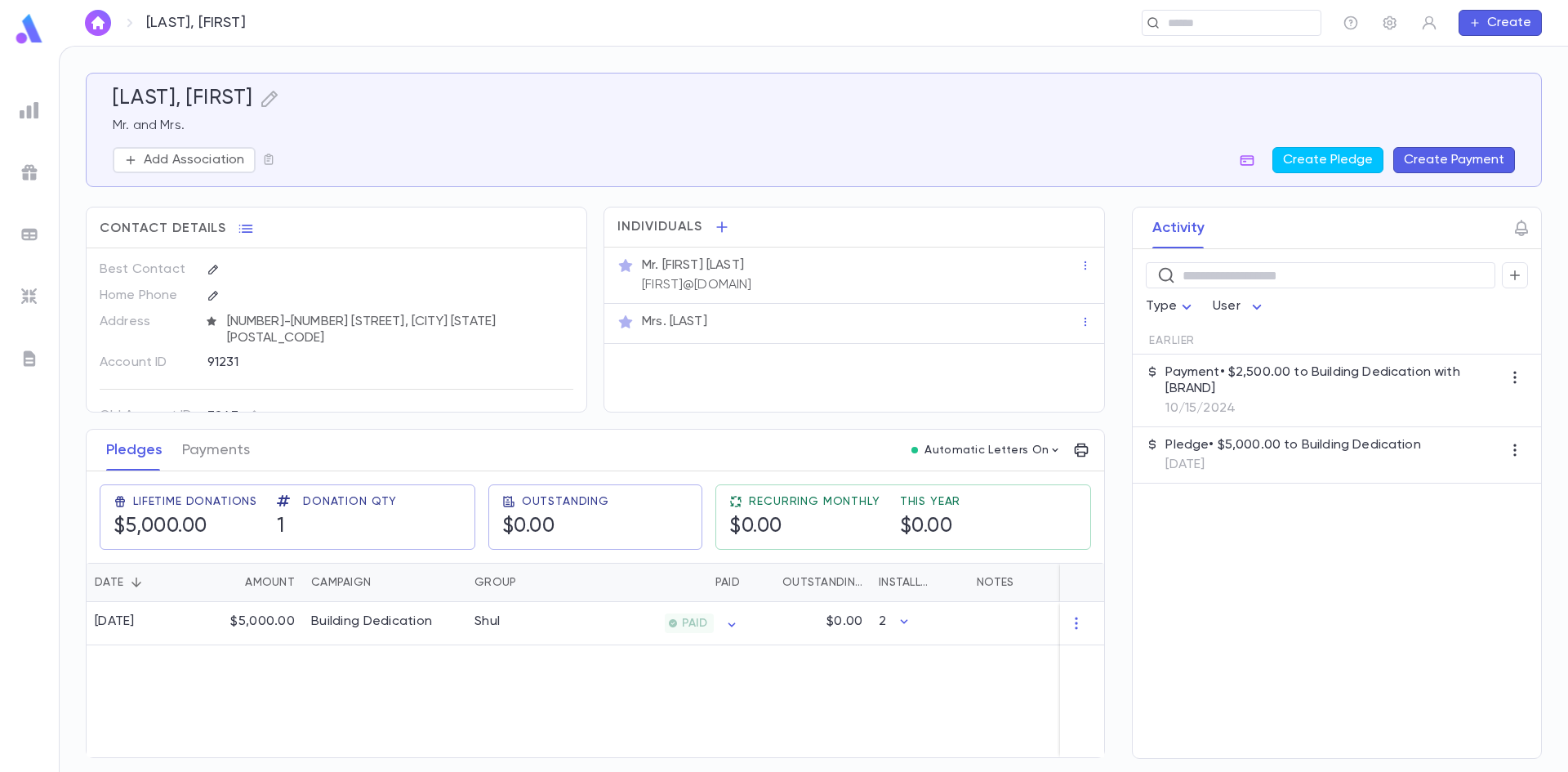 click at bounding box center [98, 23] 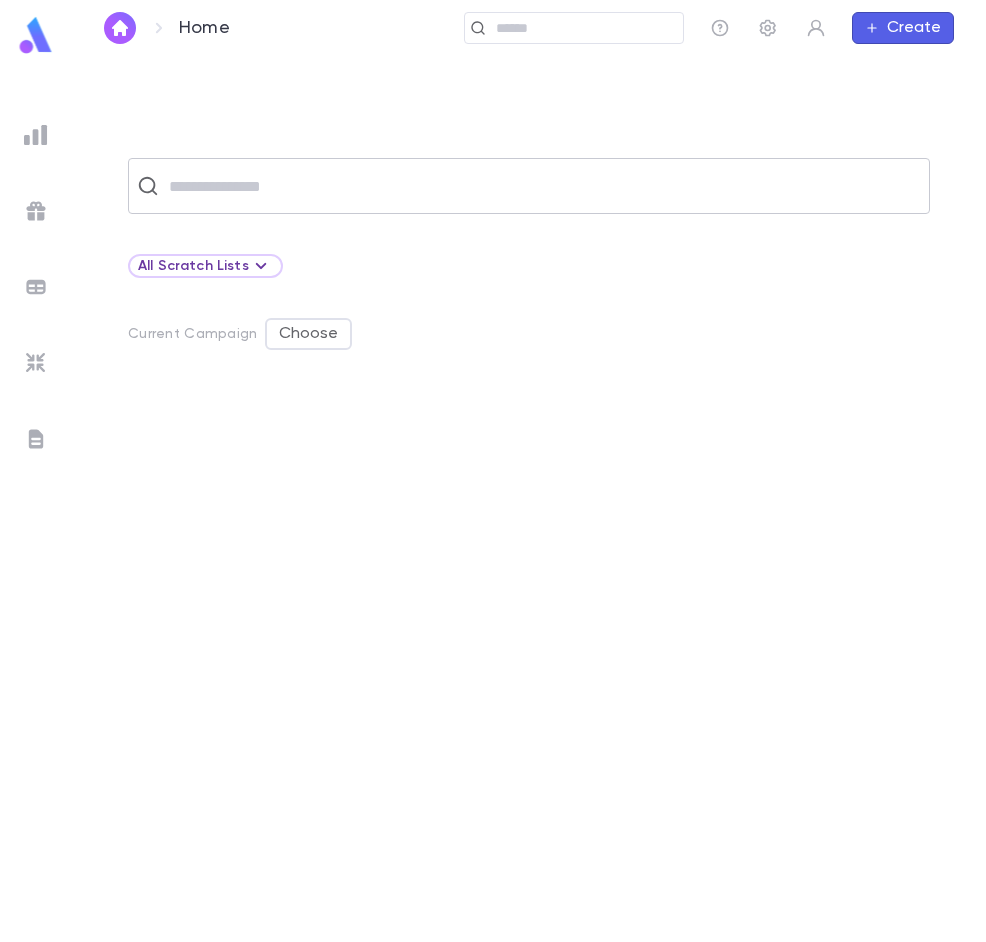 click at bounding box center [542, 186] 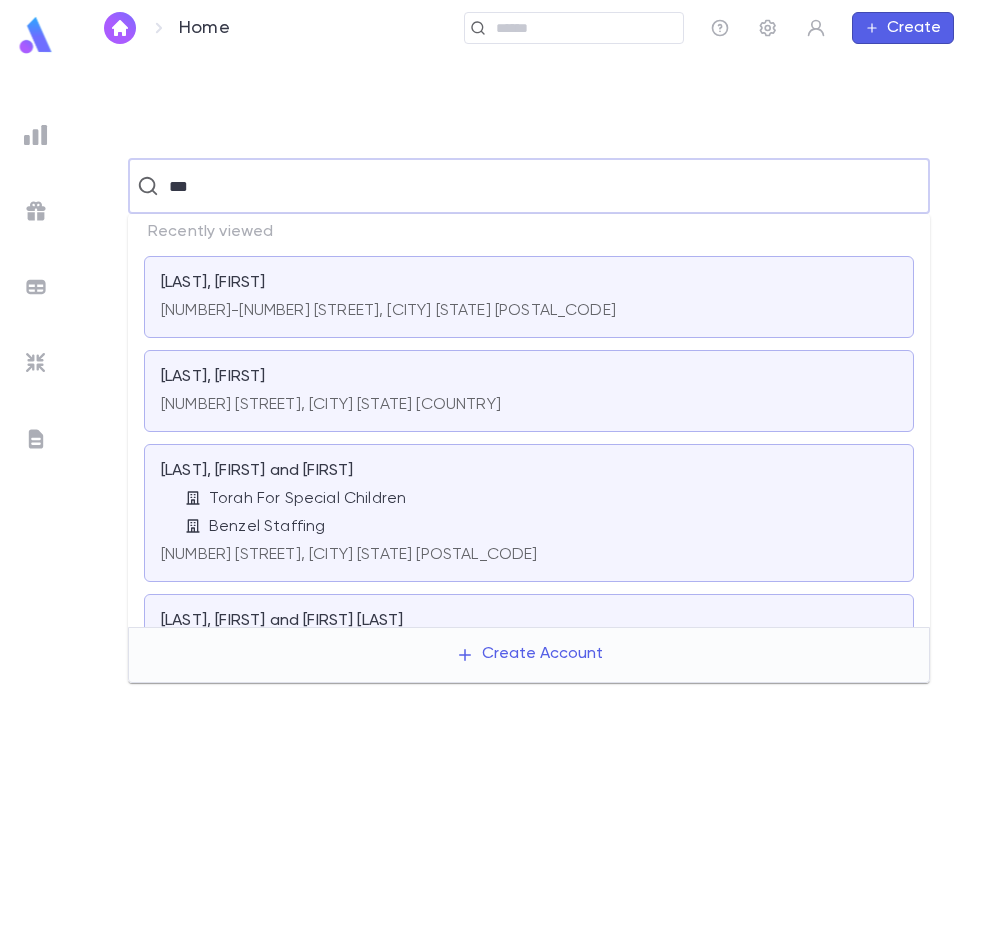 type on "****" 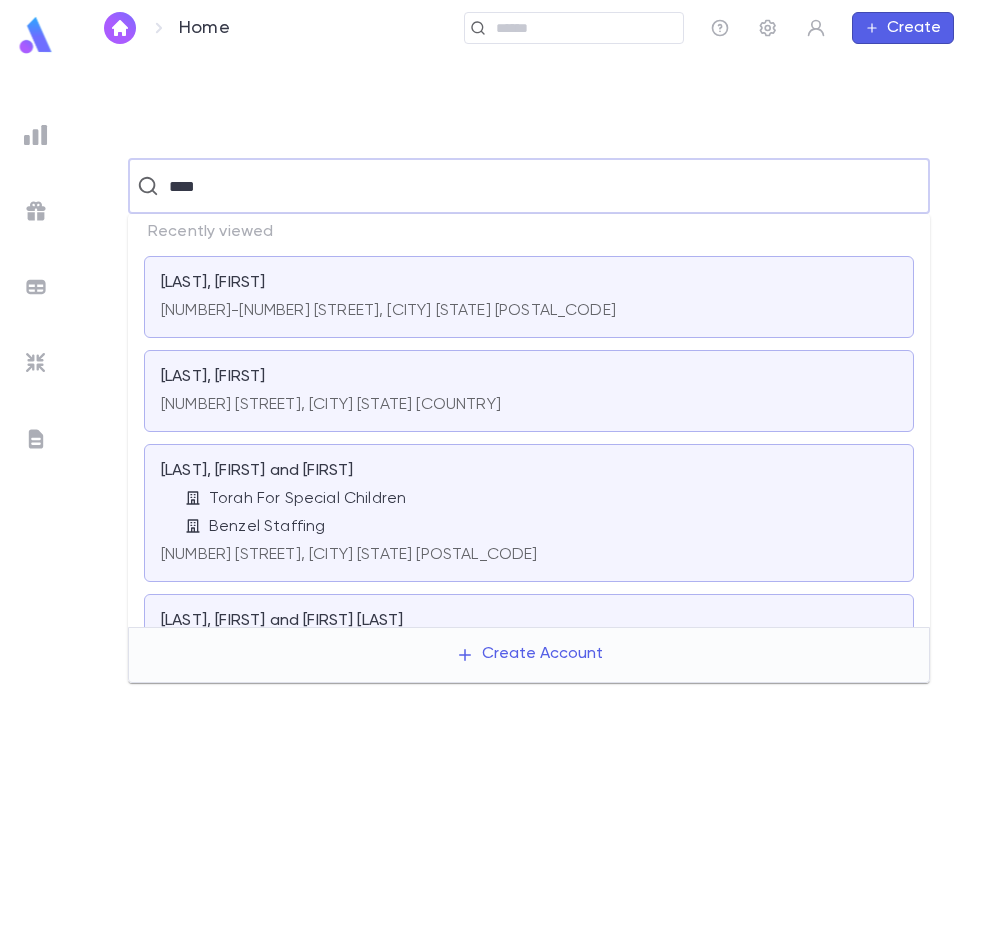click on "[NUMBER] [STREET], [CITY] [STATE] [COUNTRY]" at bounding box center (331, 401) 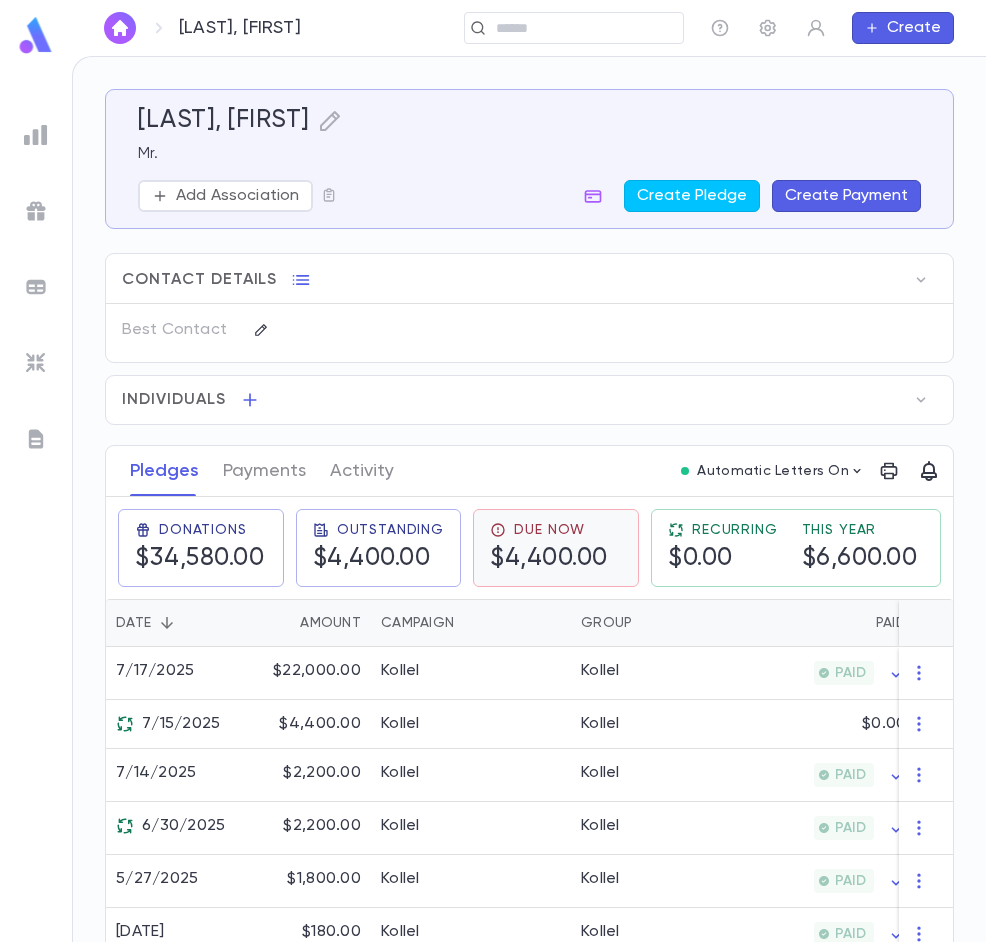 click on "$4,400.00" at bounding box center (549, 559) 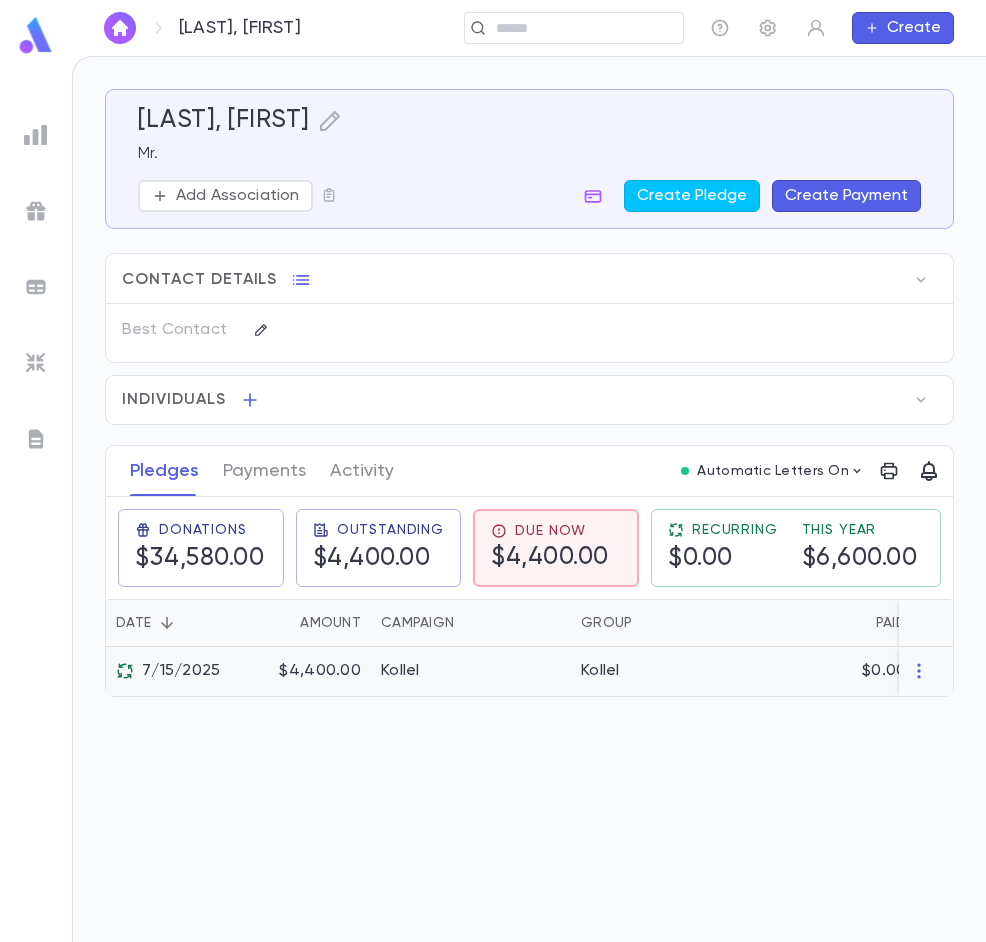 click on "$4,400.00" at bounding box center [306, 671] 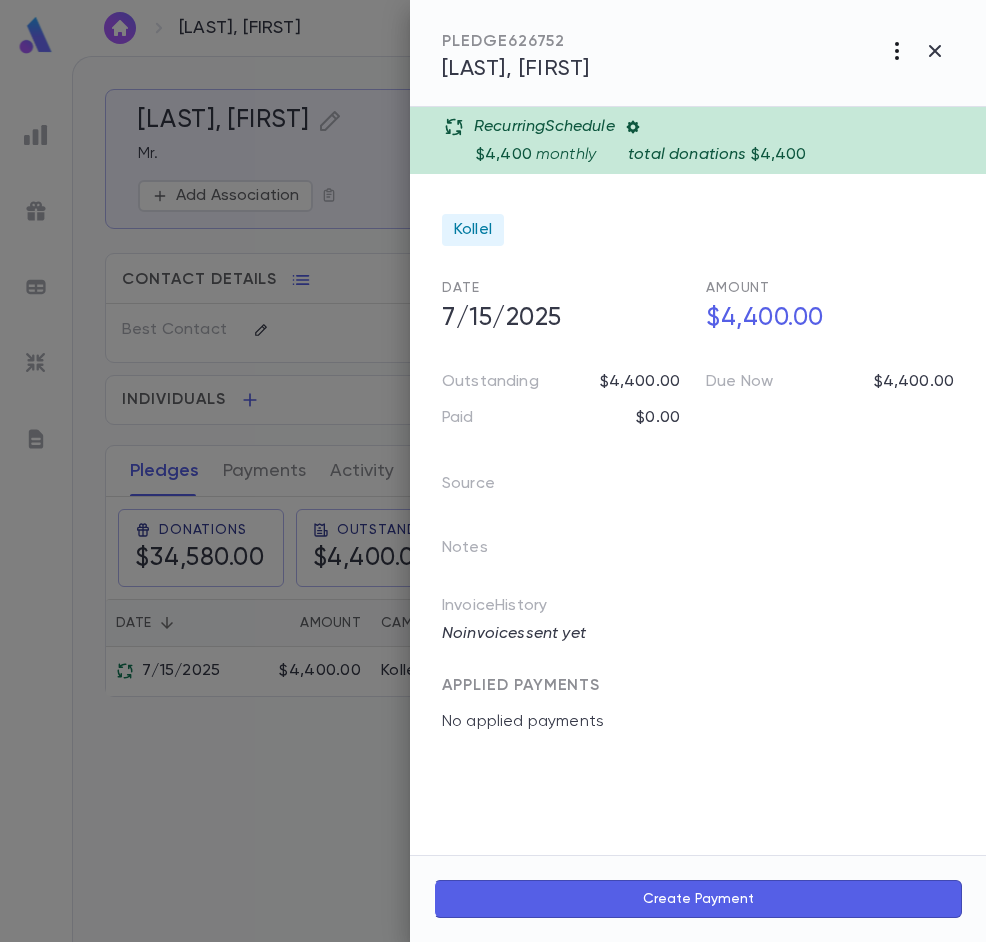 click 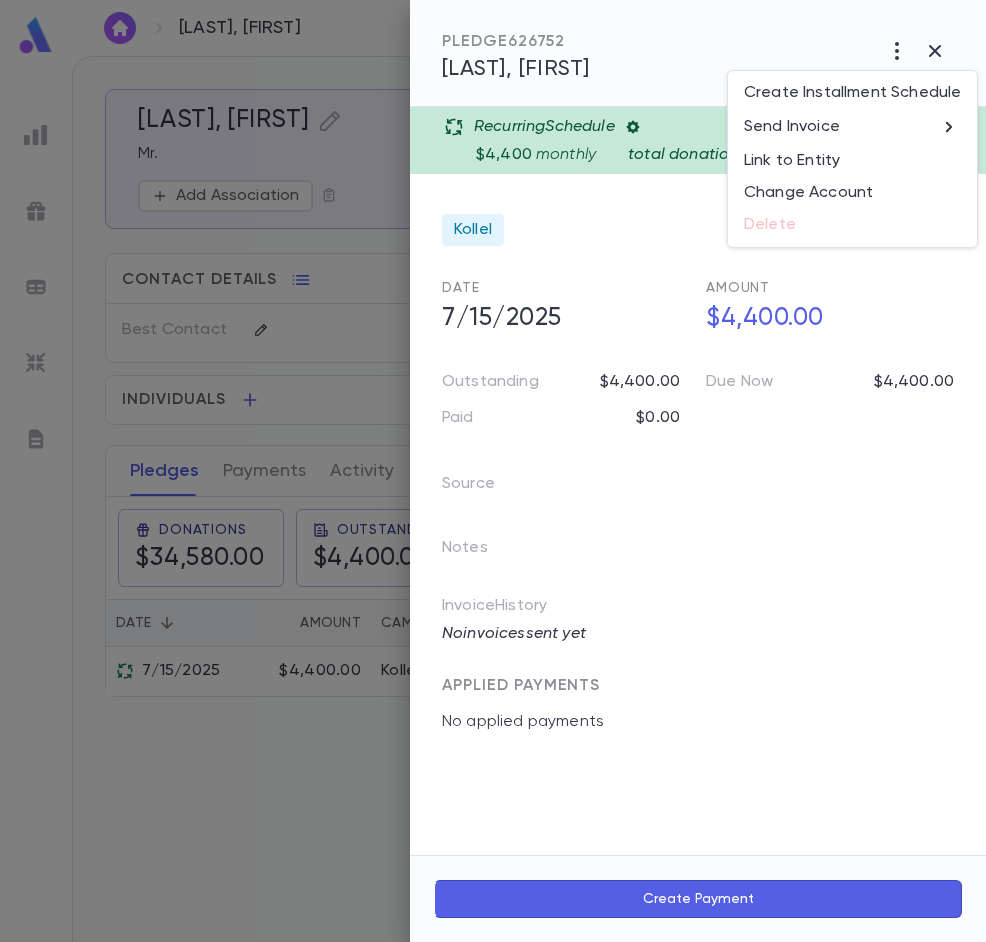 click on "Create Installment Schedule Send   Invoice Link to Entity Change Account Delete" at bounding box center (852, 159) 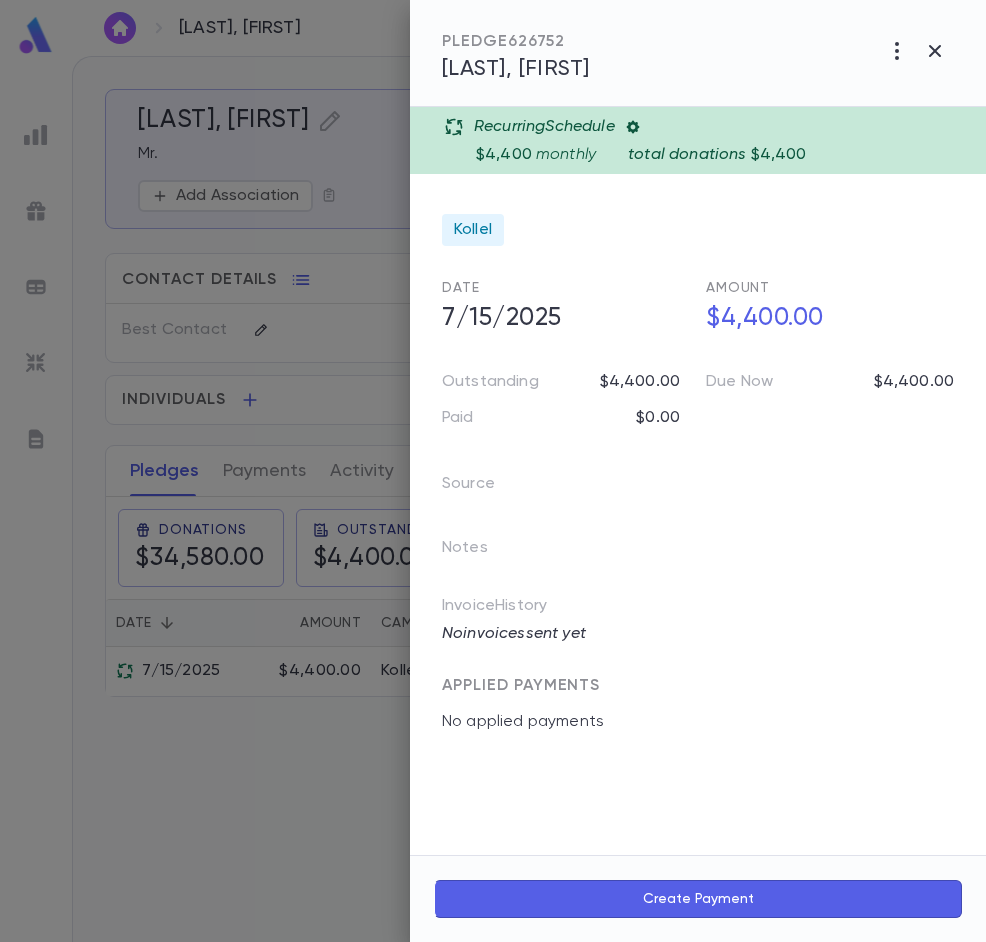 click 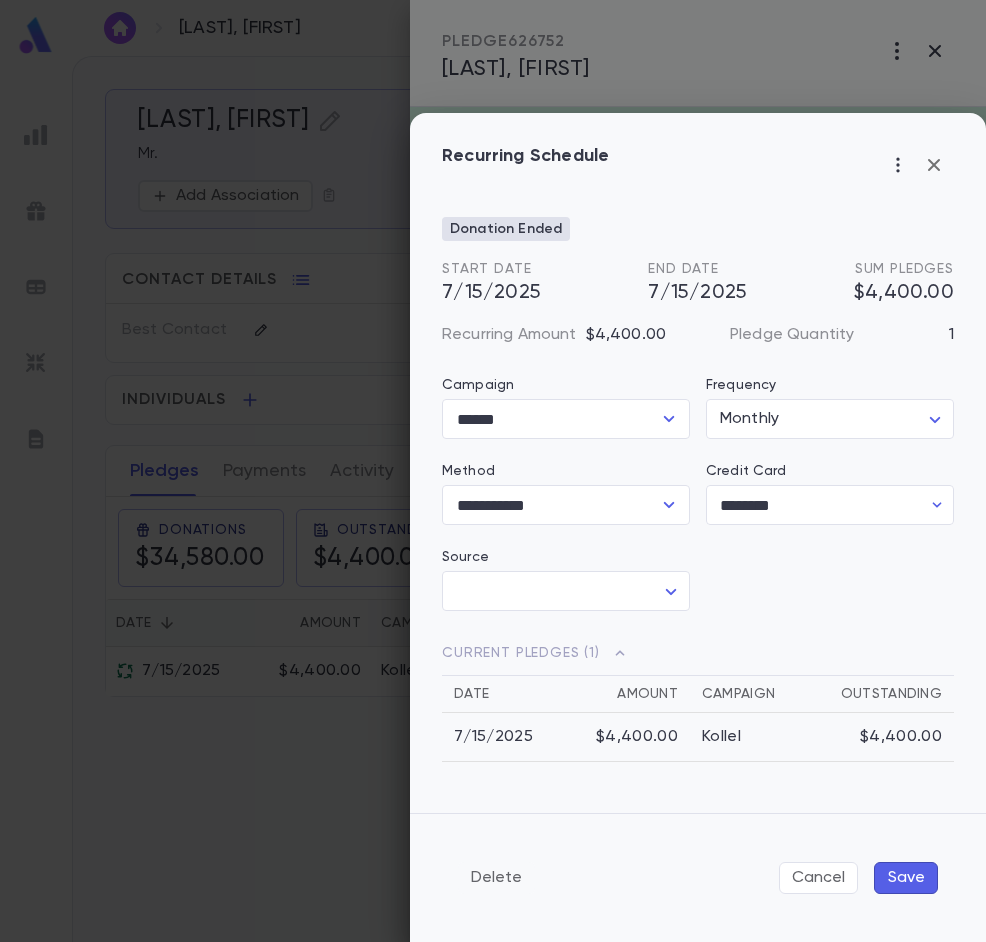 click on "Delete" at bounding box center (496, 878) 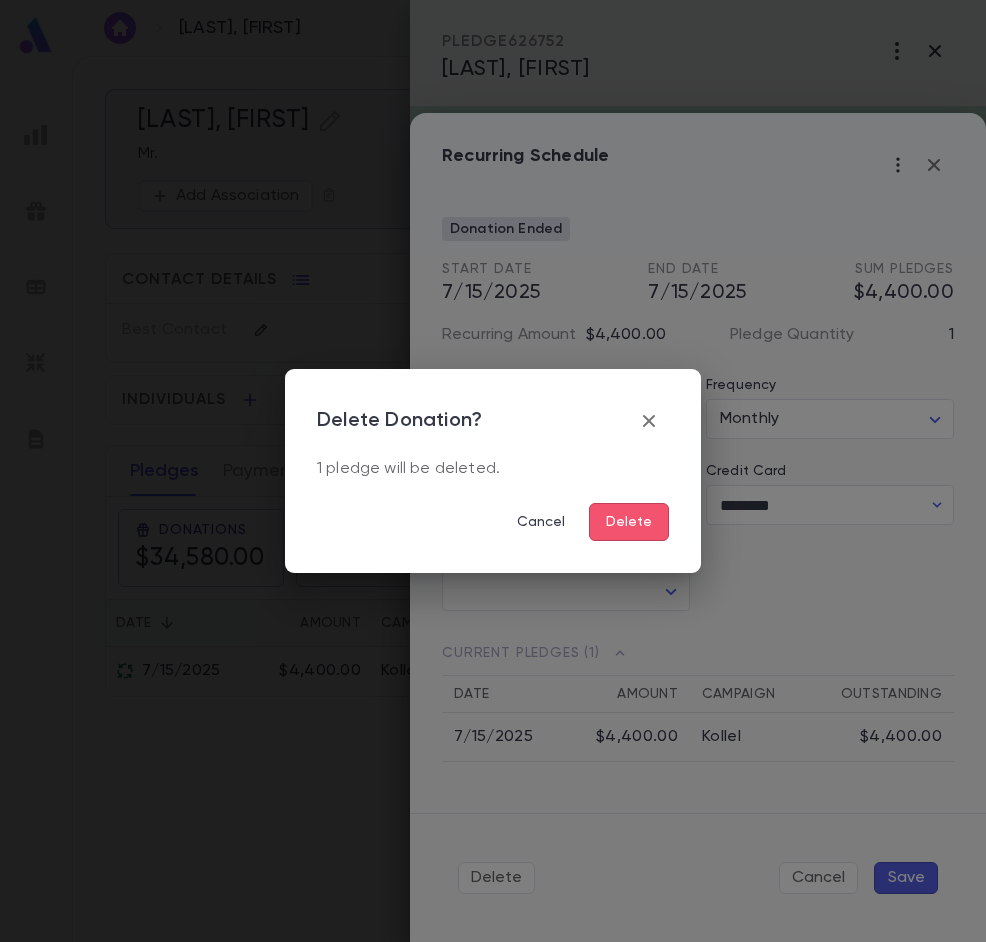 click on "Delete" at bounding box center [629, 522] 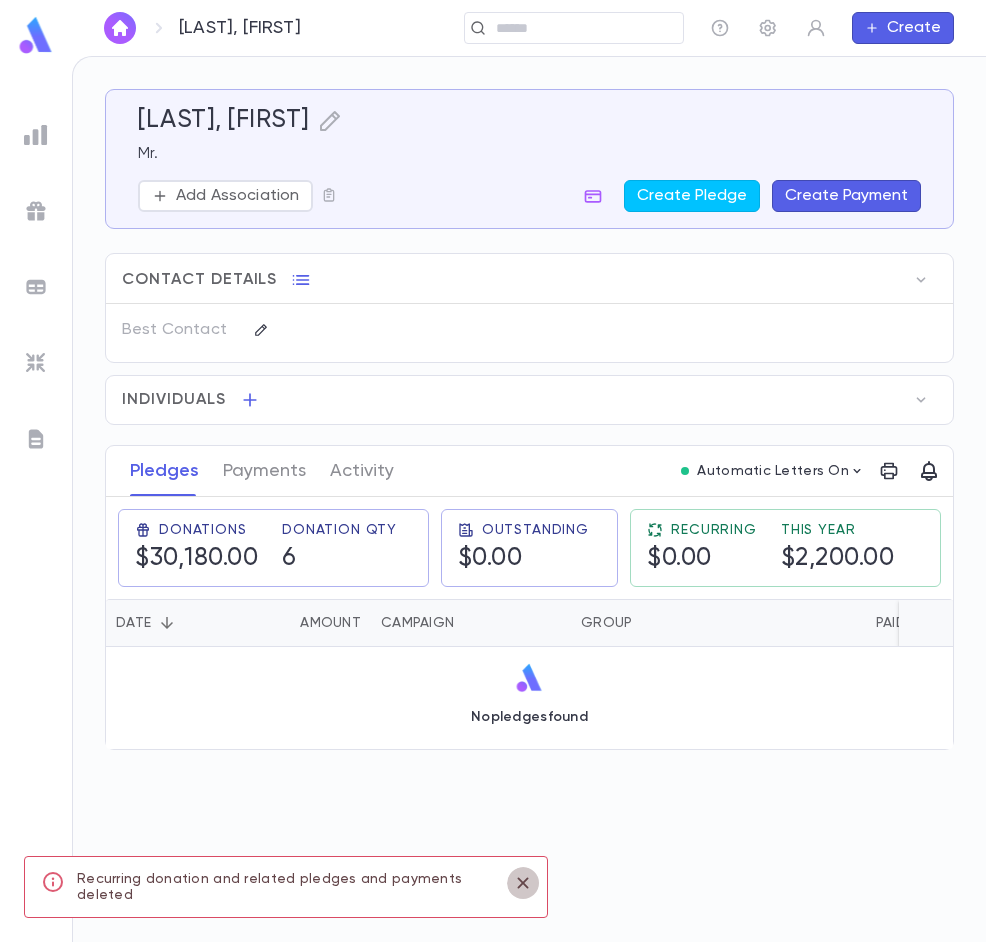 click 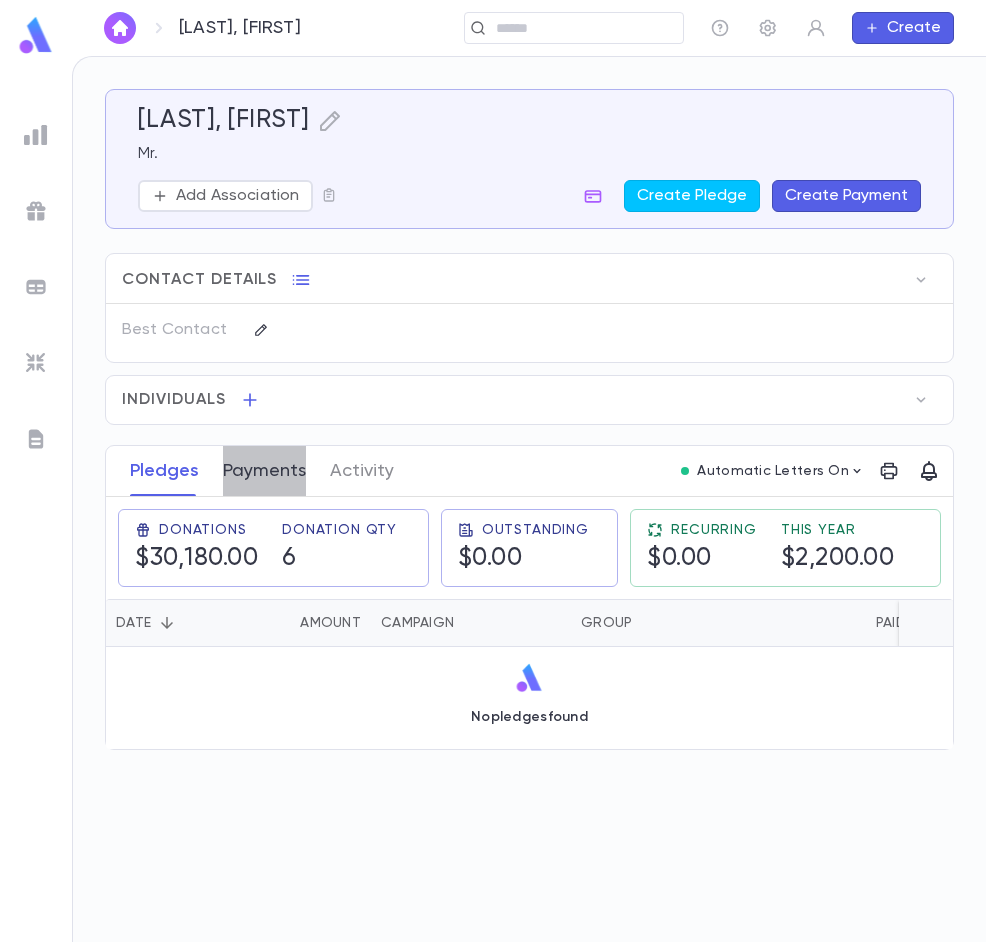 click on "Payments" at bounding box center [264, 471] 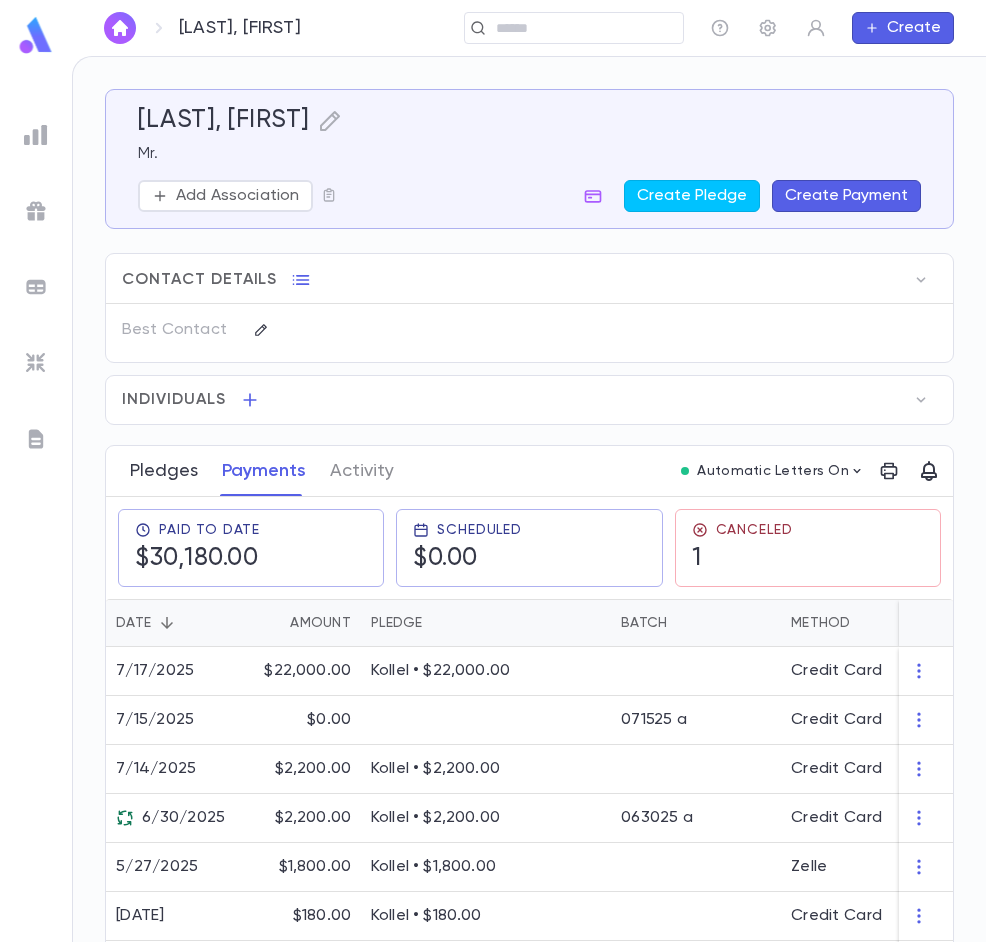 click on "Pledges" at bounding box center (164, 471) 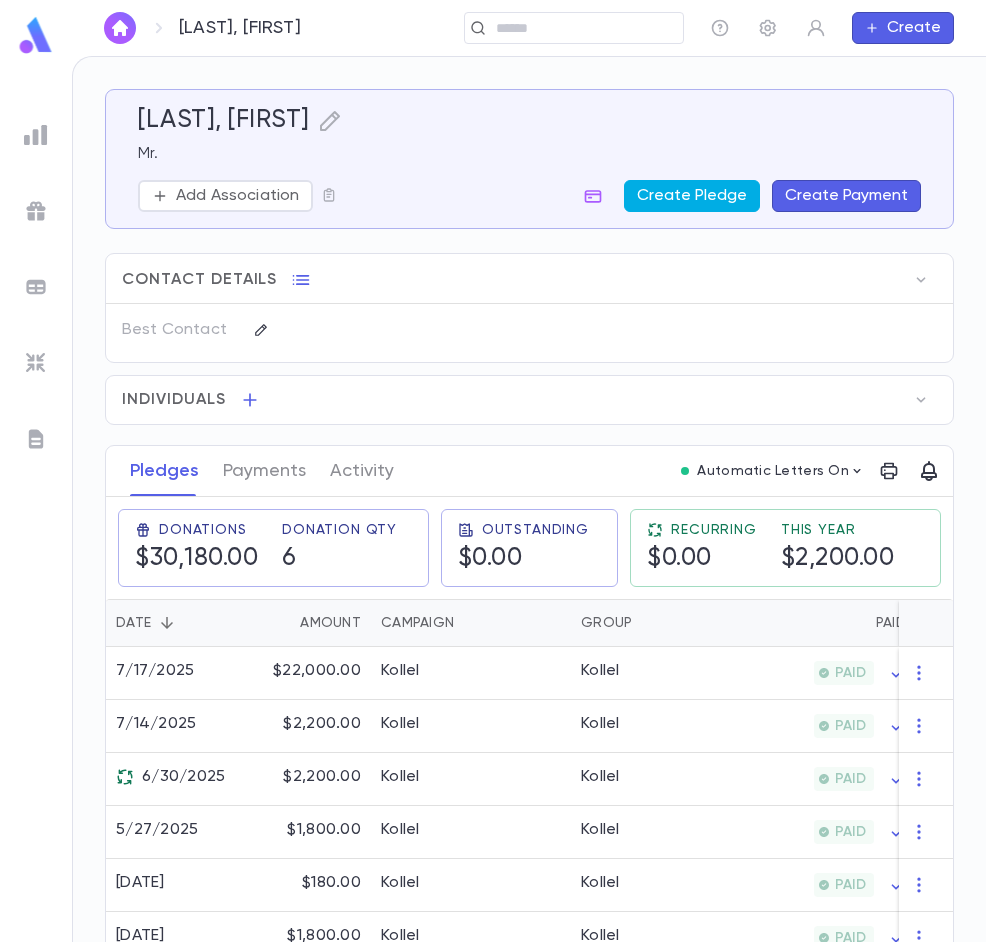 click on "Create Pledge" at bounding box center [692, 196] 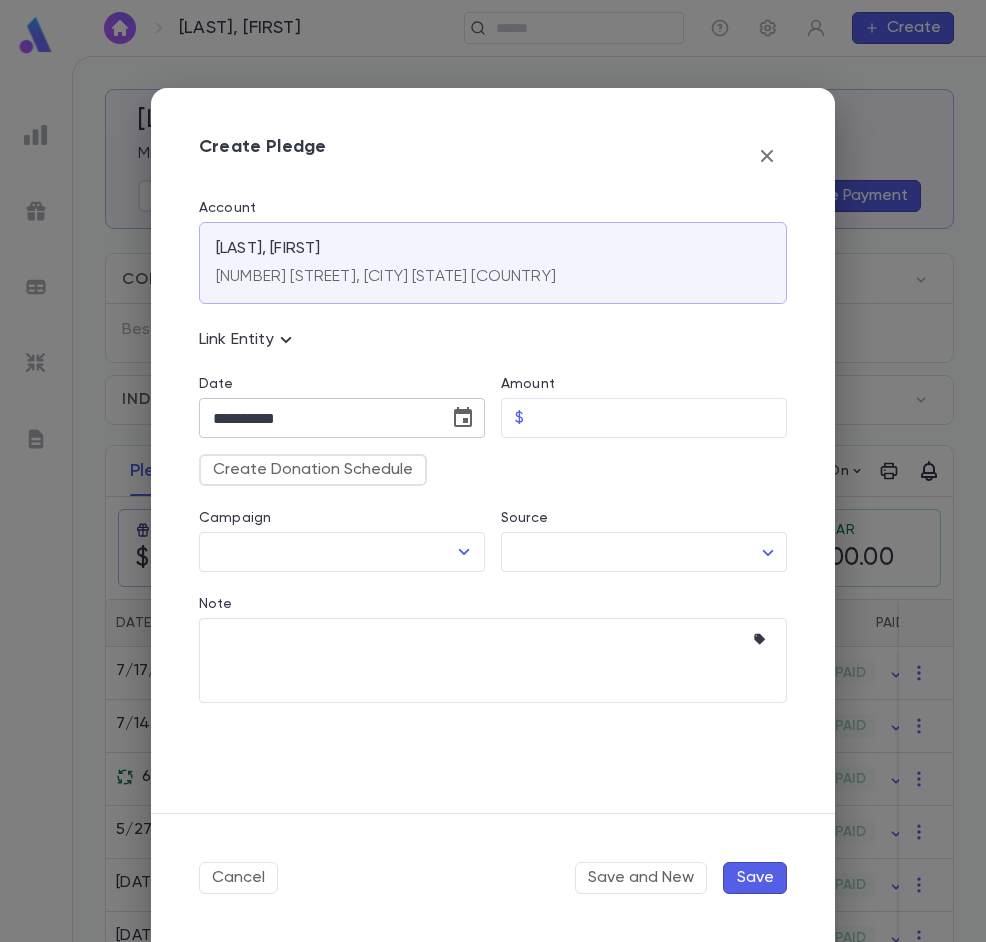 click on "**********" at bounding box center (317, 418) 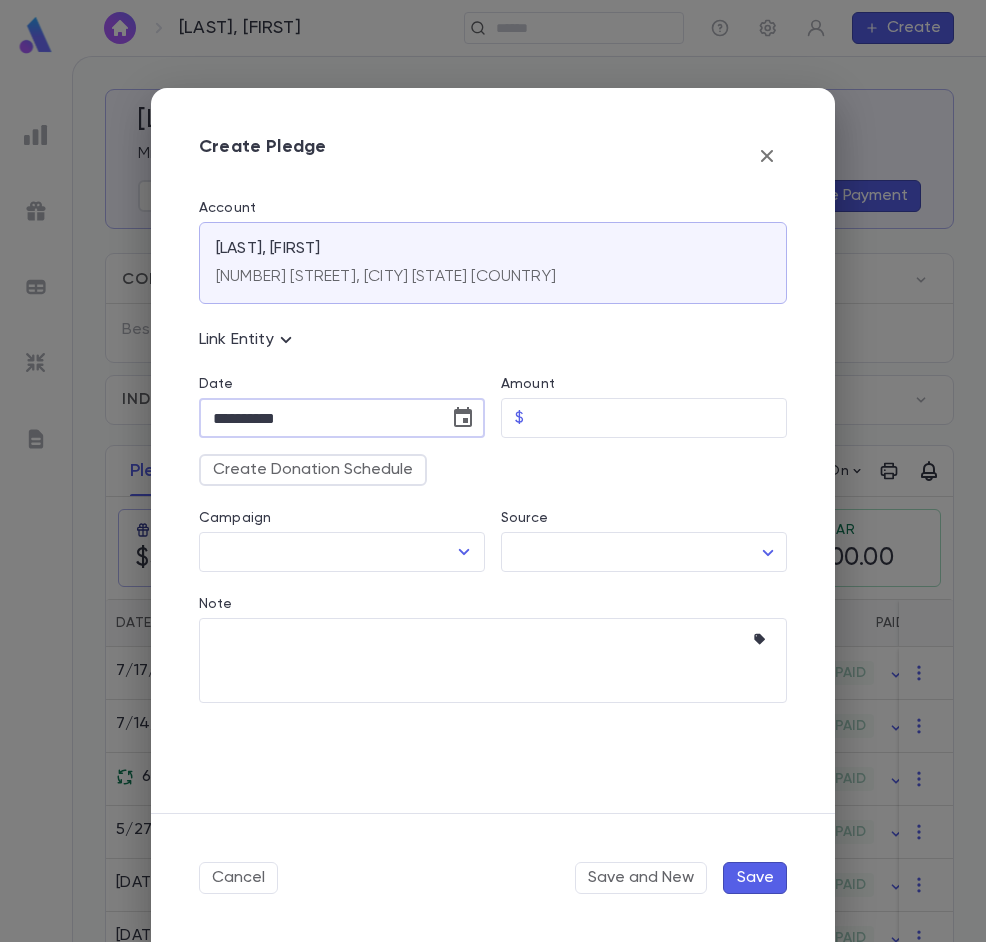 click on "**********" at bounding box center (317, 418) 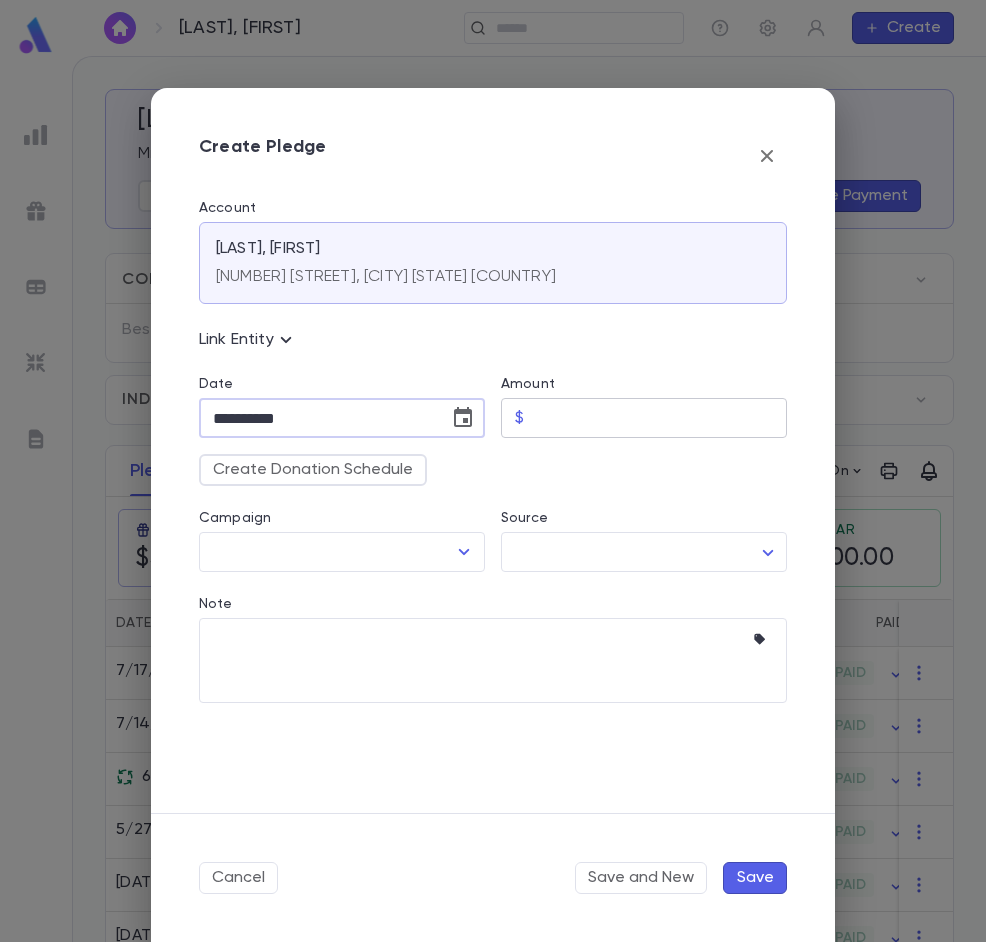 type on "**********" 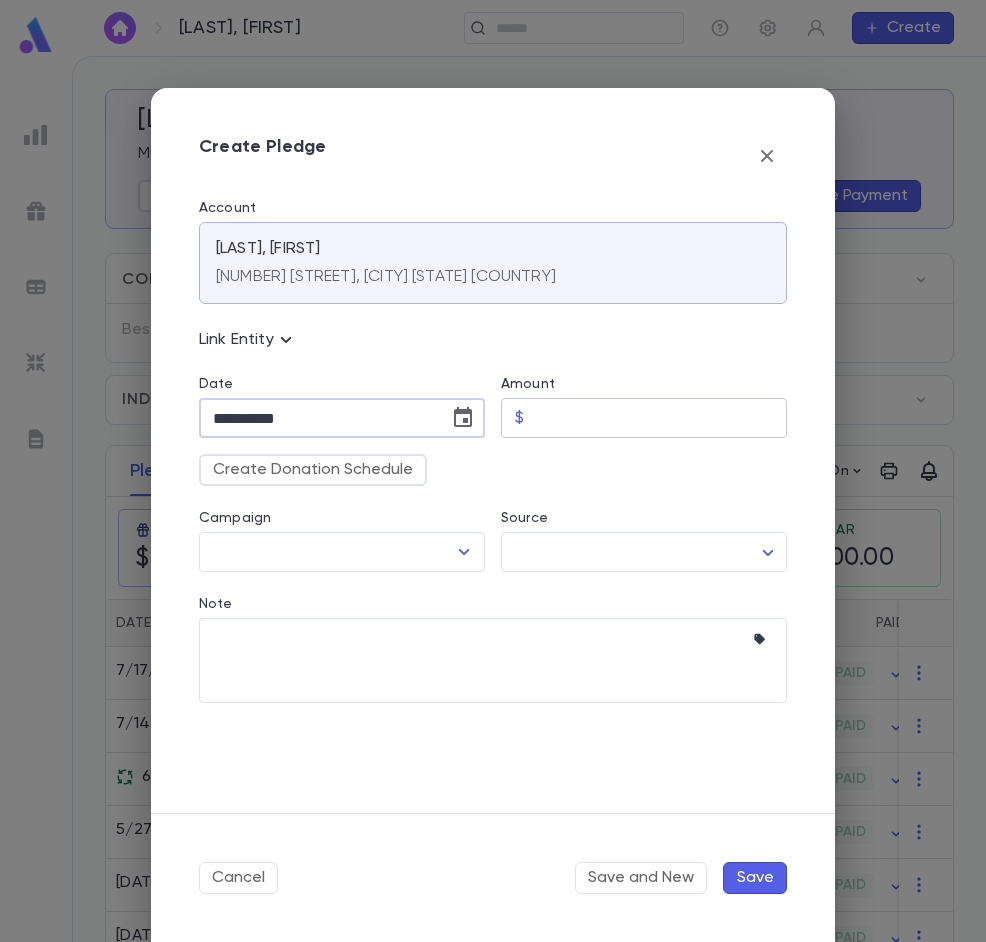click on "Amount" at bounding box center (659, 418) 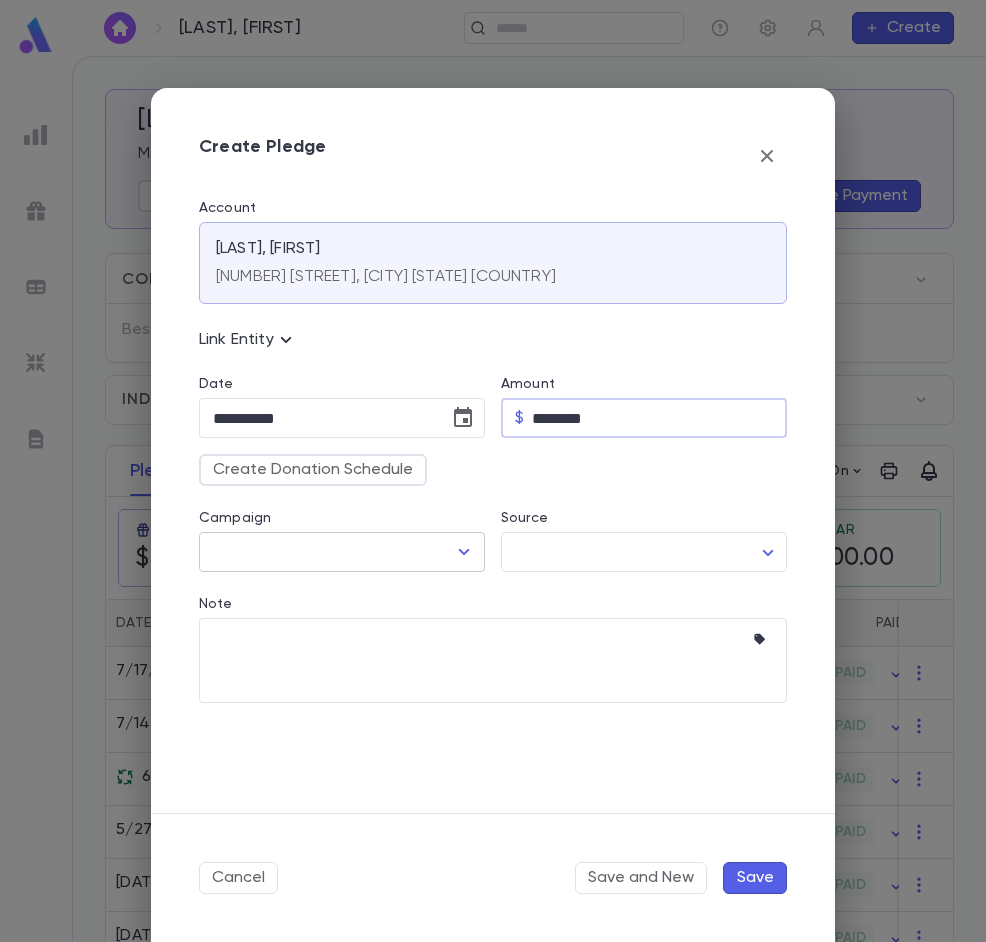 type on "********" 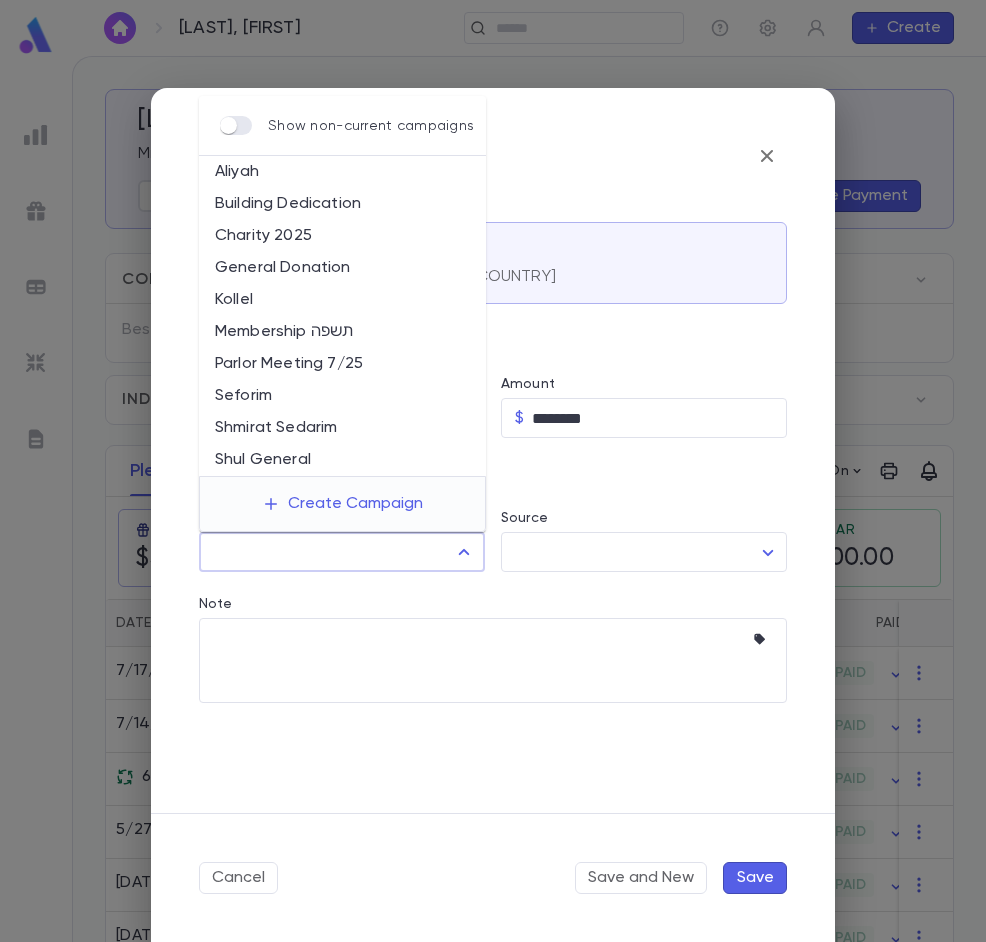 click on "Campaign" at bounding box center [327, 552] 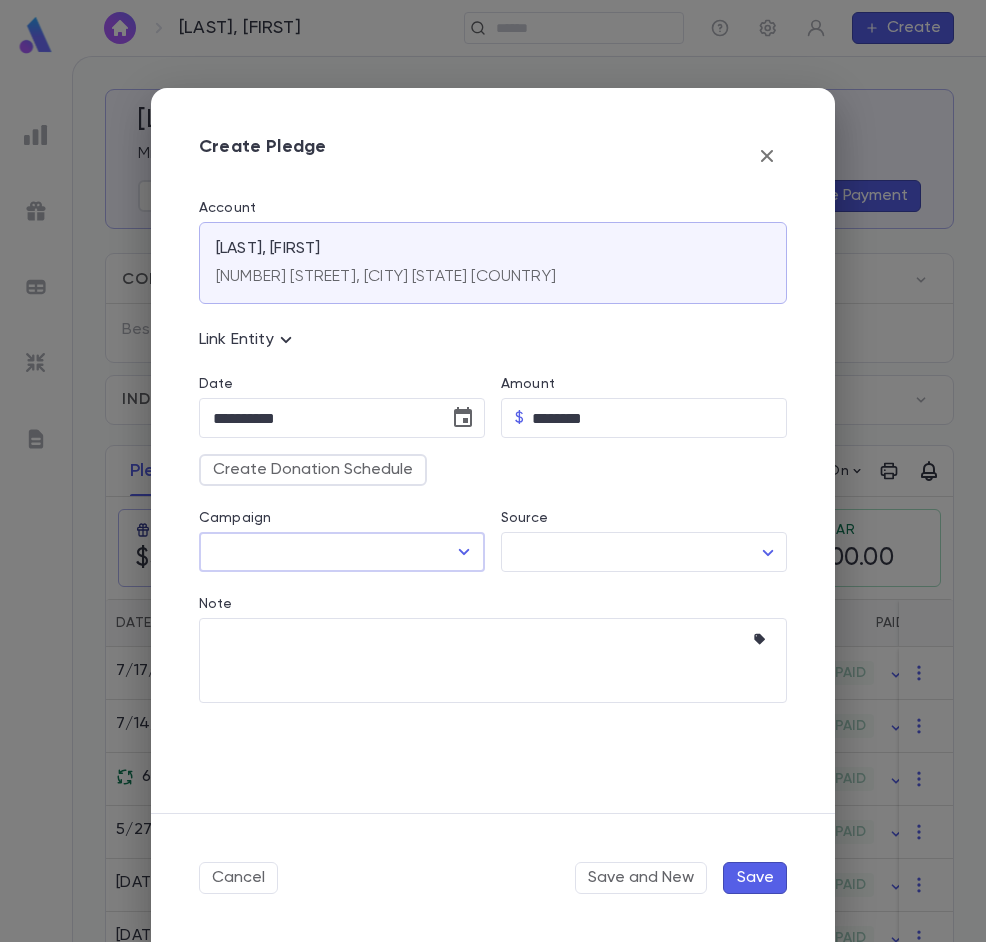 click on "Campaign" at bounding box center [327, 552] 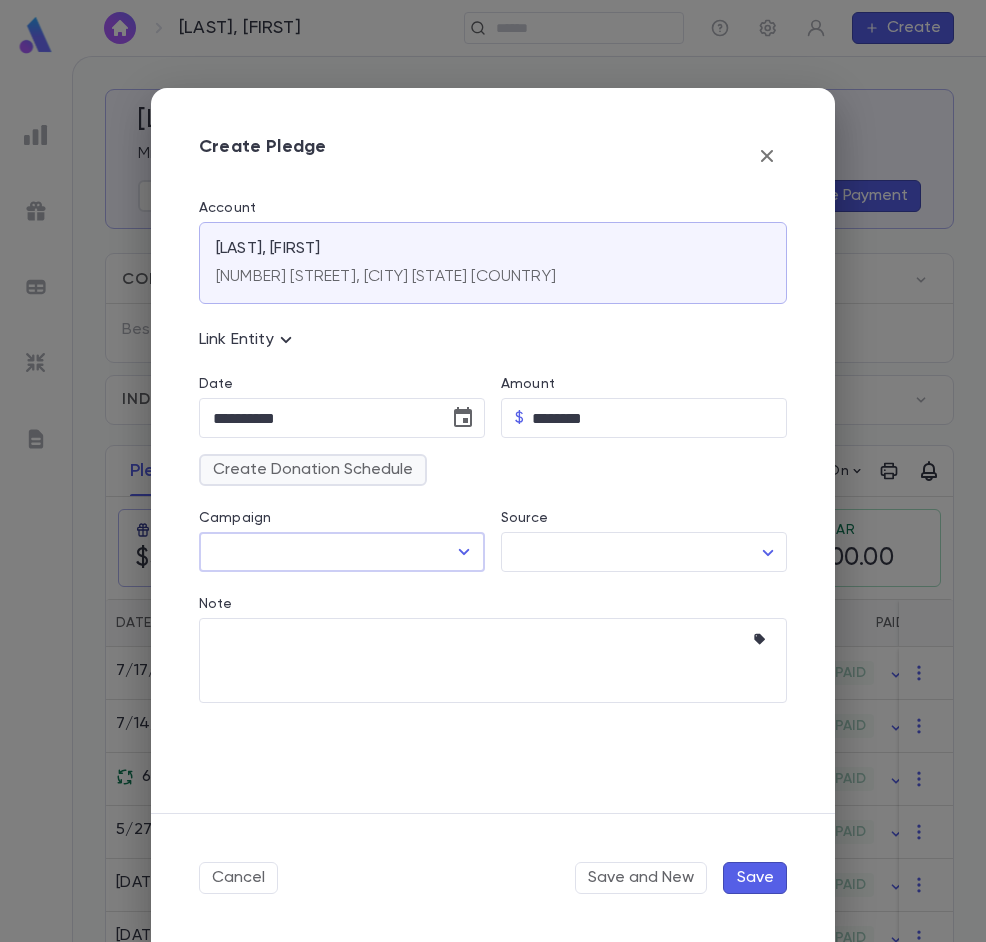click on "Create Donation Schedule" at bounding box center [313, 470] 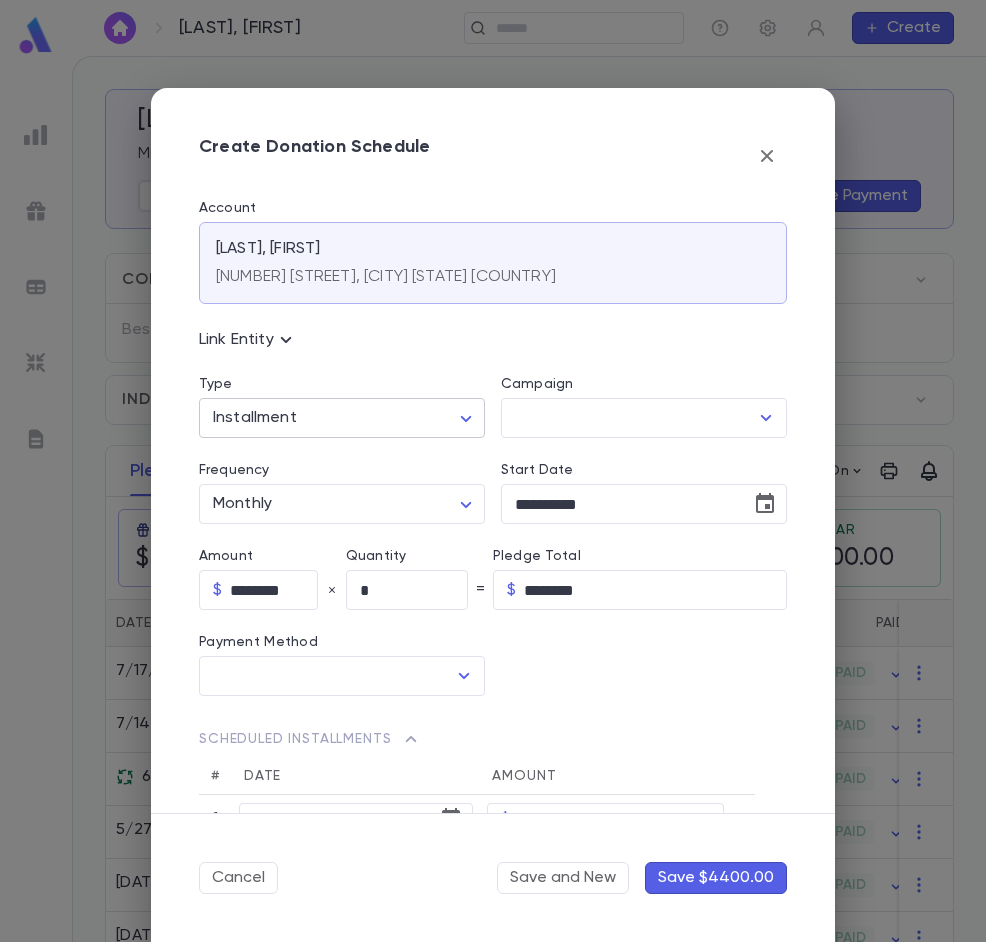click on "[LAST], [FIRST] ​  Create   [LAST], [FIRST] Mr. Add Association Create Pledge Create Payment Contact Details Best Contact Home Phone ([PHONE]) Address [NUMBER] [STREET], [CITY] [STATE] [POSTAL_CODE] United States [NUMBER] [STREET], [CITY] [STATE] Account ID [NUMBER] Old Account ID [NUMBER] Individuals Mr. [FIRST] [LAST] [EMAIL] Pledges Payments Activity  Automatic Letters On Donations $[NUMBER] Donation Qty [NUMBER] Outstanding $[NUMBER] Recurring $[NUMBER] This Year $[NUMBER] Date Amount Campaign Group Paid Outstanding Installments Notes 7/17/2025 $[NUMBER] Kollel Kollel PAID $[NUMBER] [NUMBER] 7/14/2025 $[NUMBER] Kollel Kollel PAID $[NUMBER] [NUMBER] 6/30/2025 $[NUMBER] Kollel Kollel PAID $[NUMBER] [NUMBER] 5/27/2025 $[NUMBER] Kollel Kollel PAID $[NUMBER] [NUMBER] 6/6/2024 $[NUMBER] Kollel Kollel PAID $[NUMBER] [NUMBER] 3/25/2024 $[NUMBER] Kollel Kollel PAID $[NUMBER] [NUMBER] Profile Log out Account Pledge Payment Alumni Kollel Member Parent Shul Member Remove Annual Summary Delete Delete Delete Delete Delete Delete Create
Donation Schedule Account [LAST], [FIRST] Type" at bounding box center [493, 499] 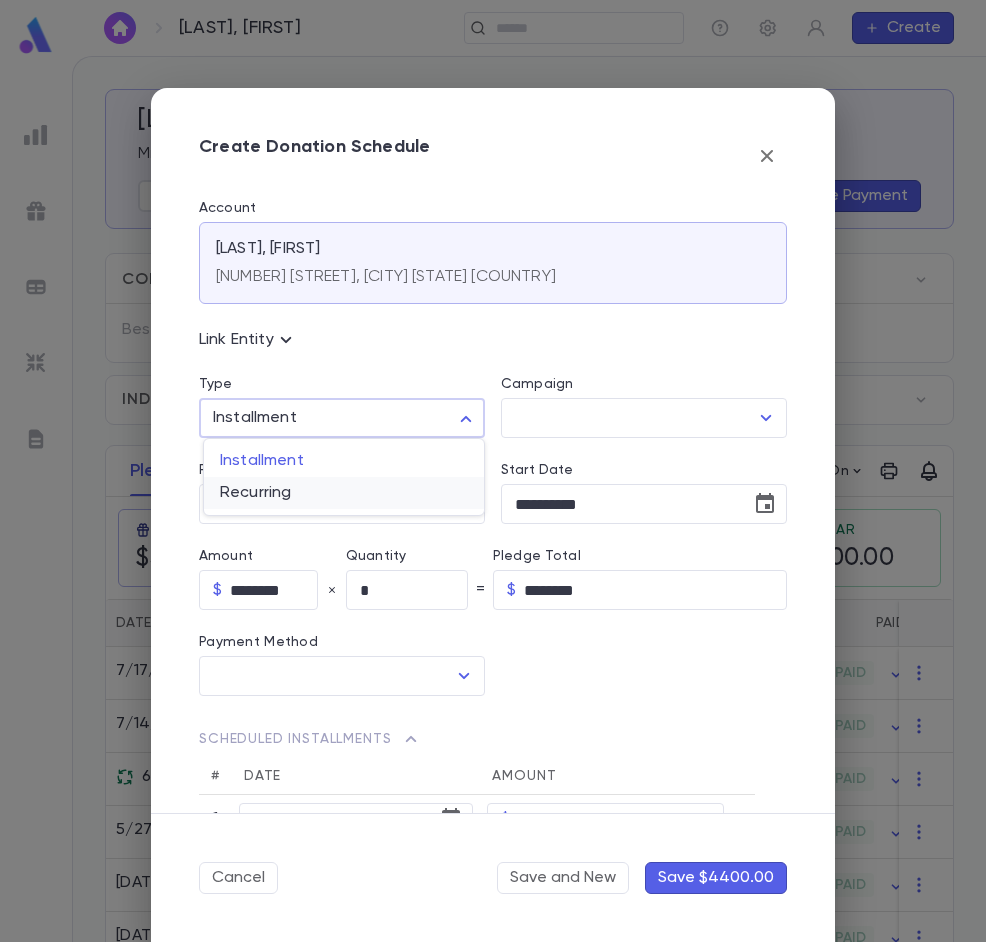click on "Recurring" at bounding box center [344, 493] 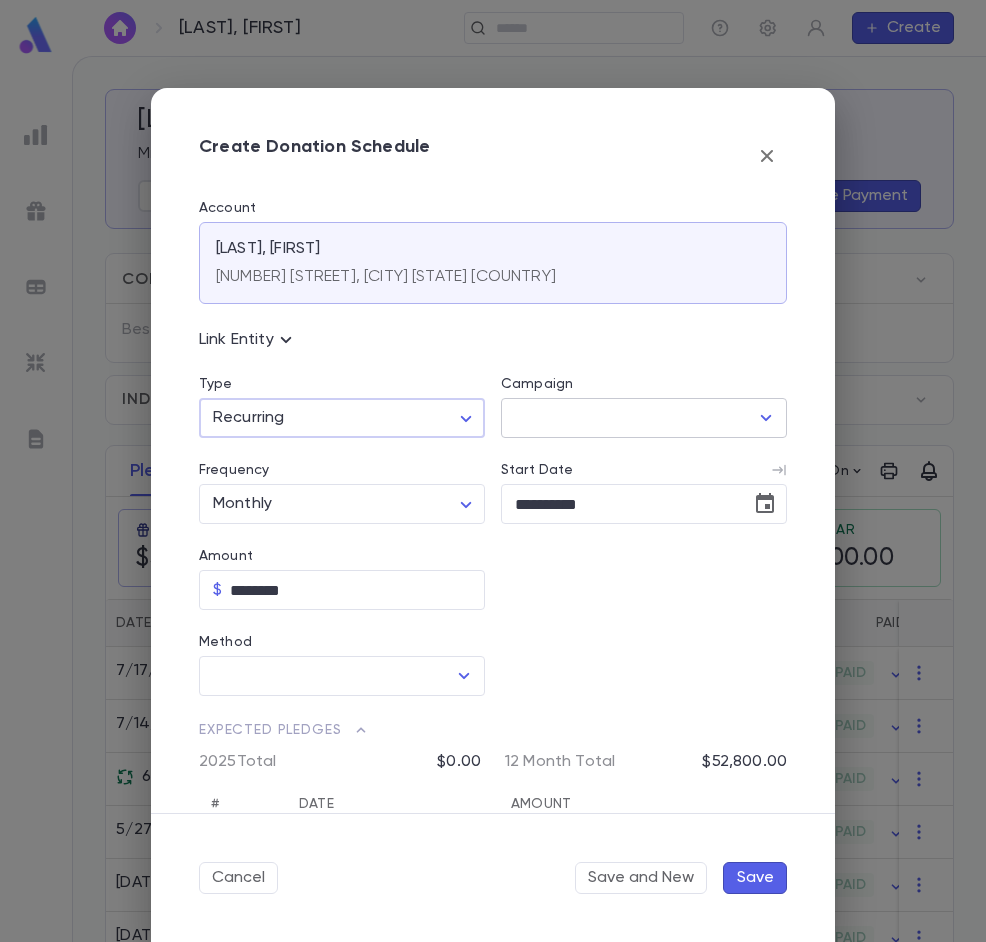 click on "Campaign" at bounding box center (629, 418) 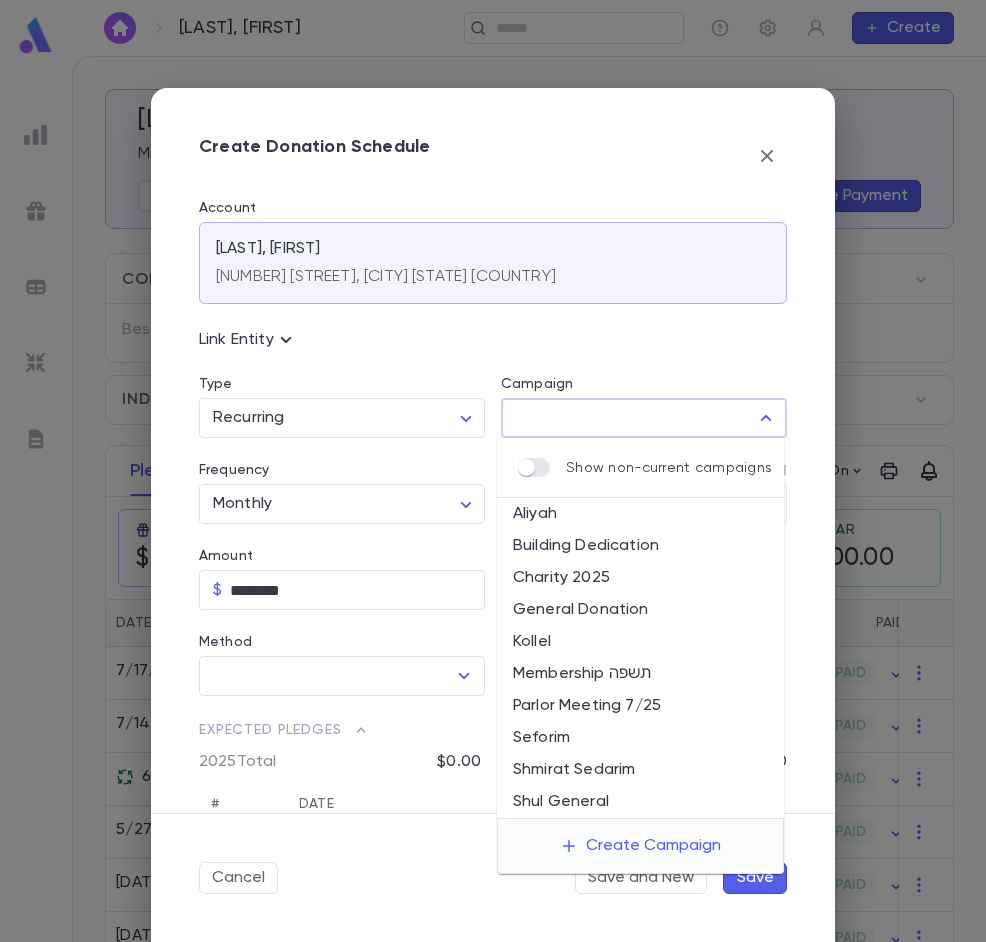 click on "Kollel" at bounding box center [640, 642] 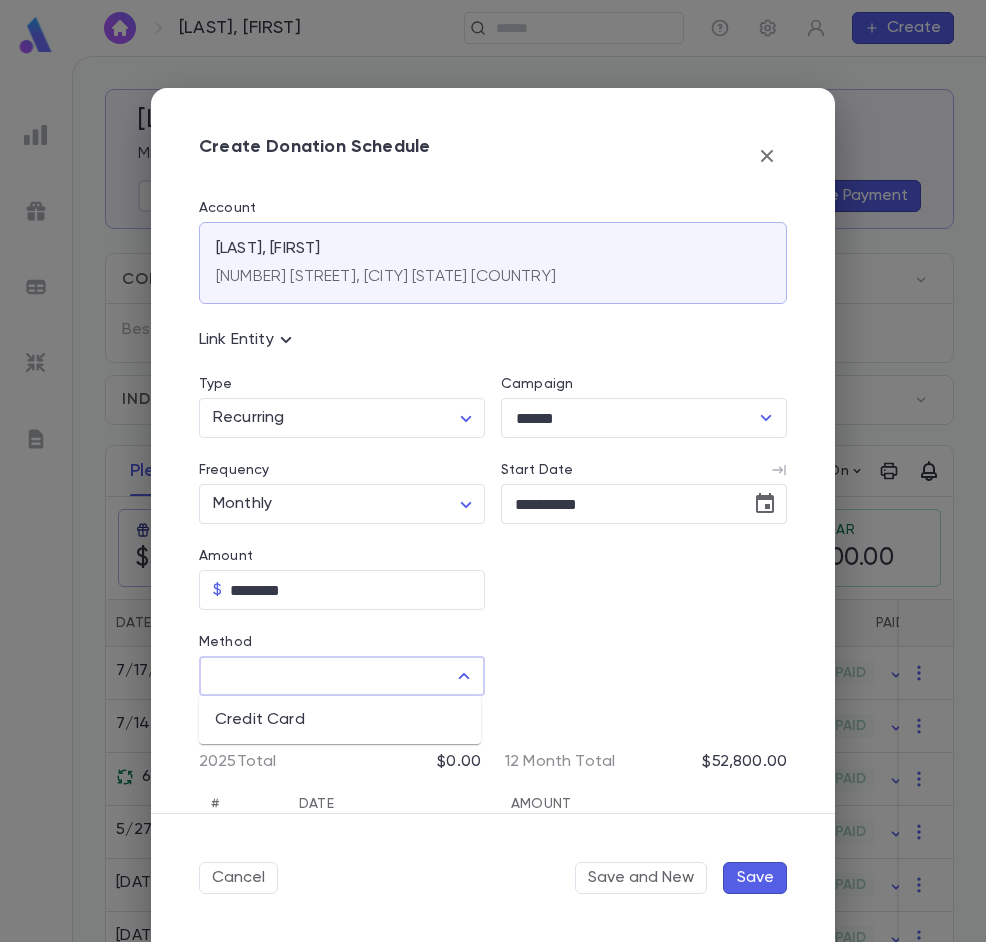 click on "Method" at bounding box center (327, 676) 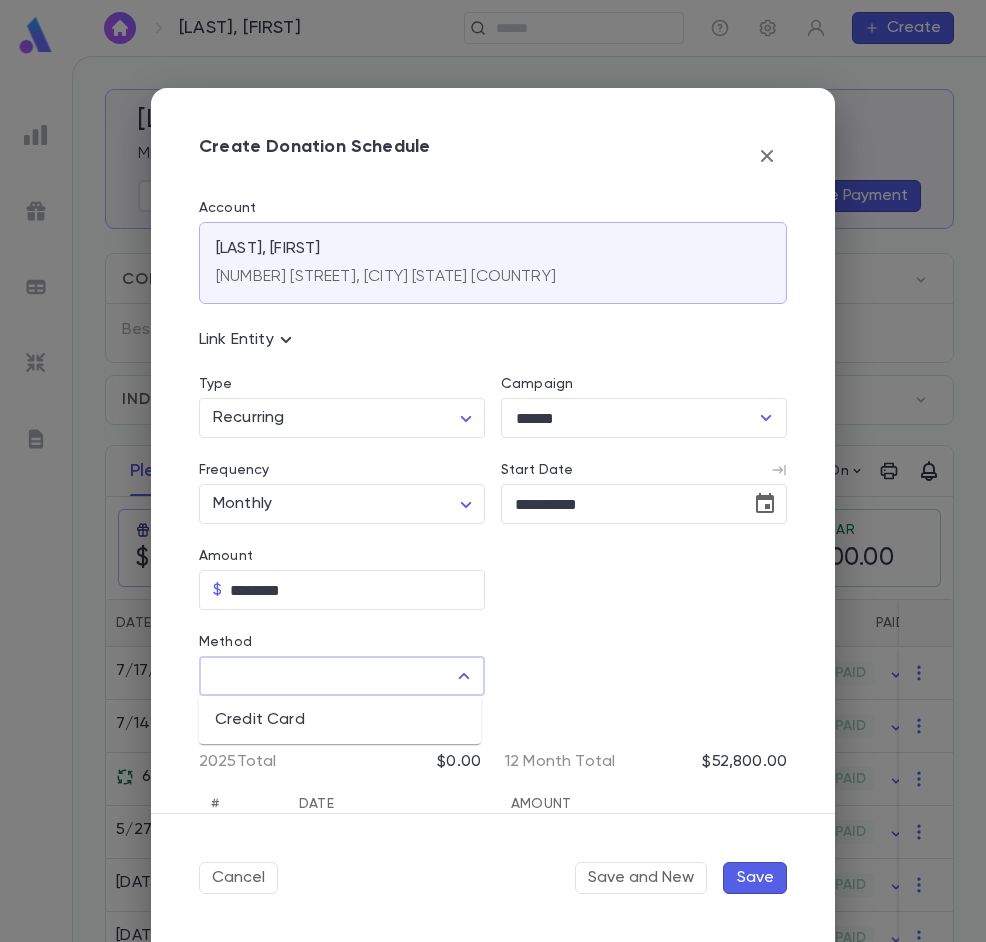 click on "Credit Card" at bounding box center (340, 720) 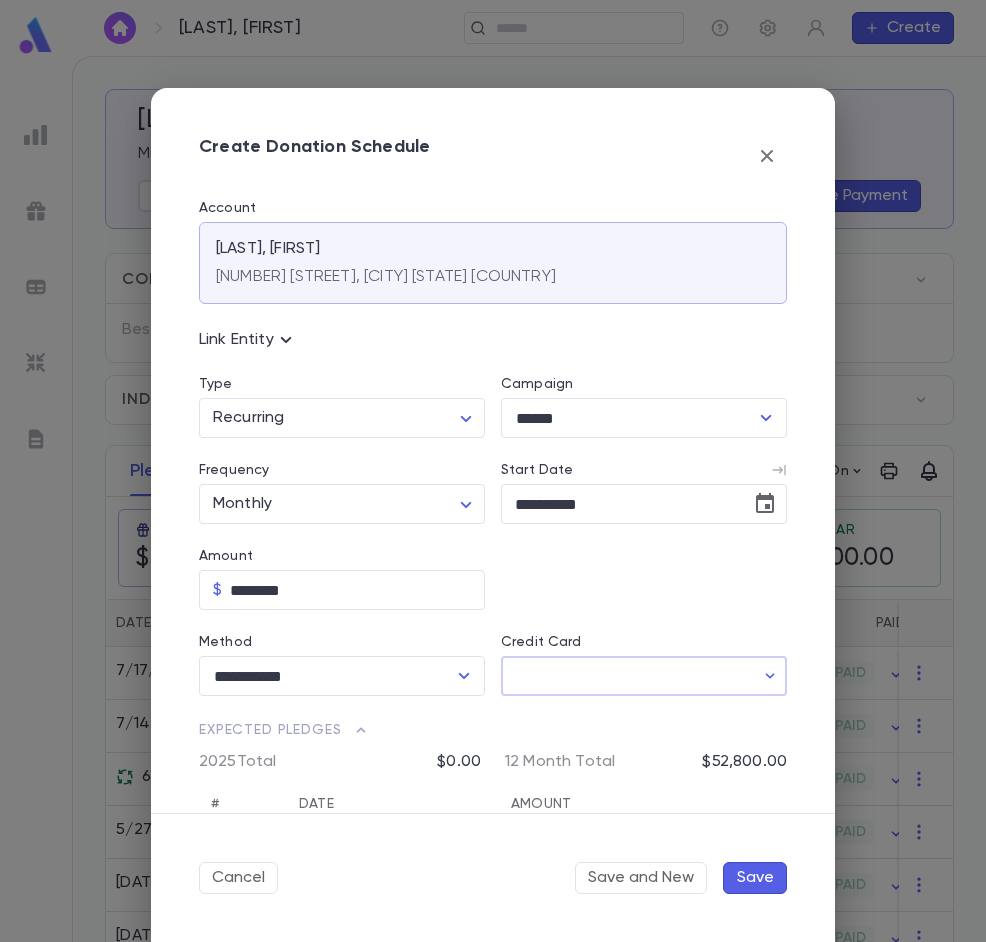 click on "Credit Card" at bounding box center [627, 676] 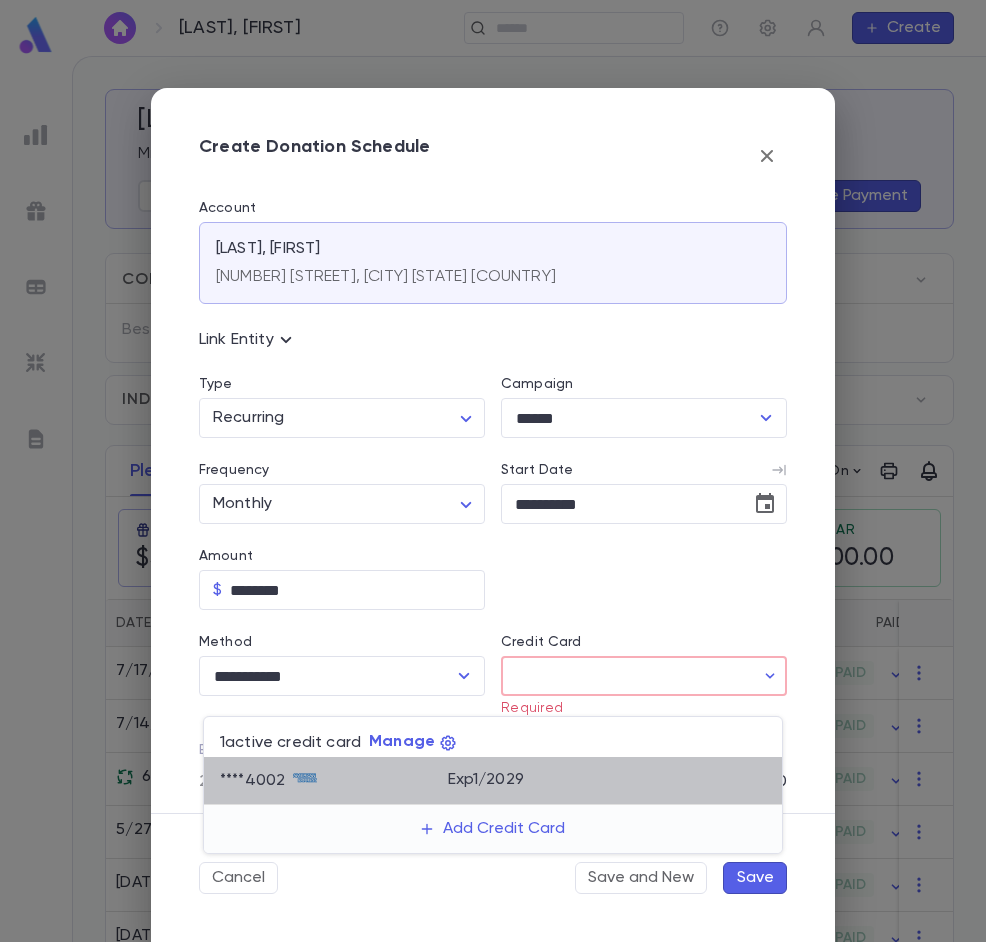 click on "**** 4002" at bounding box center [334, 781] 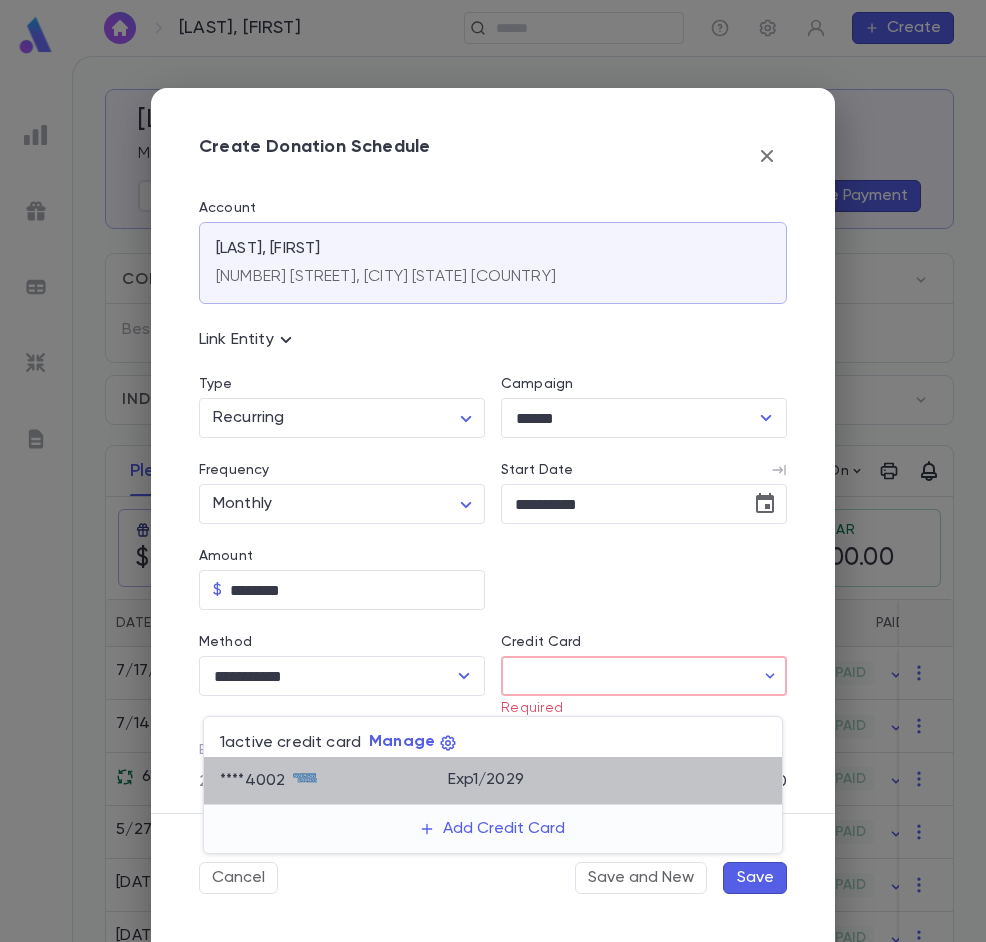 type on "********" 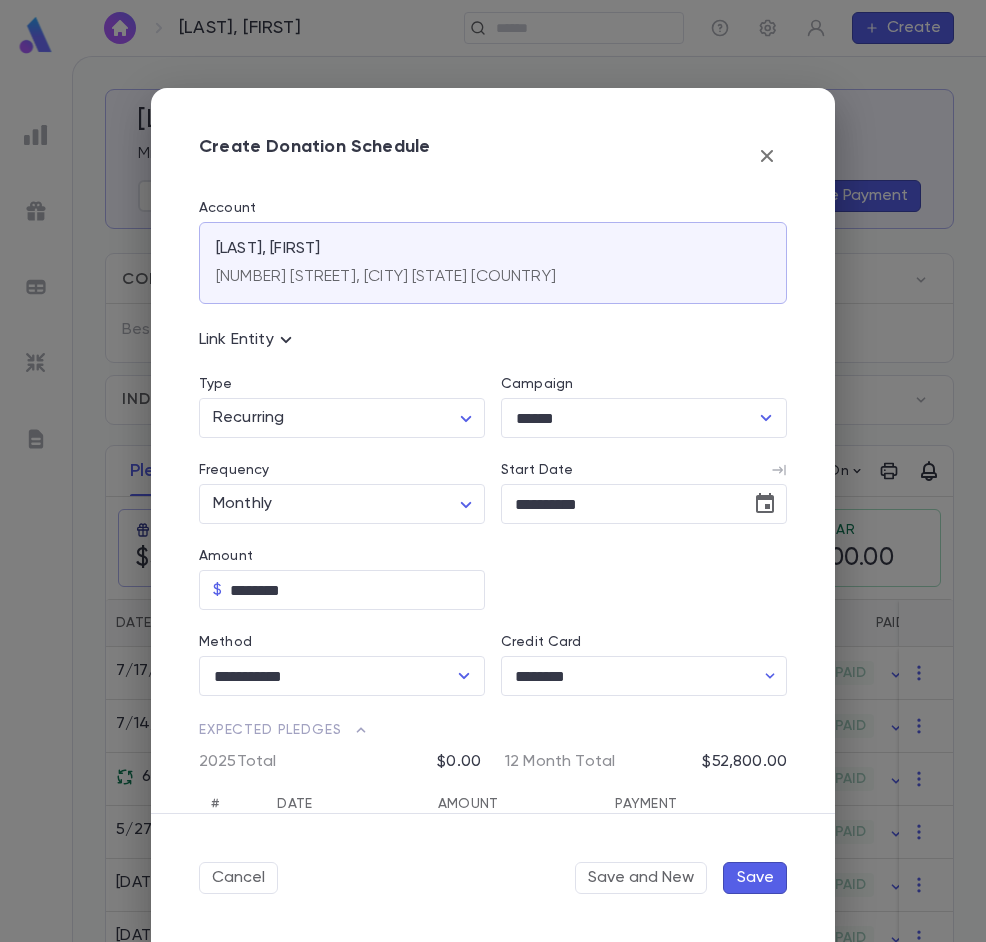 click on "Cancel Save and New Save" at bounding box center [493, 878] 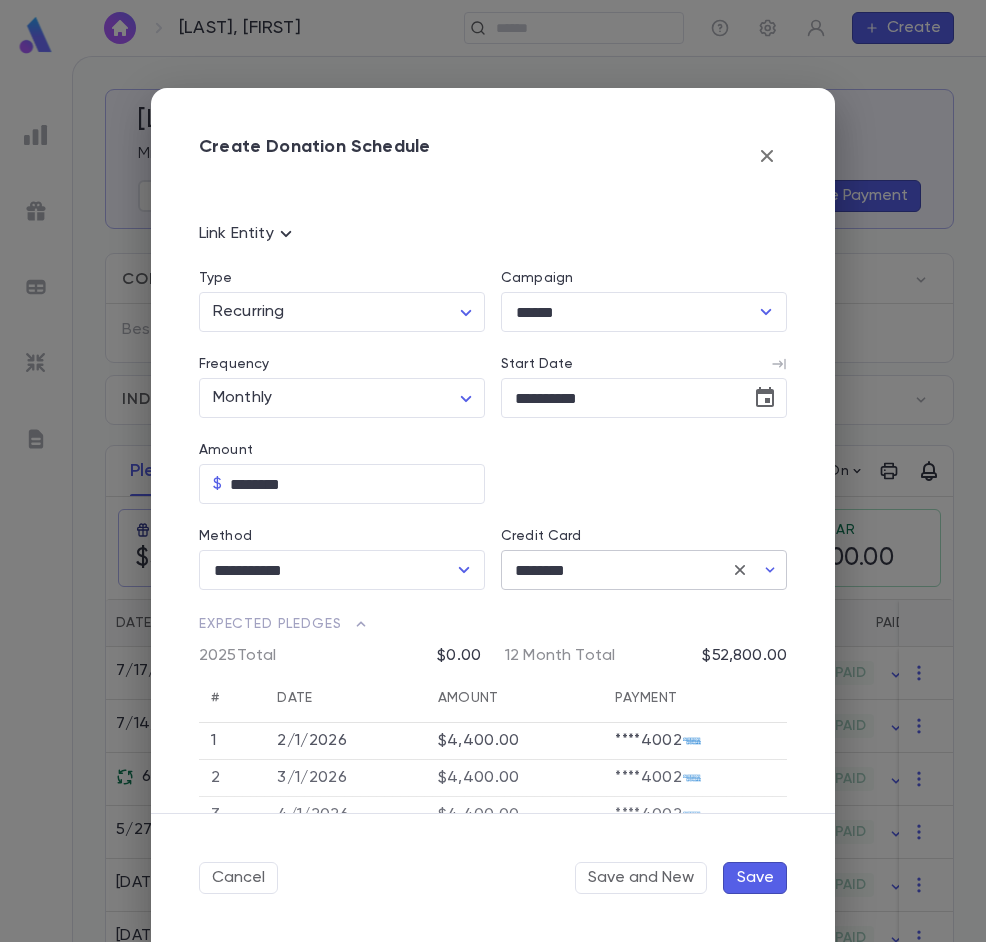 scroll, scrollTop: 0, scrollLeft: 0, axis: both 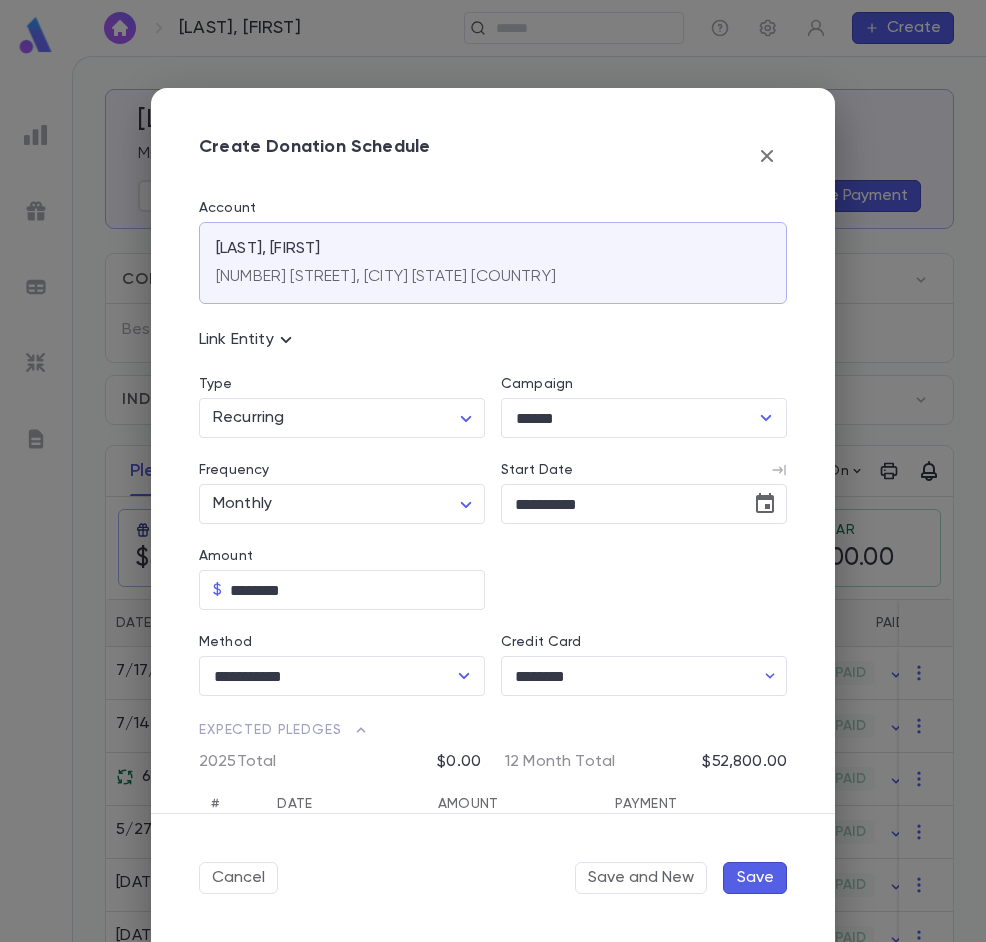 click on "Save" at bounding box center (755, 878) 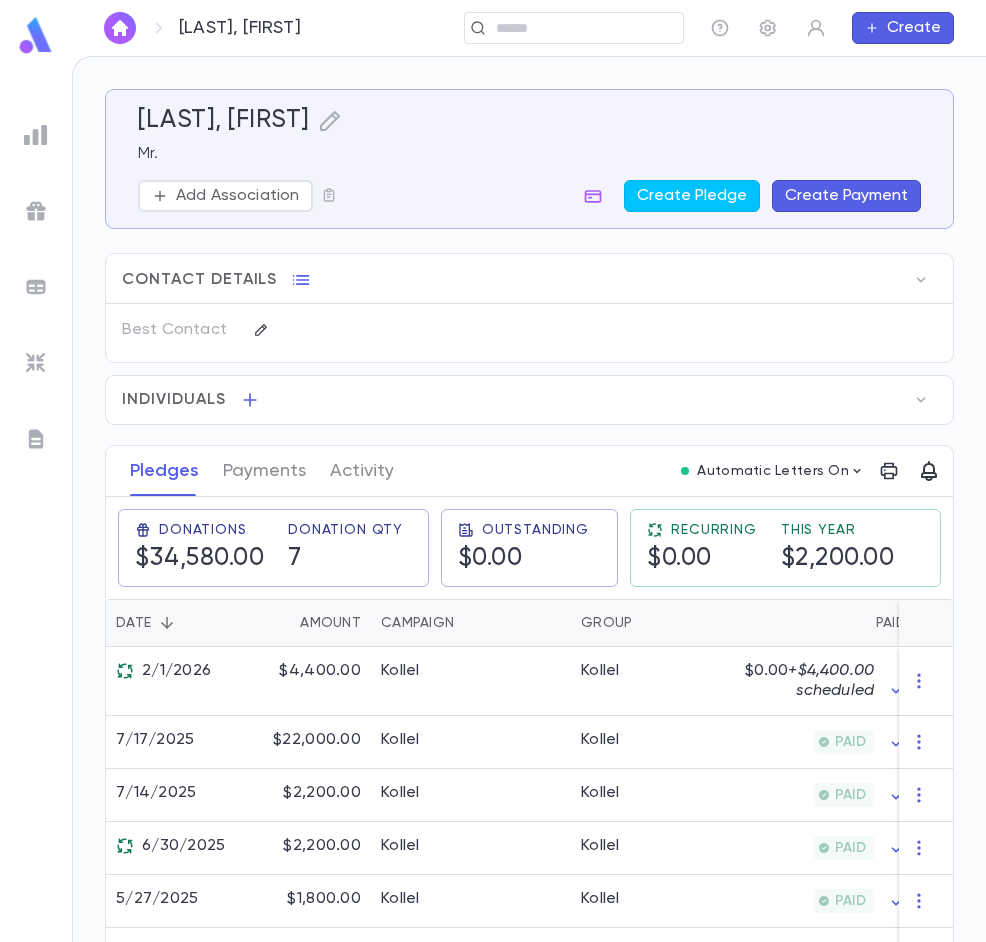 click at bounding box center (120, 28) 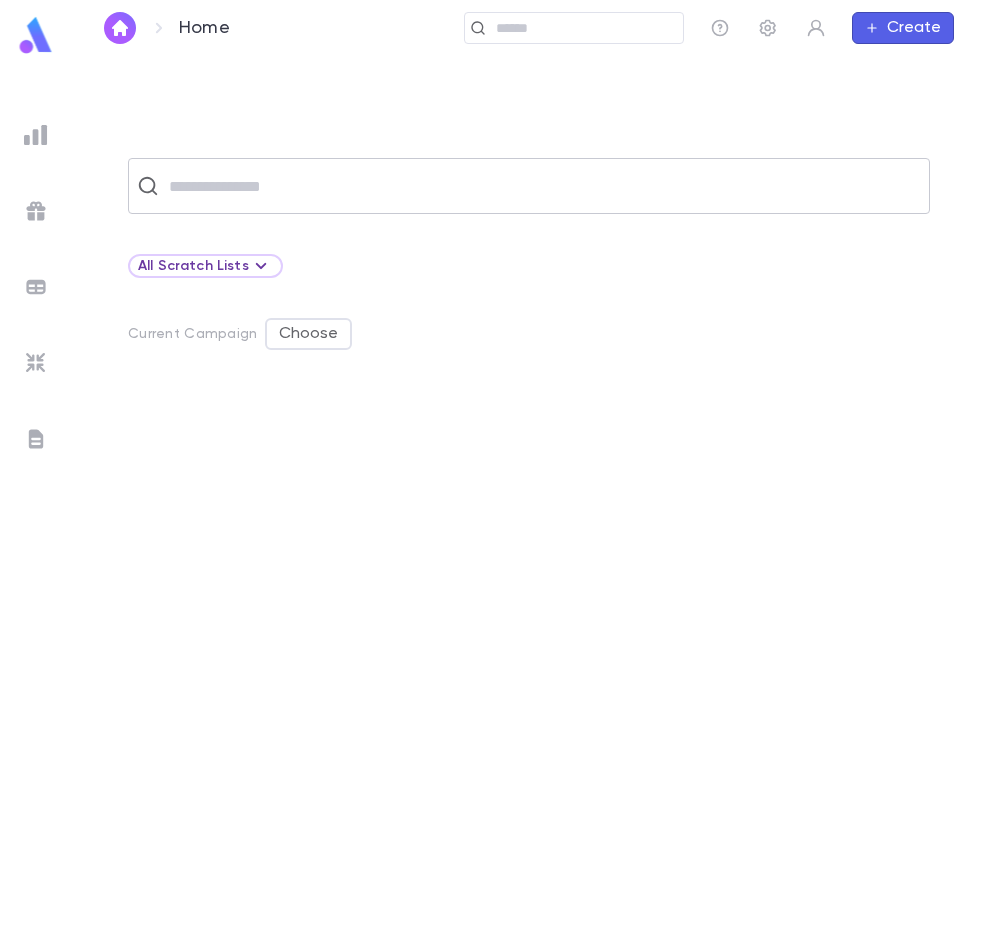 click at bounding box center [542, 186] 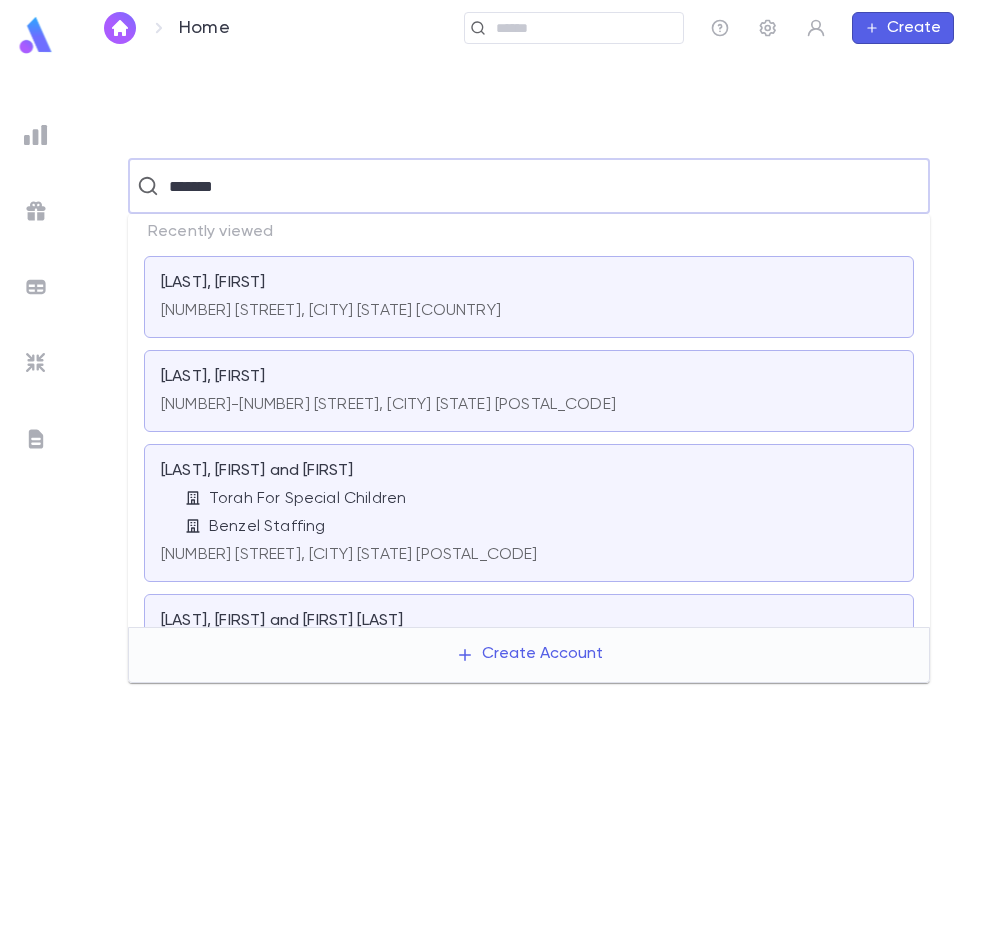 type on "*******" 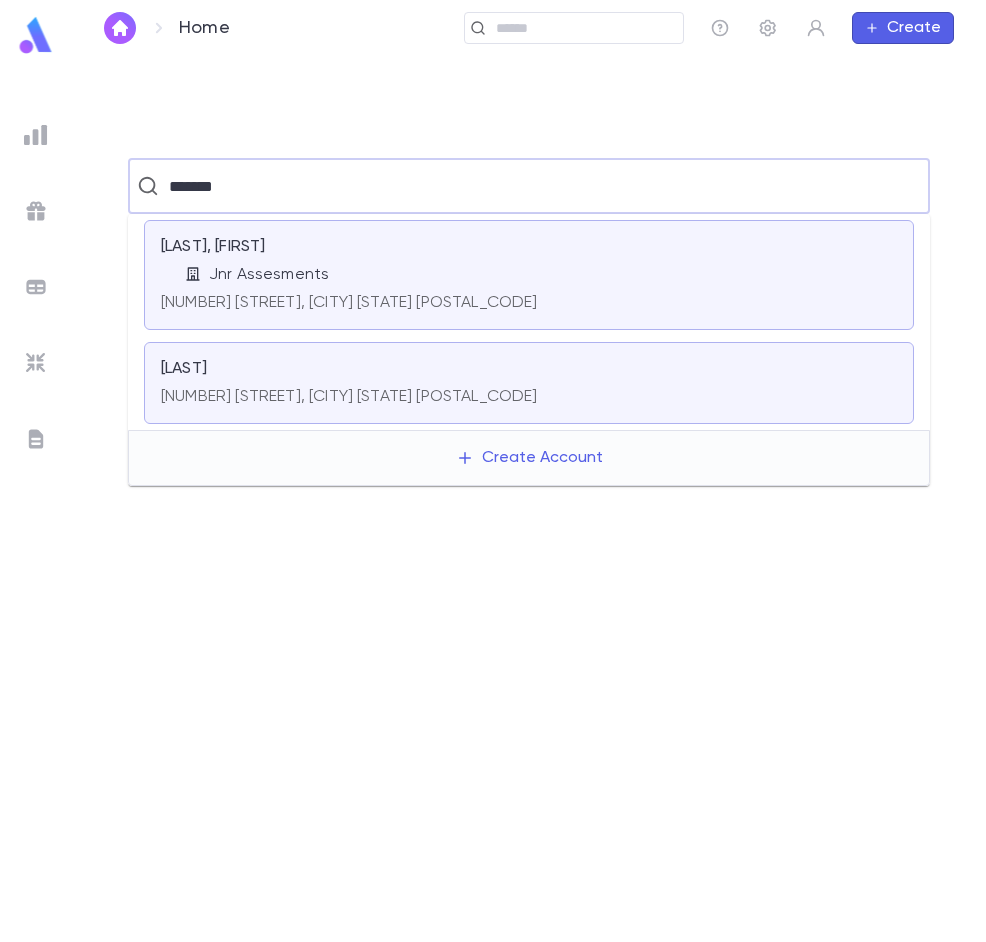 click on "[NUMBER] [STREET], [CITY] [STATE] [POSTAL_CODE]" at bounding box center [349, 303] 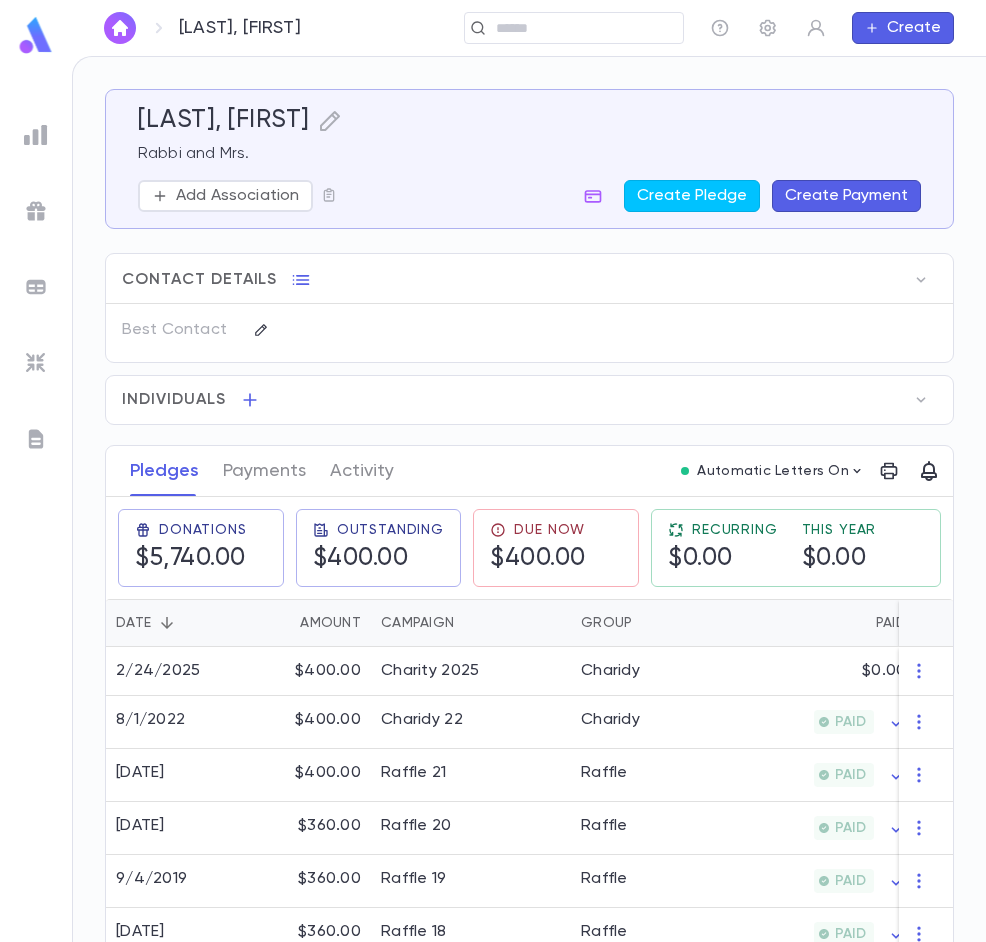 click on "Create Payment" at bounding box center (846, 196) 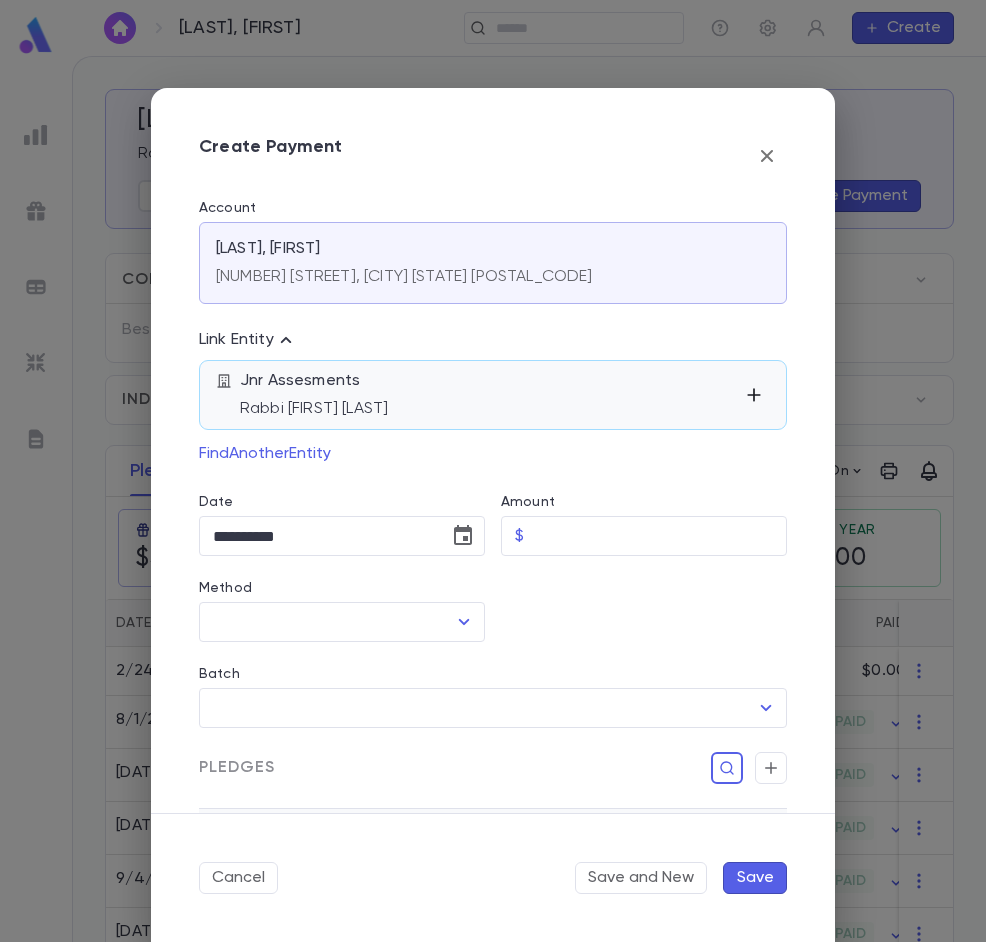 click 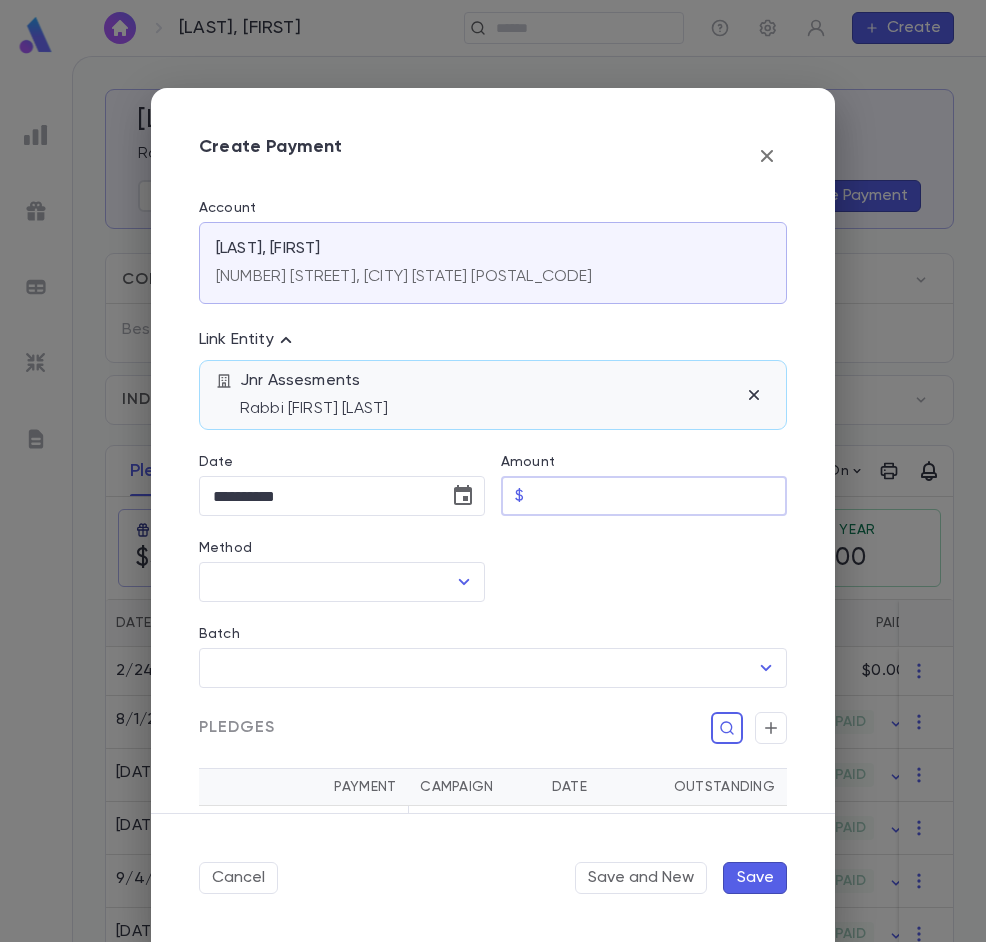 click on "Amount" at bounding box center [659, 496] 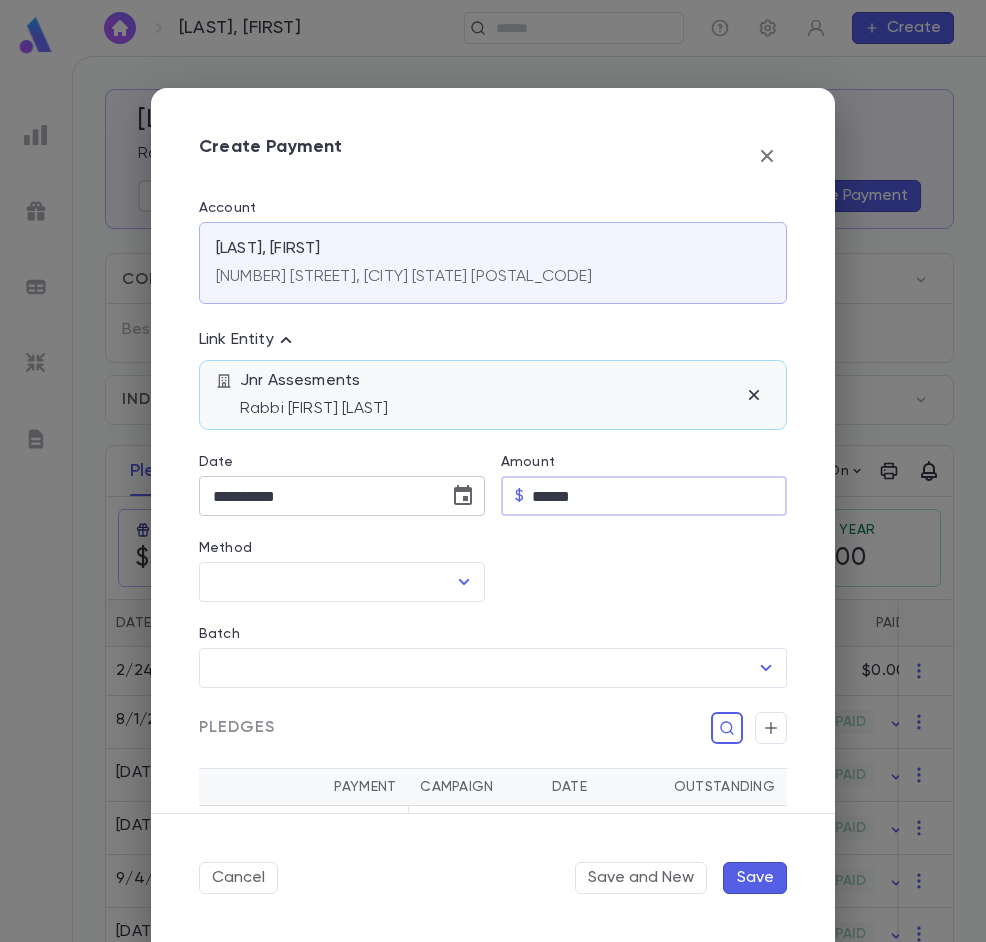 type on "******" 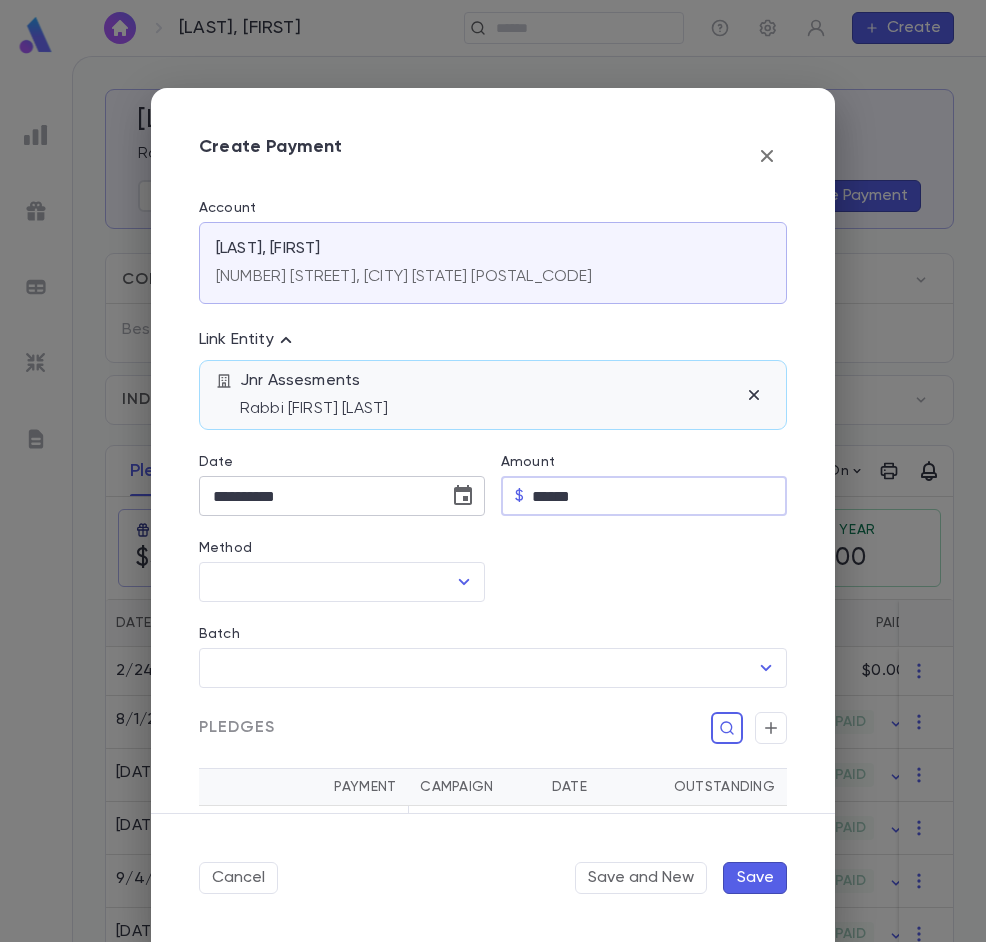 click on "**********" at bounding box center (317, 496) 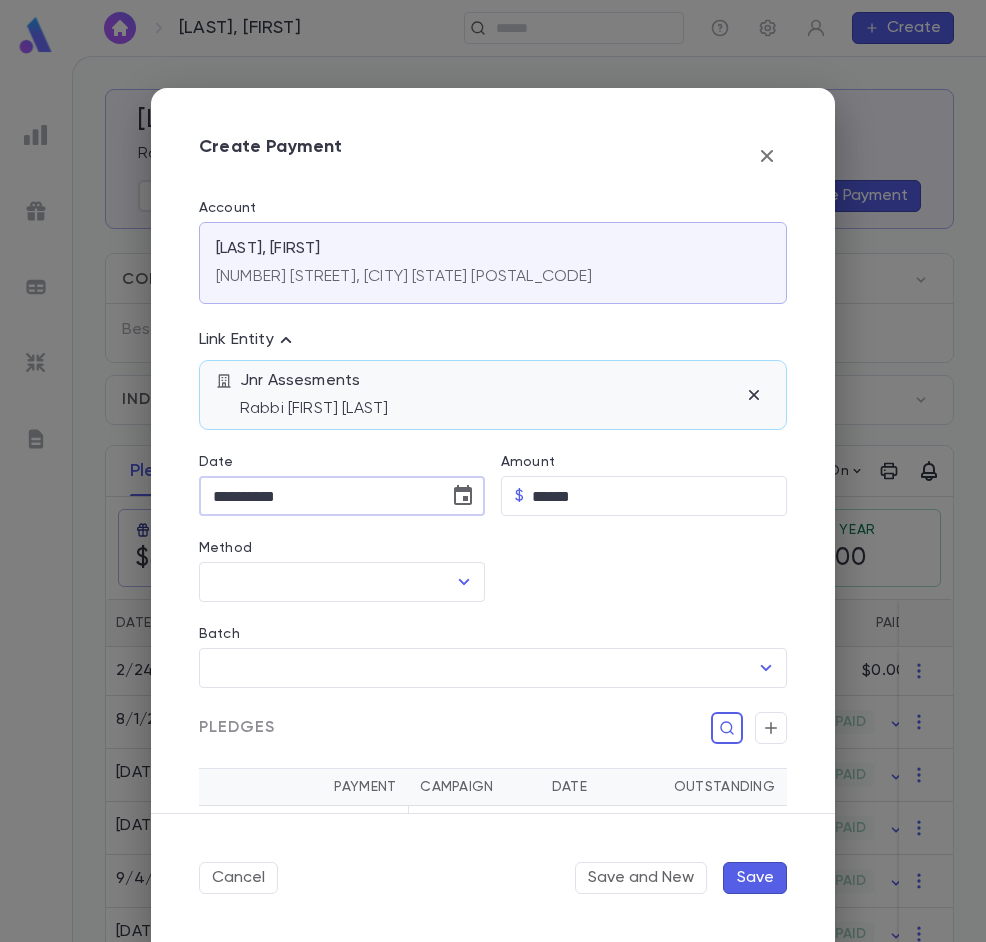 click on "**********" at bounding box center [317, 496] 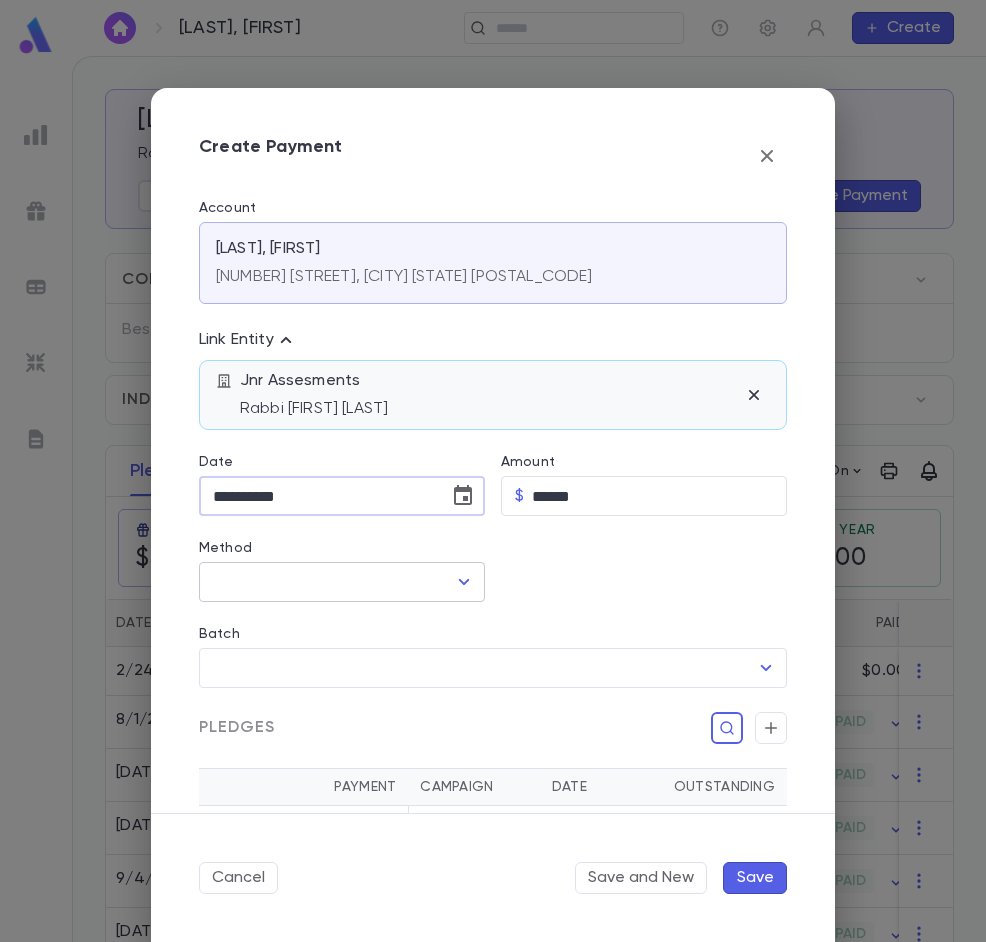 type on "**********" 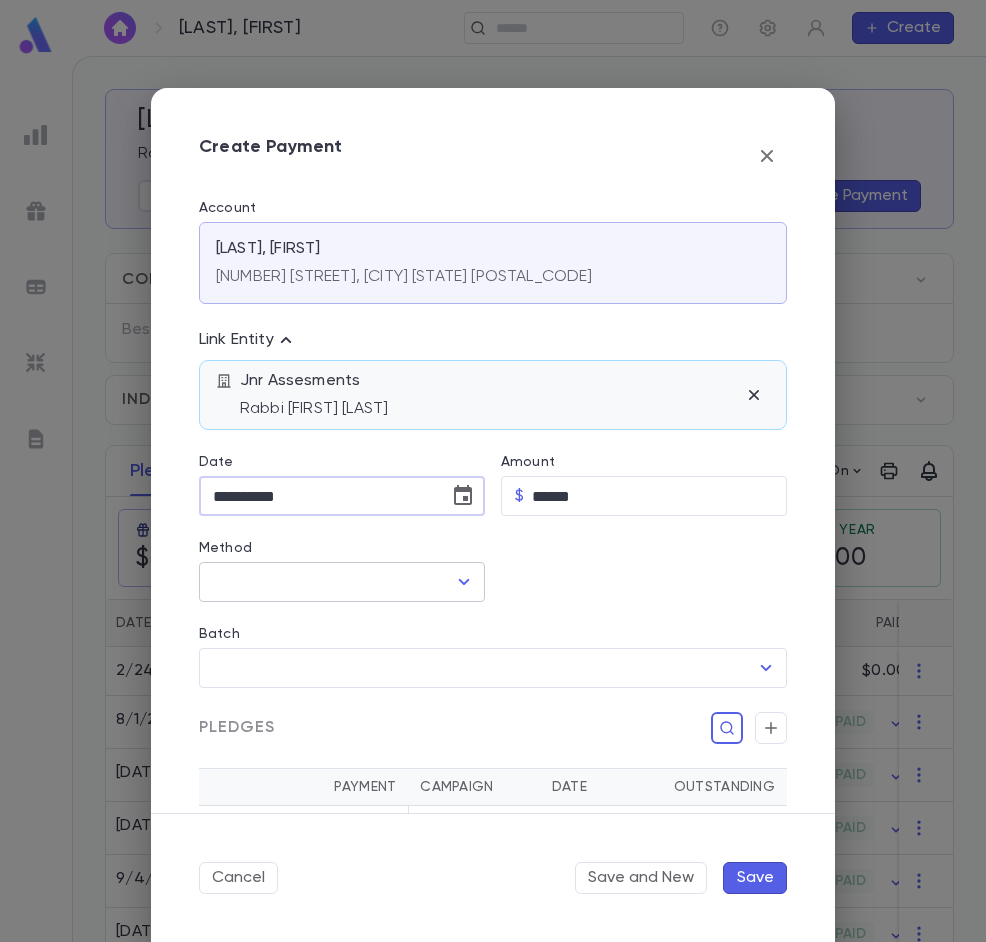 click on "Method" at bounding box center [327, 582] 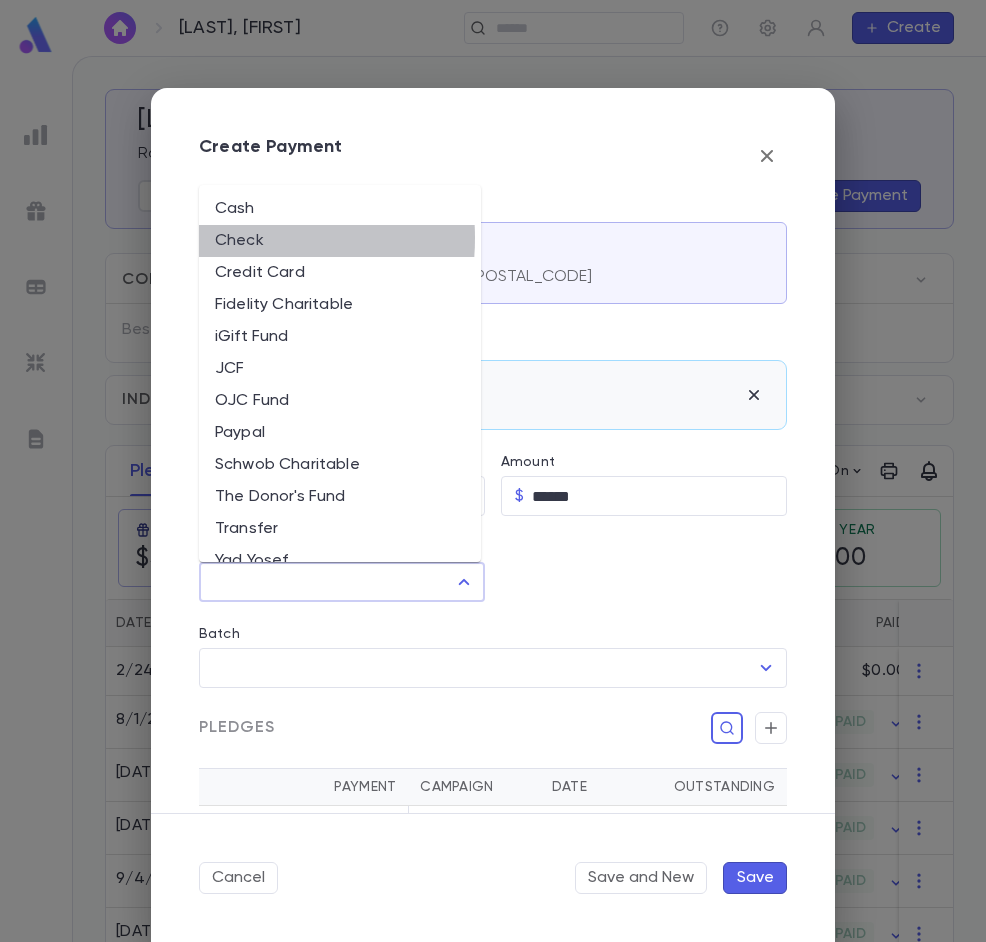 click on "Check" at bounding box center (340, 241) 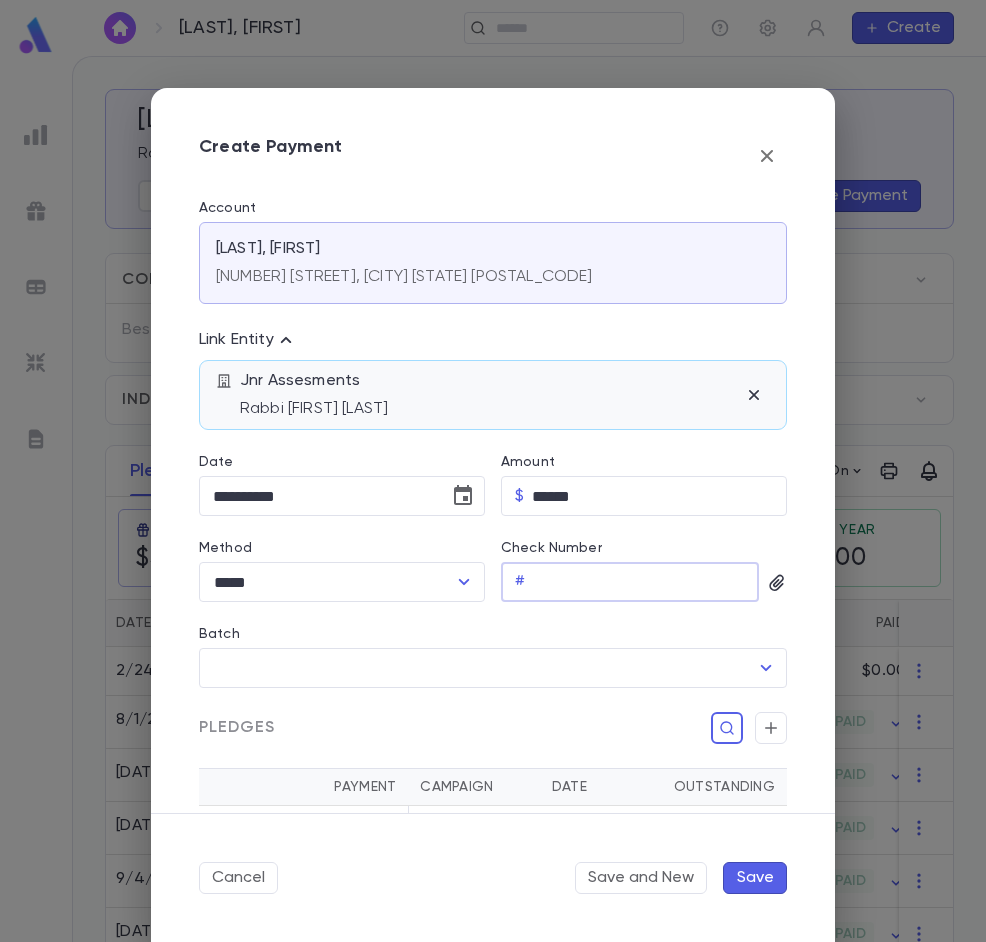 click on "Check Number" at bounding box center [646, 582] 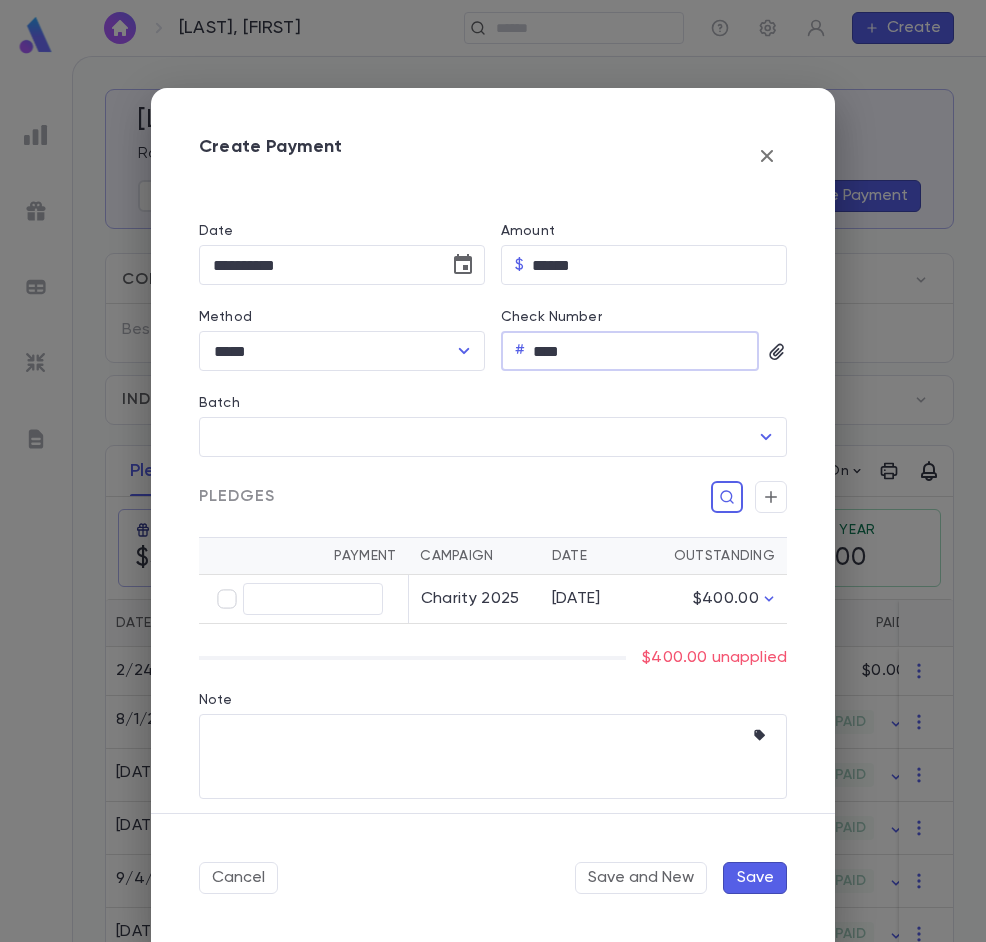 scroll, scrollTop: 242, scrollLeft: 0, axis: vertical 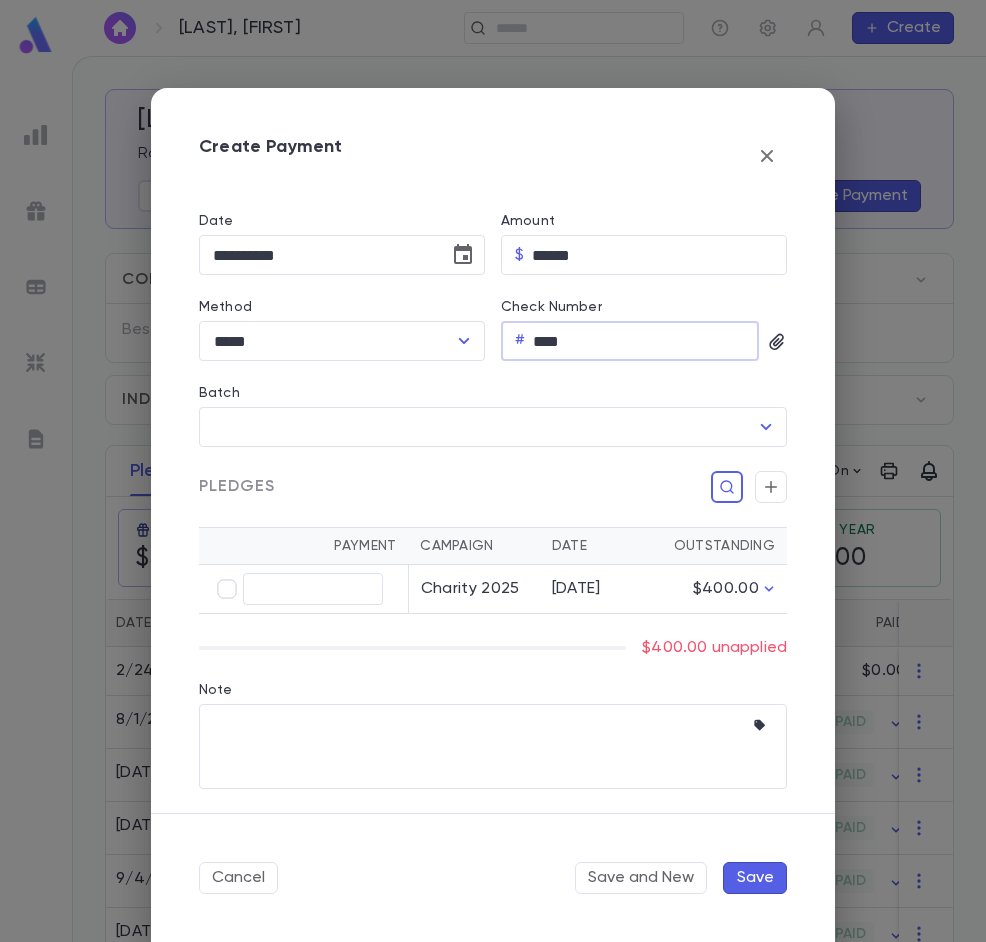 type on "****" 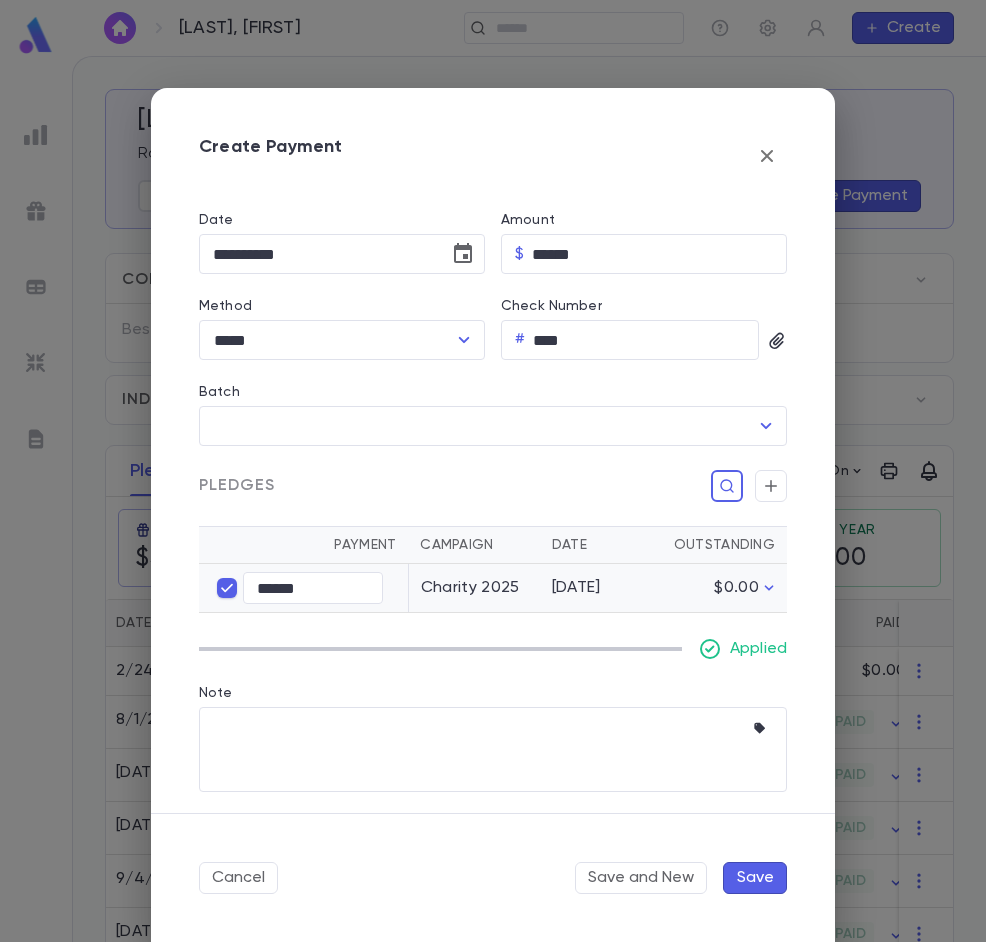 click on "Save" at bounding box center (755, 878) 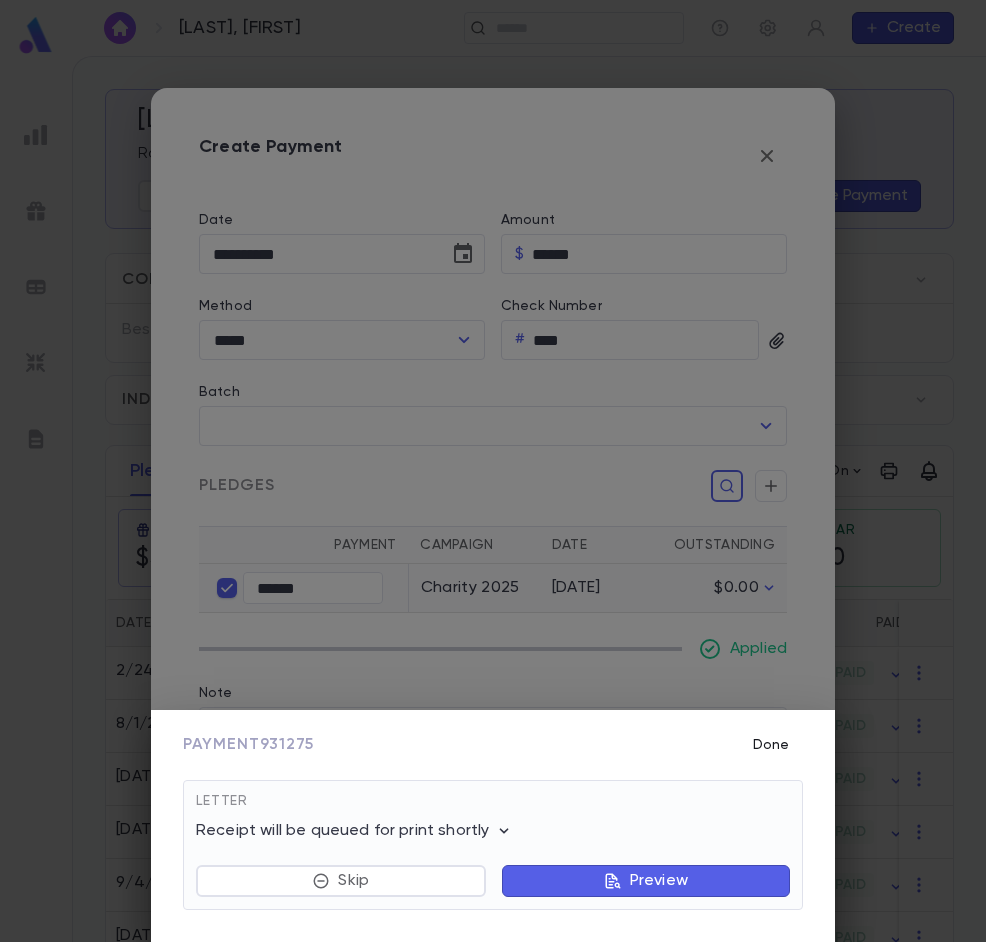 click on "Done" at bounding box center (771, 745) 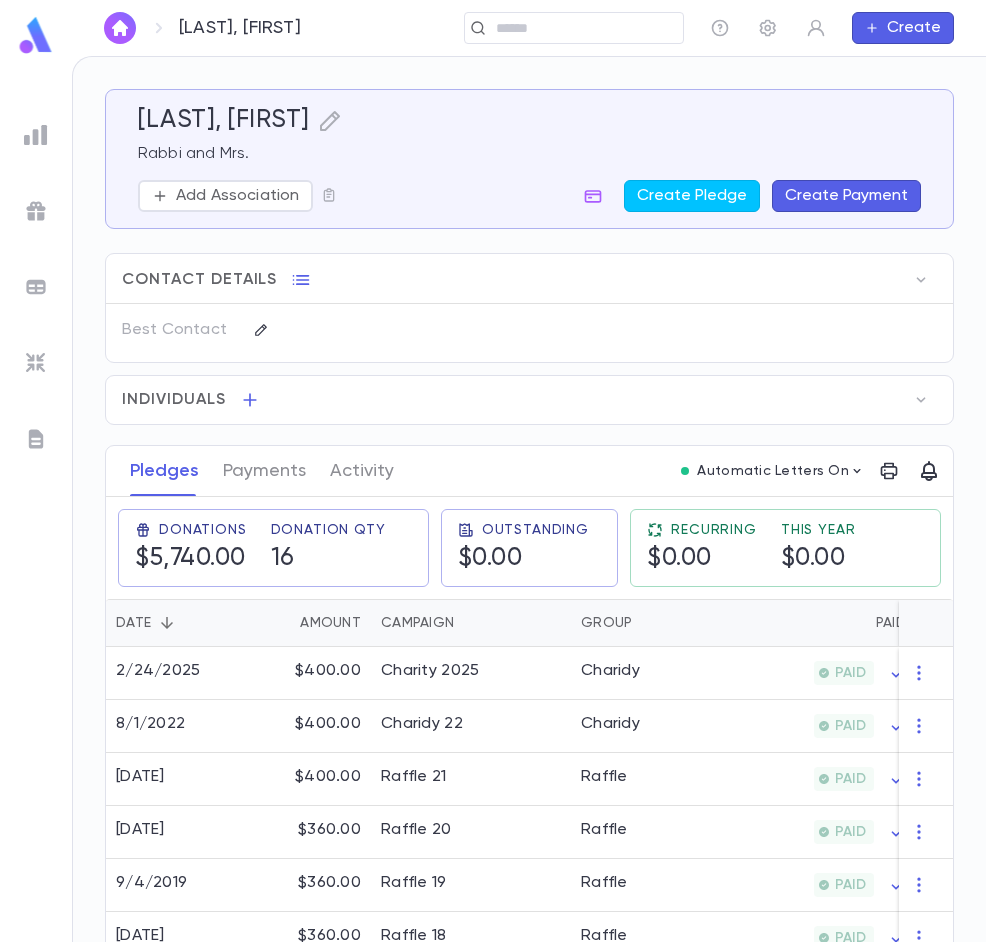 click at bounding box center (120, 28) 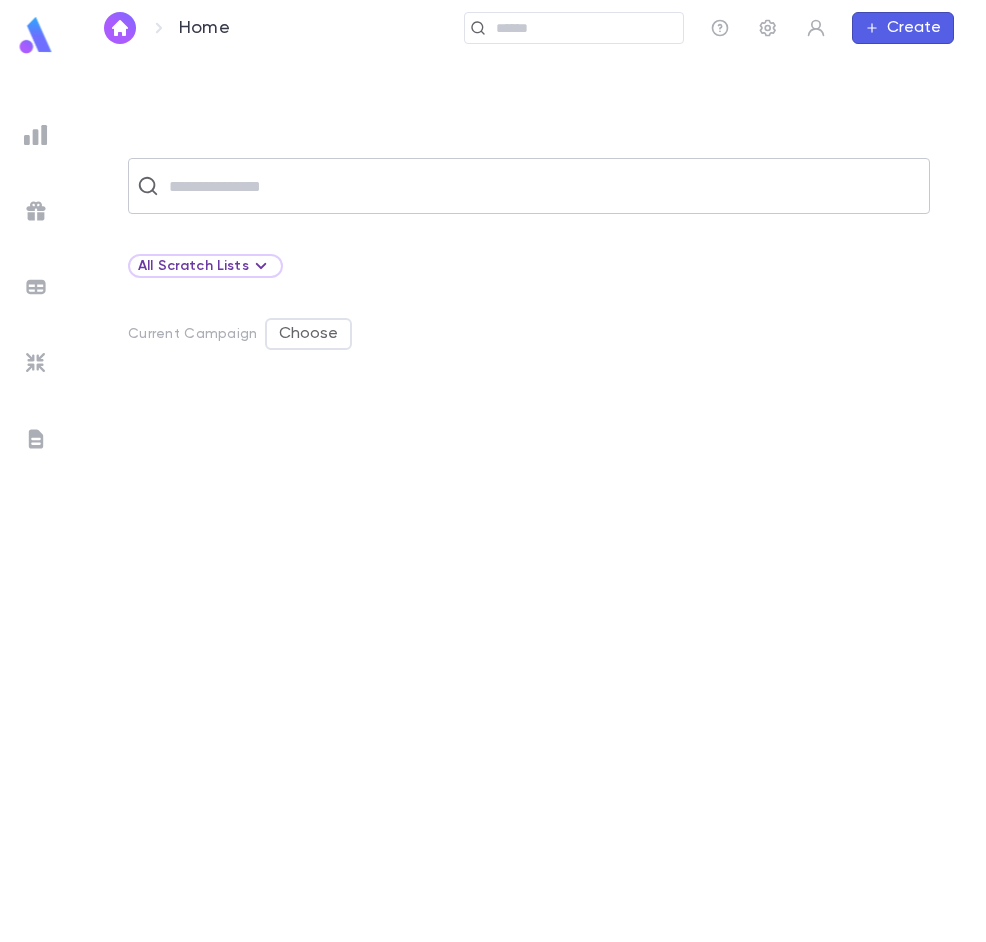 click at bounding box center (542, 186) 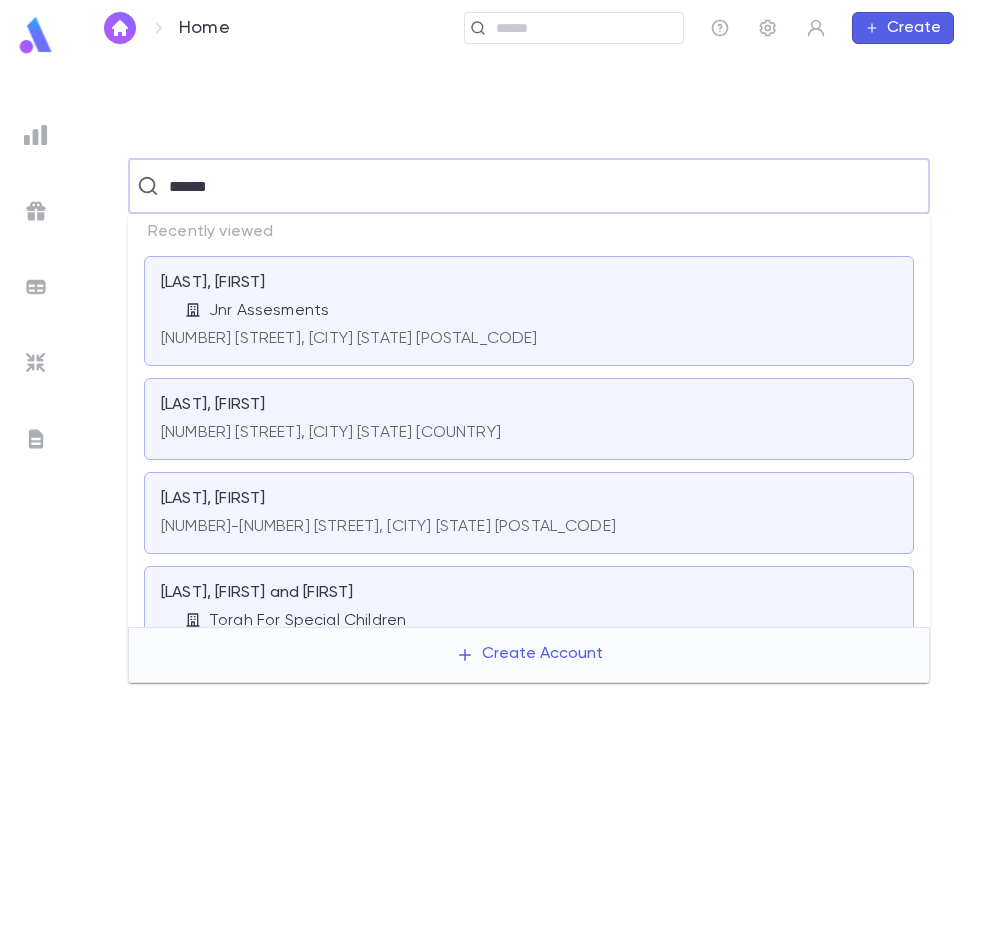 type on "******" 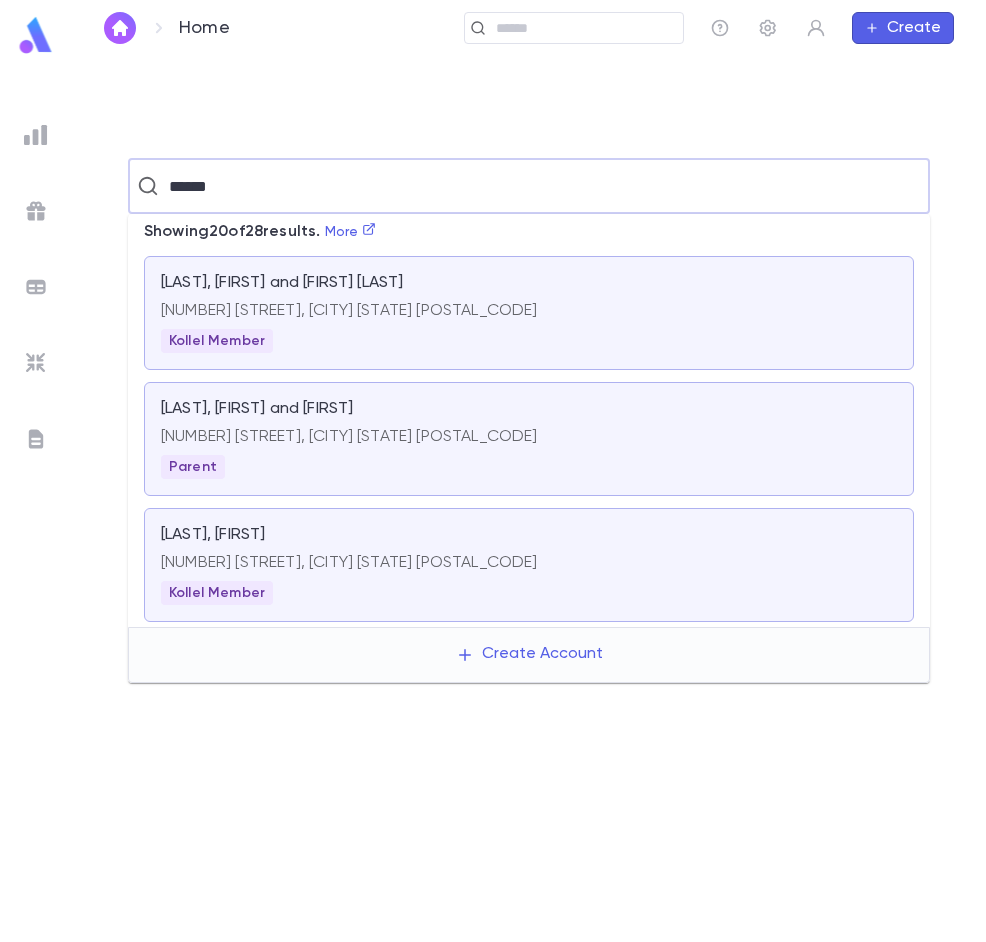 click on "[NUMBER] [STREET], [CITY] [STATE] [POSTAL_CODE]" at bounding box center (529, 437) 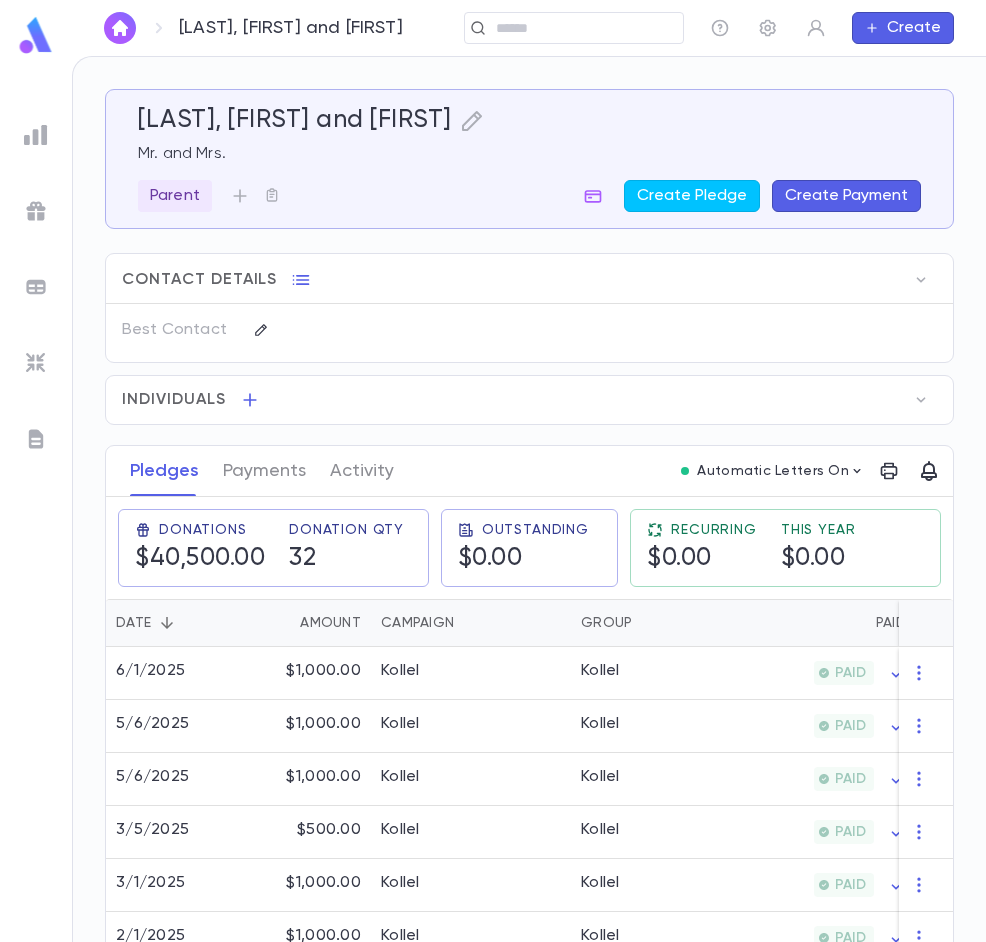 click on "Create Payment" at bounding box center (846, 196) 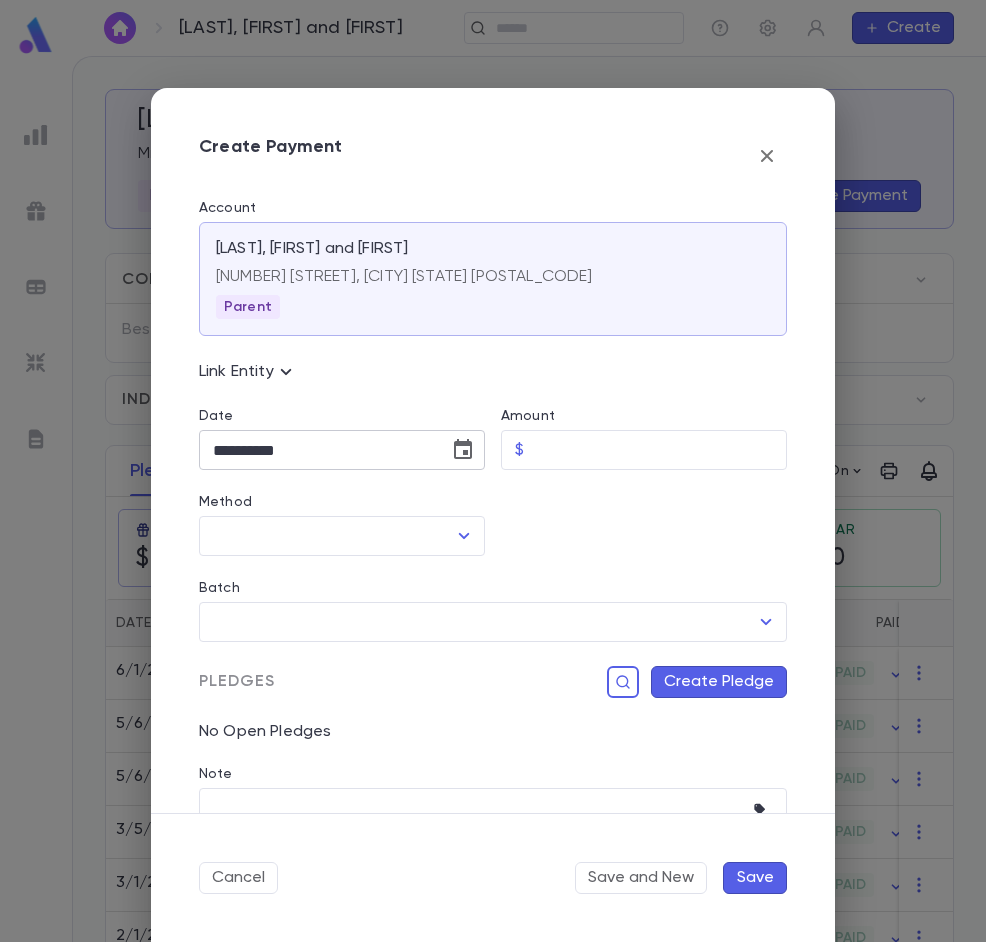 click on "**********" at bounding box center [317, 450] 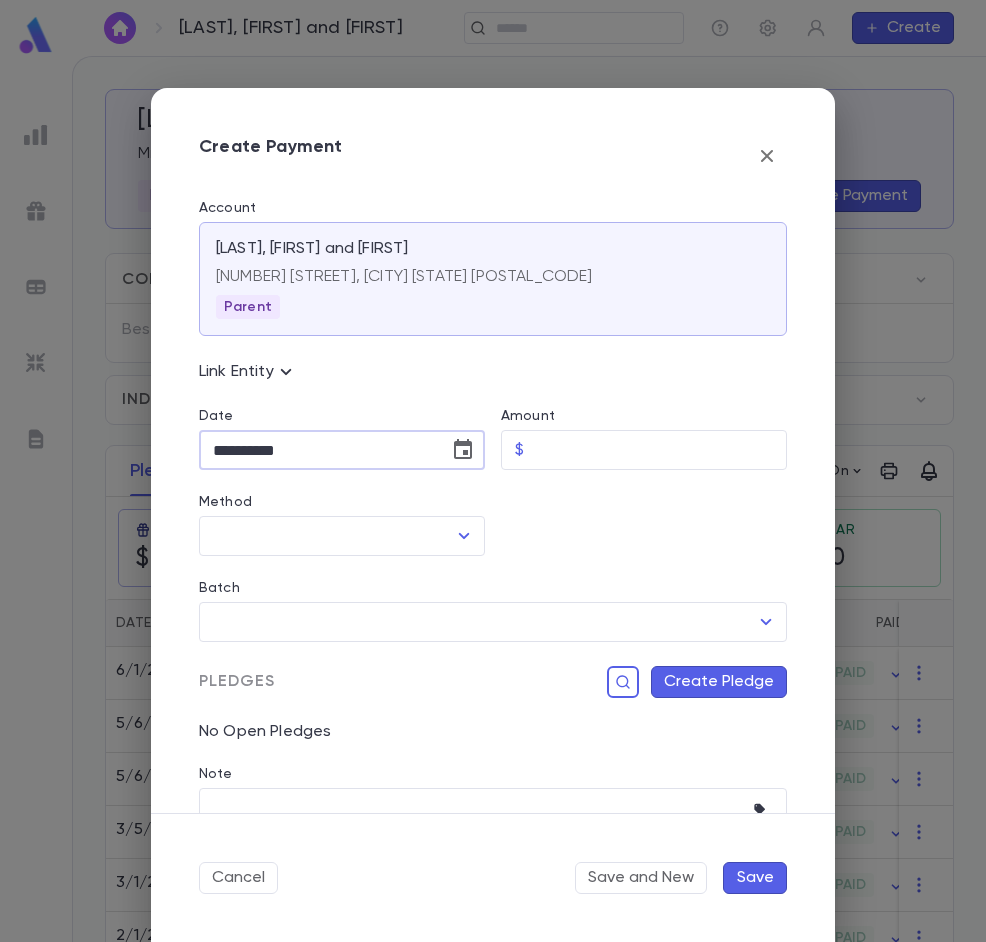 click on "**********" at bounding box center [317, 450] 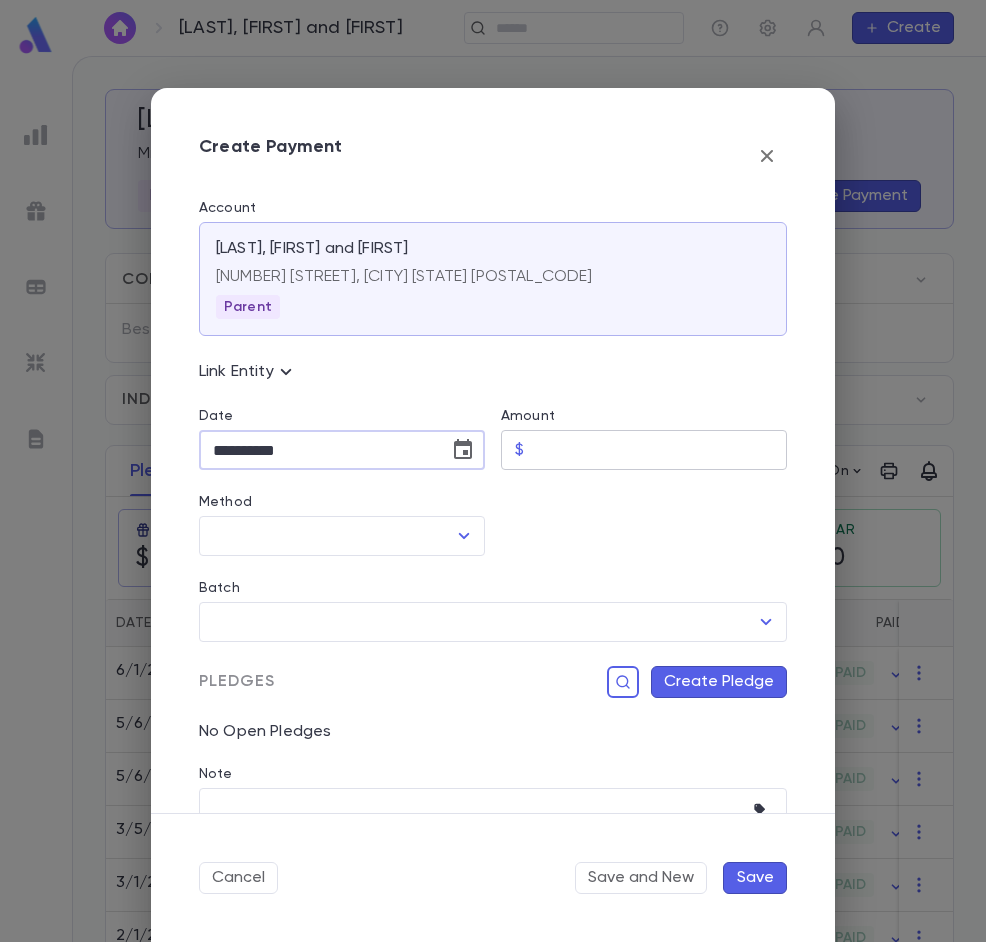 type on "**********" 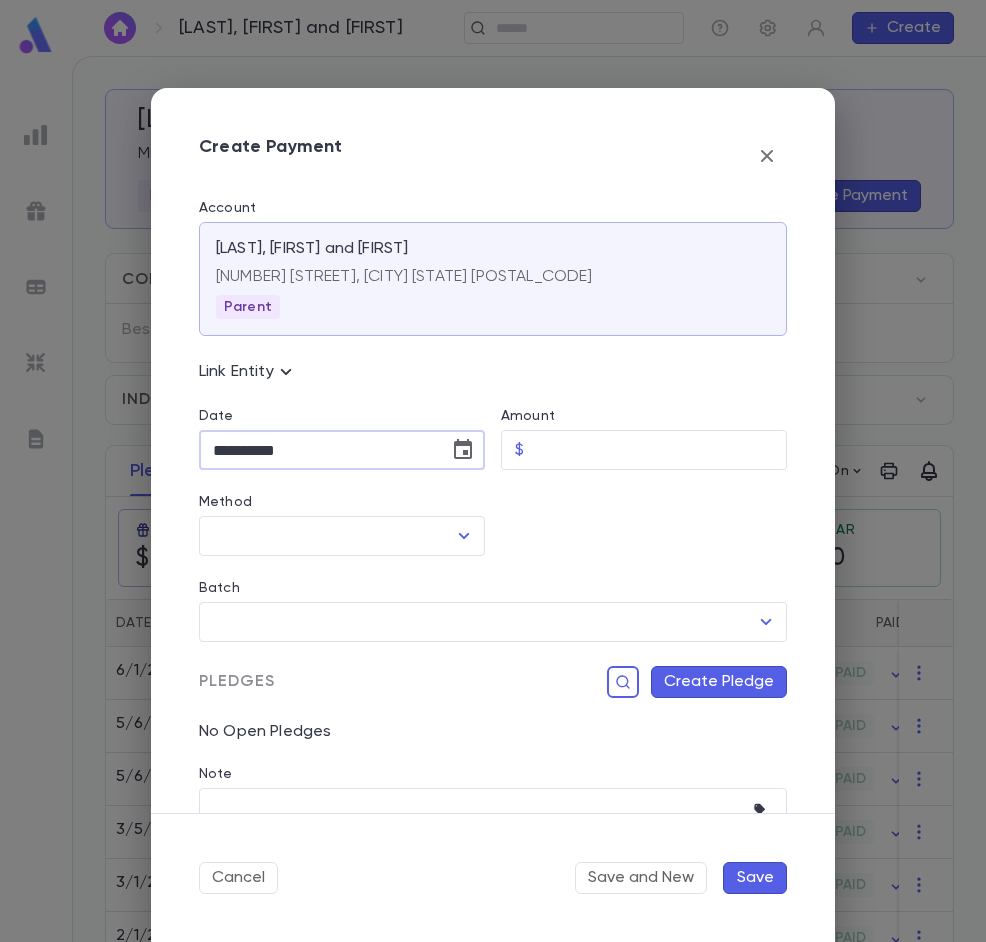 drag, startPoint x: 548, startPoint y: 464, endPoint x: 537, endPoint y: 429, distance: 36.687874 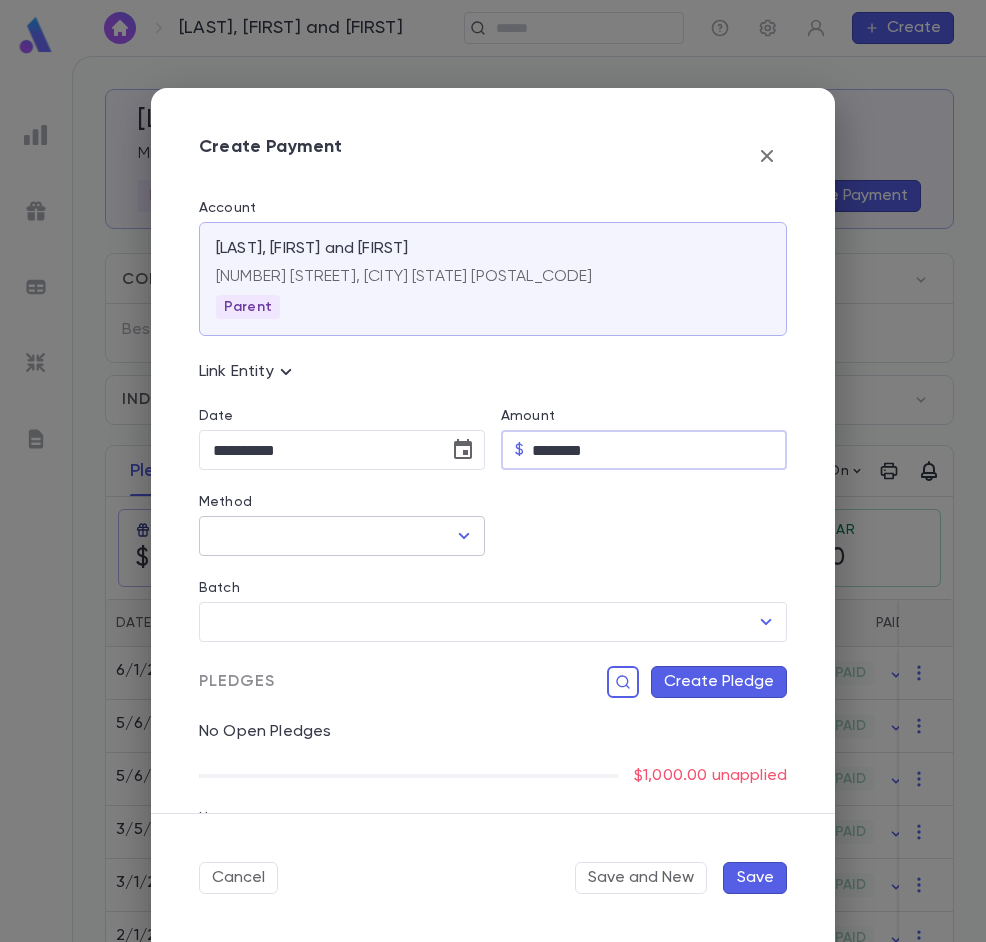 type on "********" 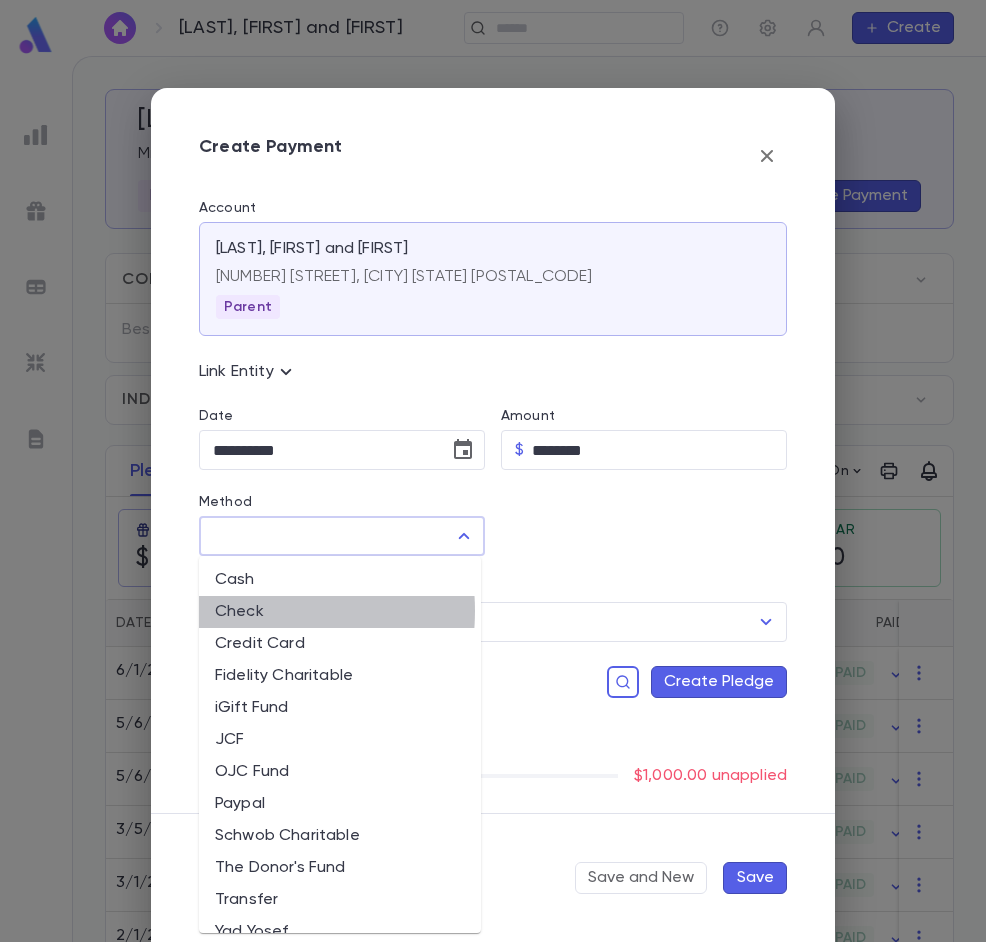click on "Check" at bounding box center (340, 612) 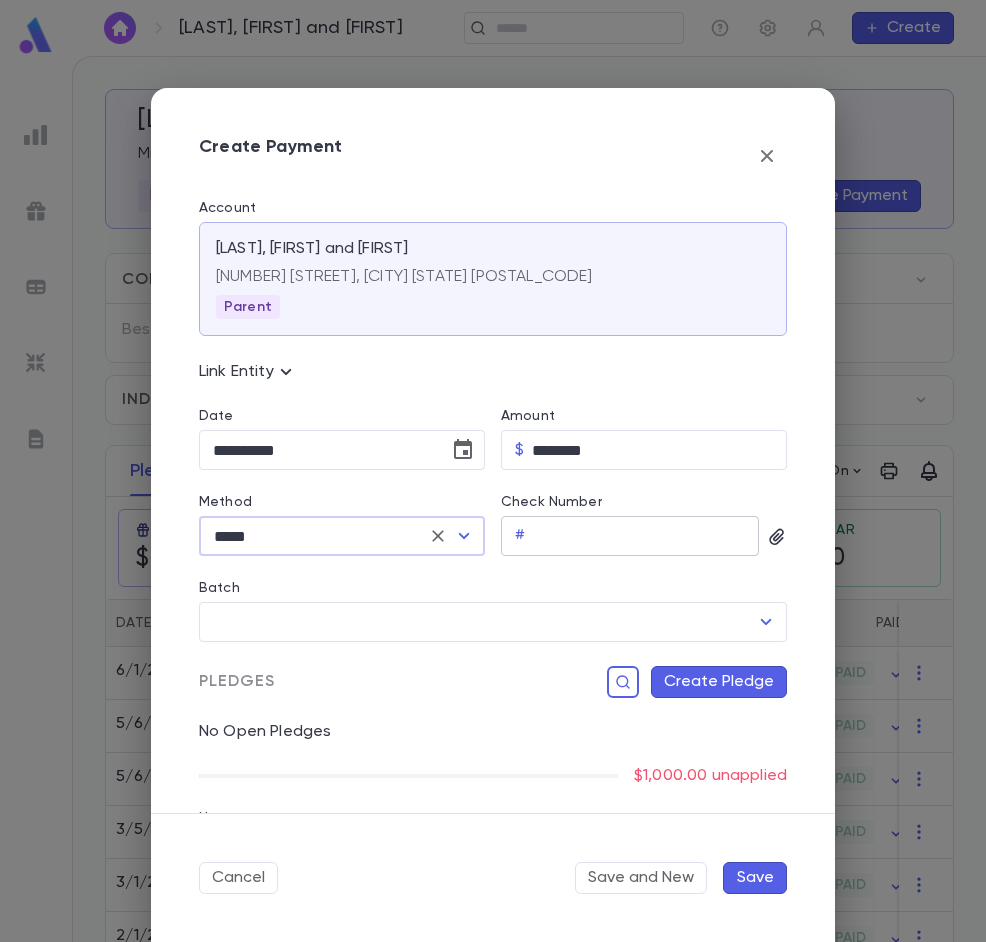 click on "Check Number" at bounding box center [646, 536] 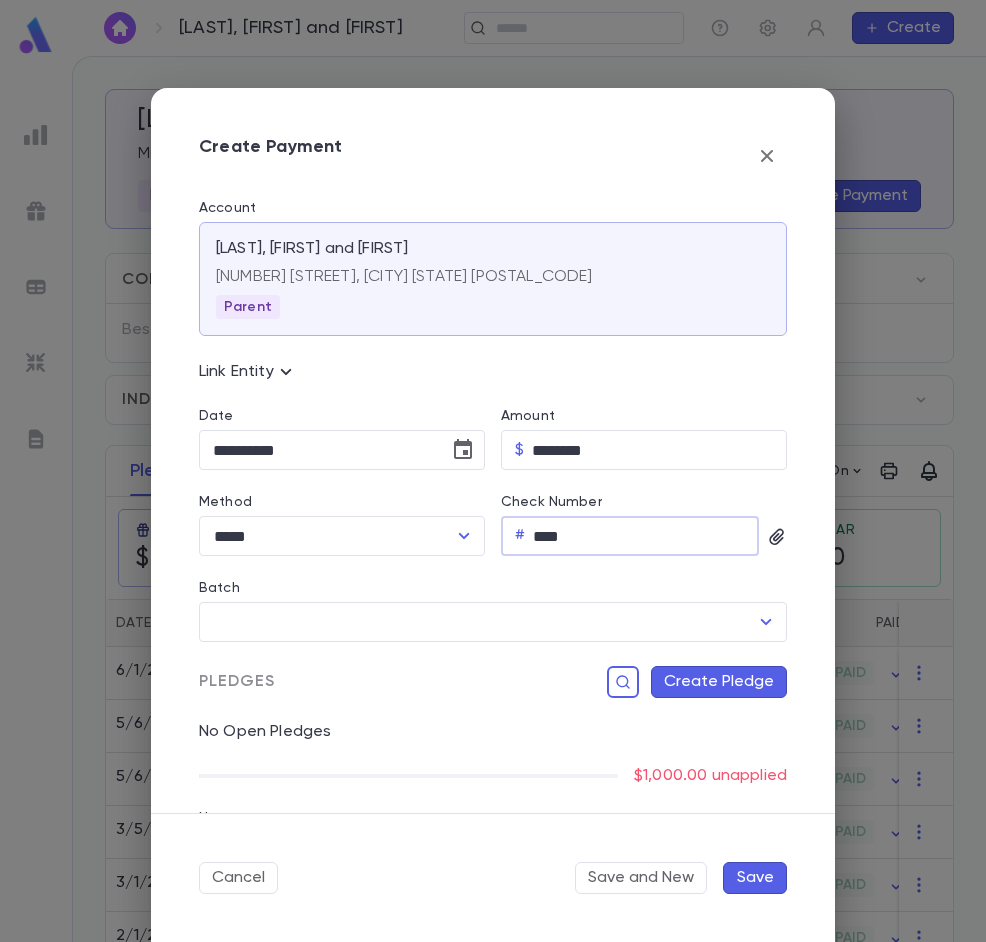 type on "****" 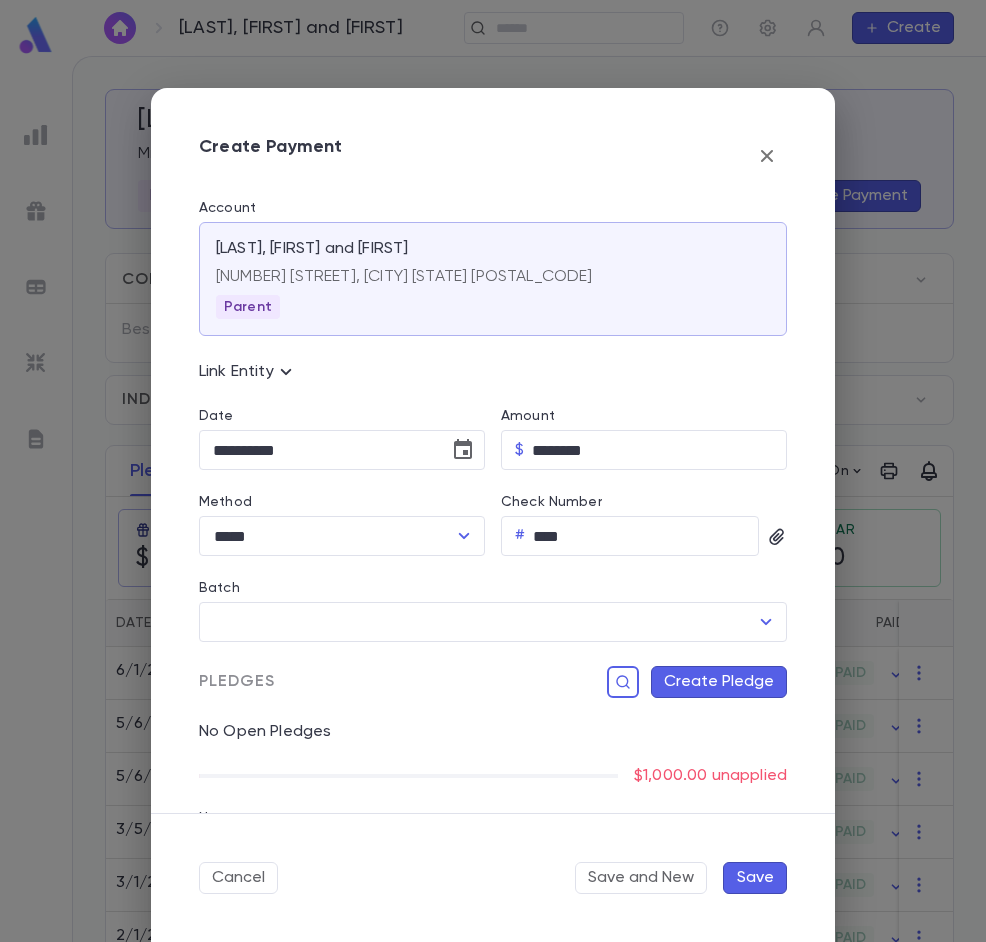 click on "Create Pledge" at bounding box center [719, 682] 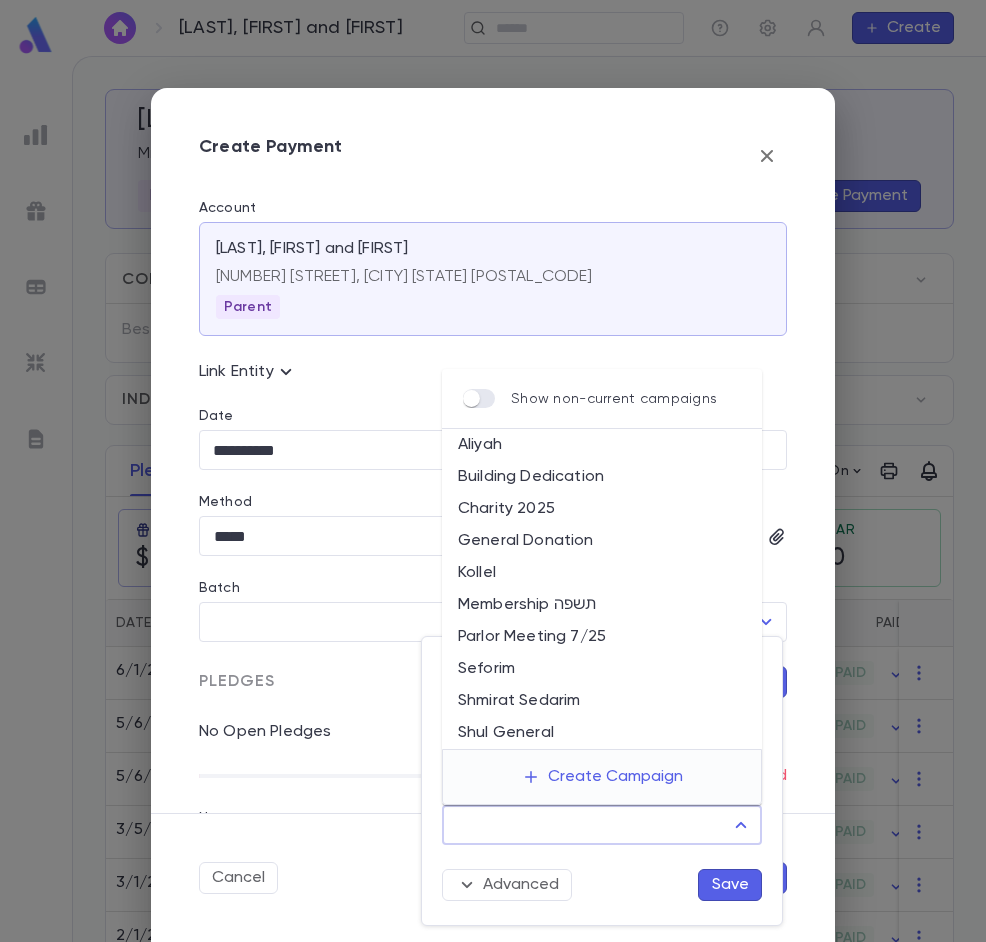 click on "Campaign" at bounding box center [587, 825] 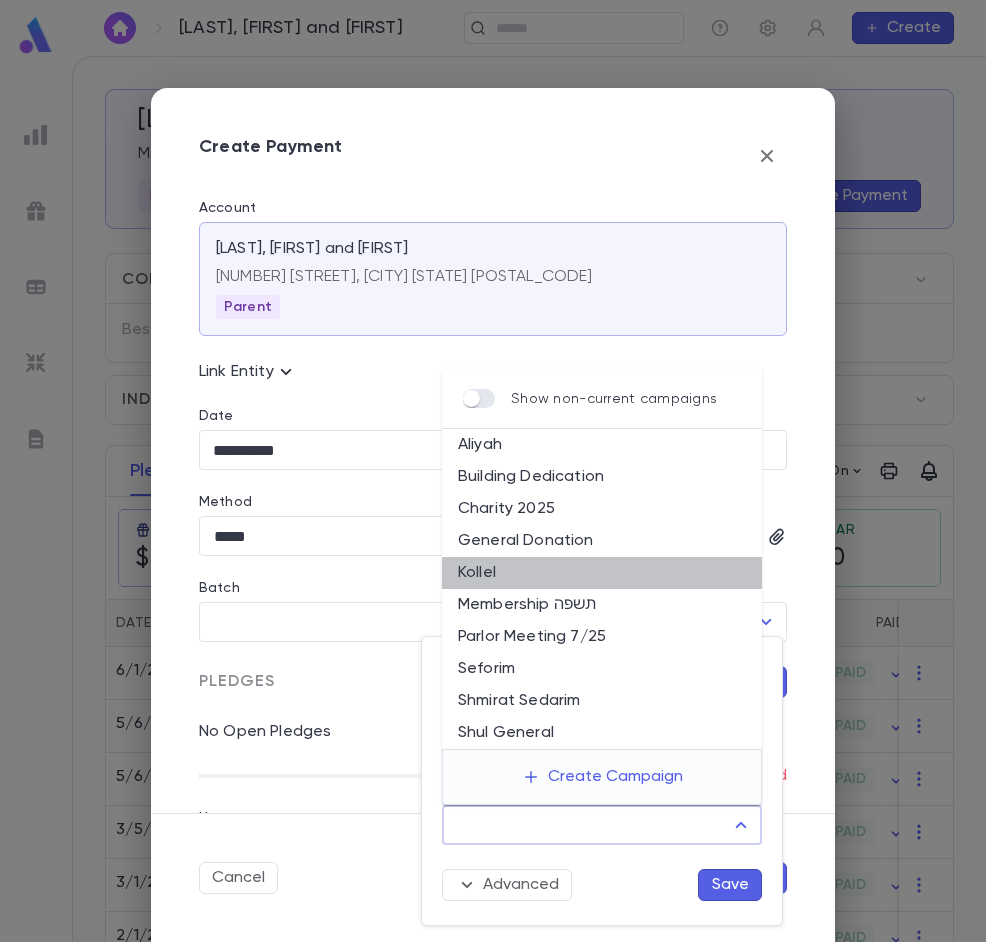click on "Kollel" at bounding box center (602, 573) 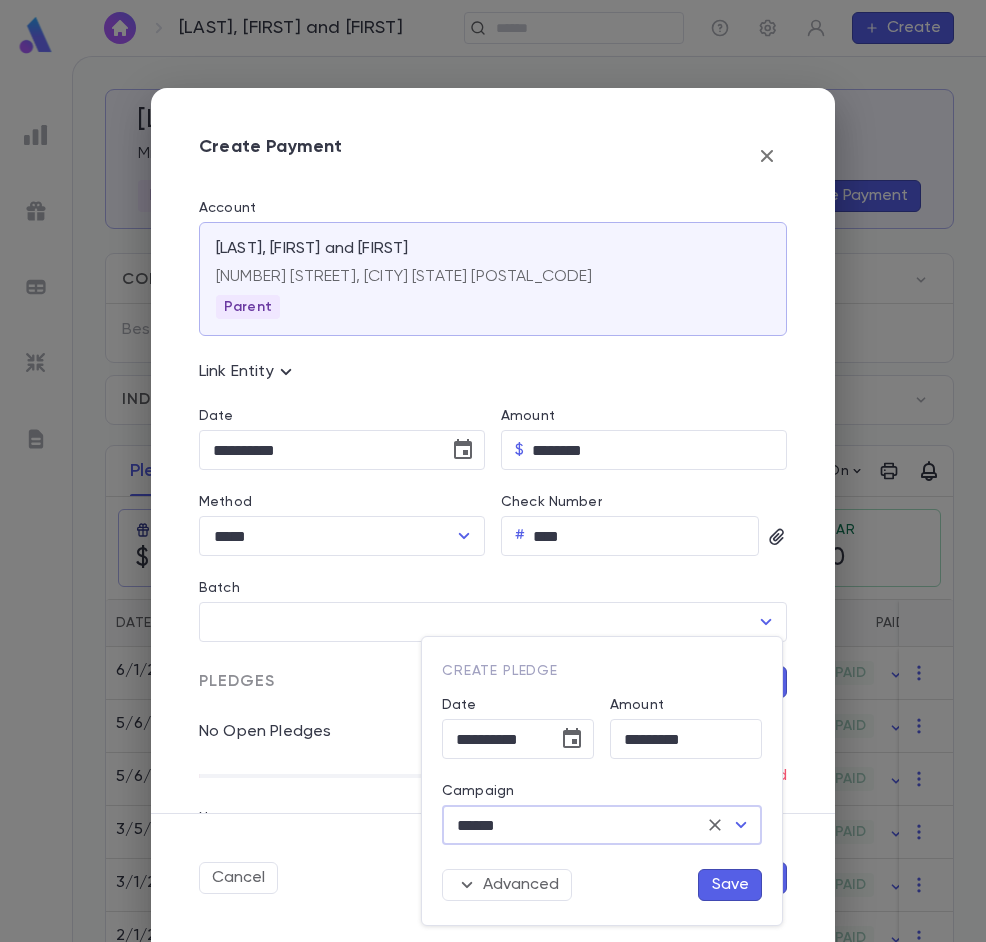 click on "Save" at bounding box center [730, 885] 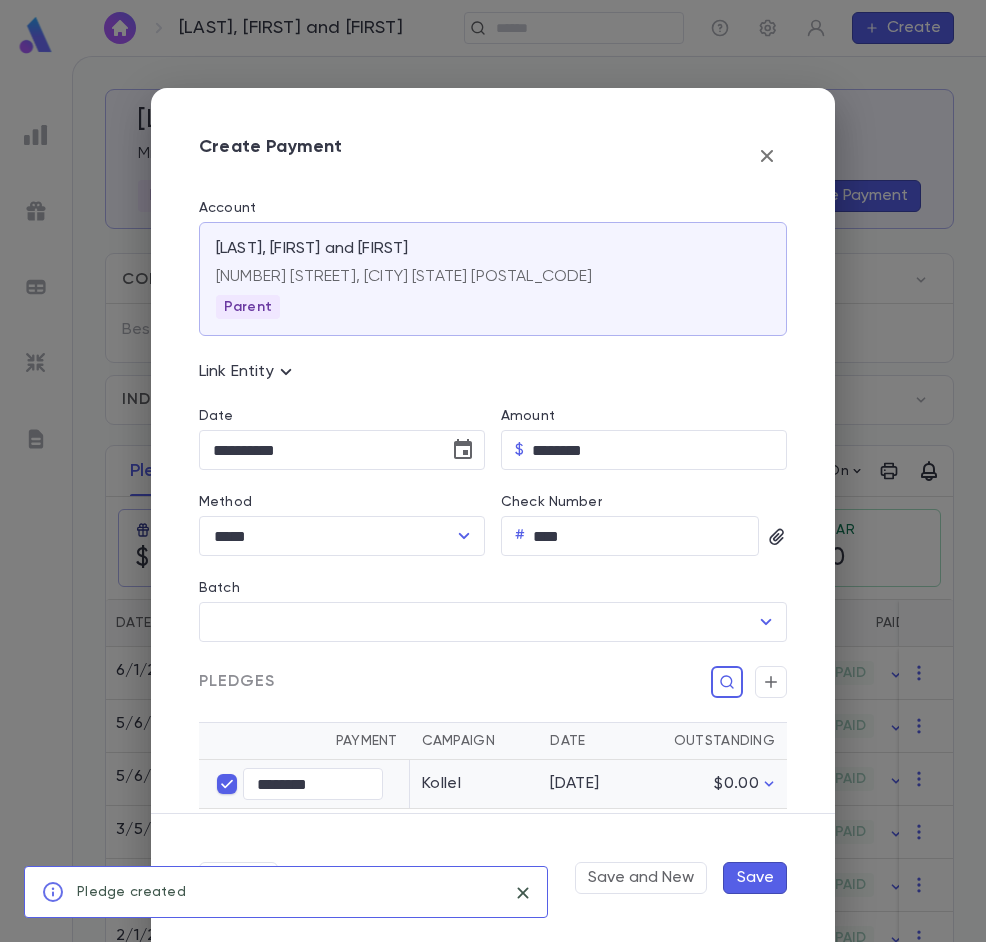 click on "Save" at bounding box center [755, 878] 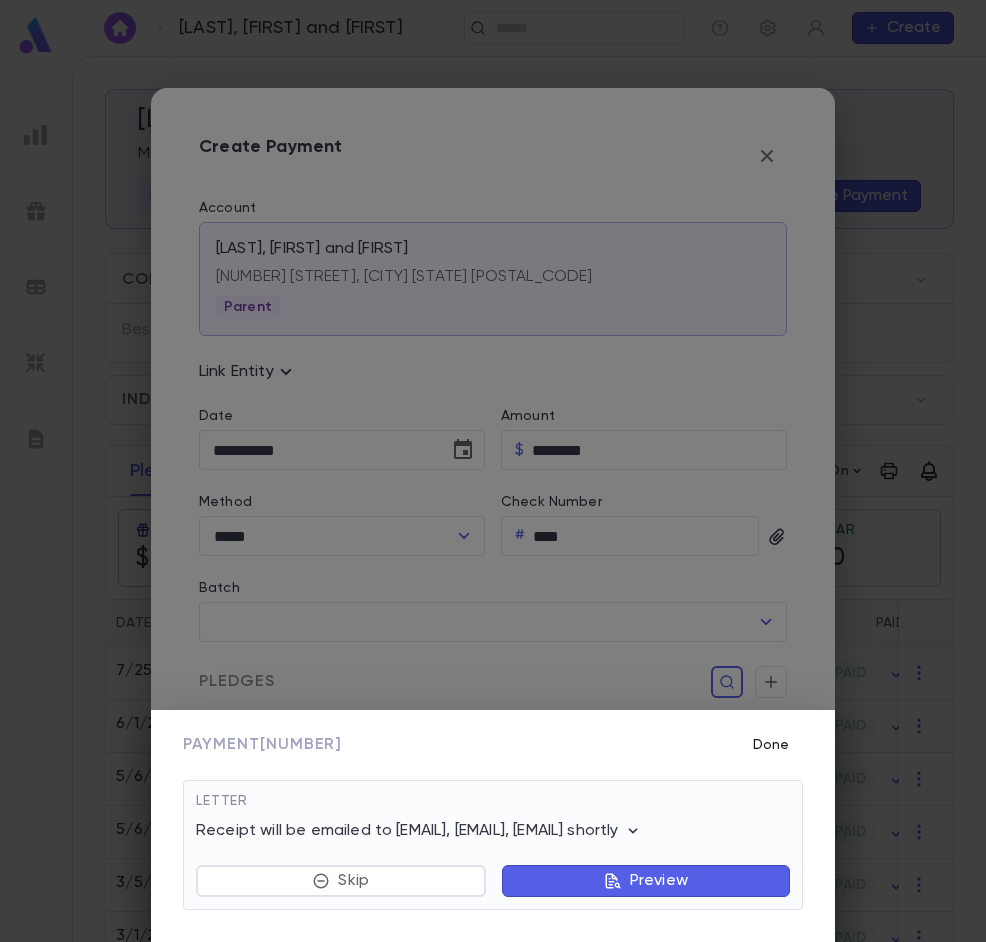 click on "Done" at bounding box center (771, 745) 